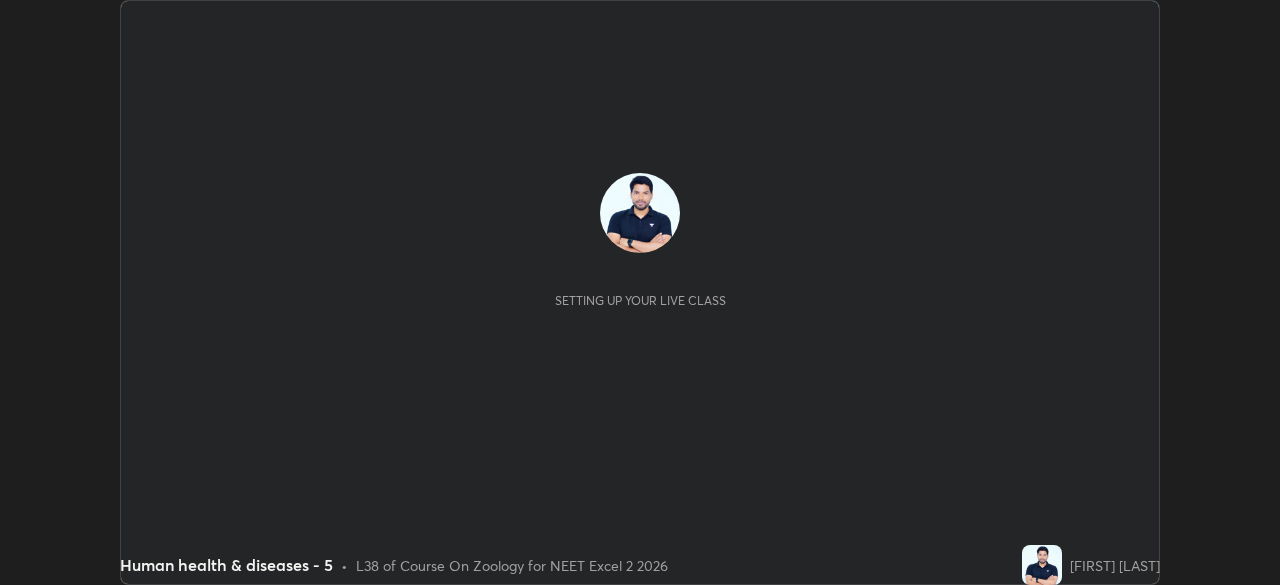 scroll, scrollTop: 0, scrollLeft: 0, axis: both 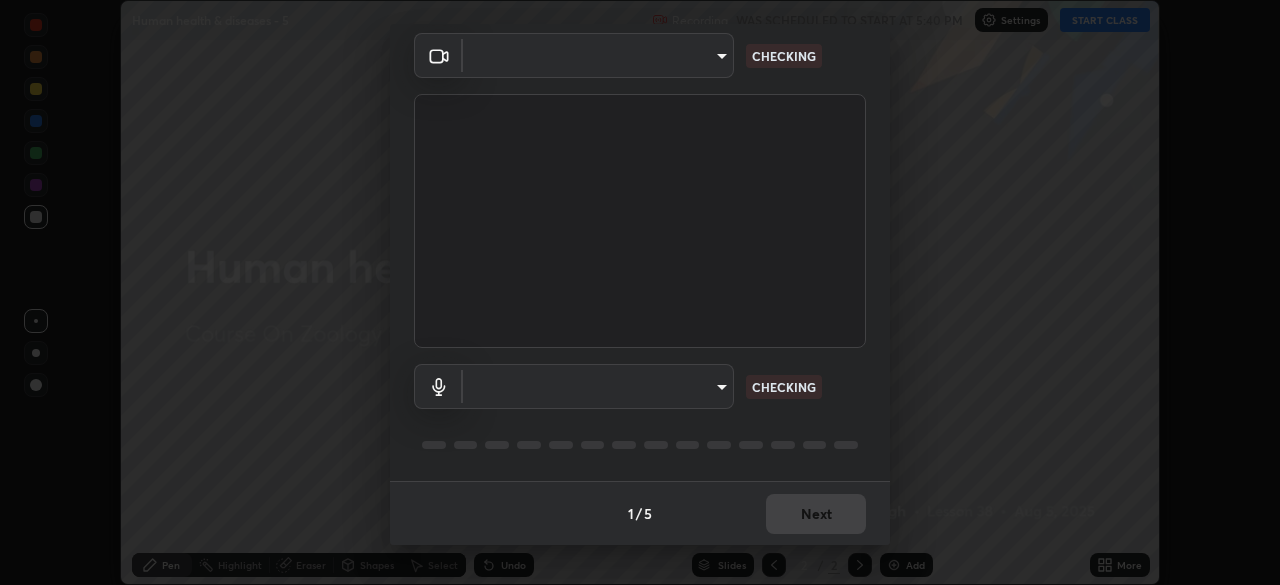 type on "c08bce05bf8d5aea718a1be68f52da0599af41aa0cc24399225b9d00f0db6711" 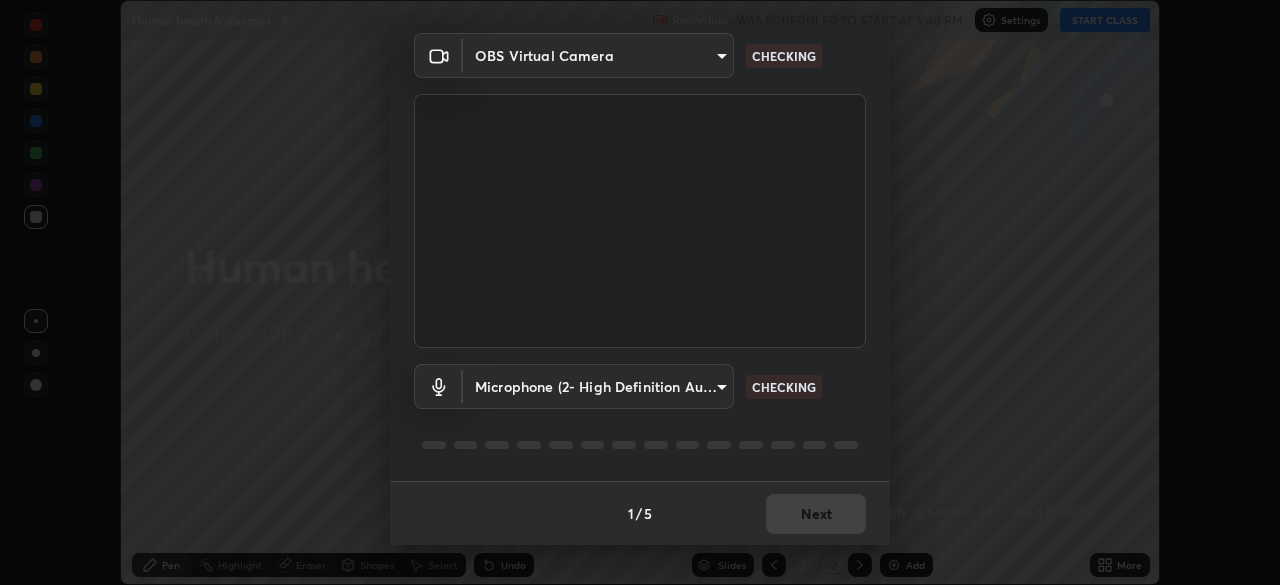 click on "Erase all Human health & diseases - 5 Recording WAS SCHEDULED TO START AT  5:40 PM Settings START CLASS Setting up your live class Human health & diseases - 5 • L38 of Course On Zoology for NEET Excel 2 2026 [FIRST] [LAST] Pen Highlight Eraser Shapes Select Undo Slides 2 / 2 Add More No doubts shared Encourage your learners to ask a doubt for better clarity Report an issue Reason for reporting Buffering Chat not working Audio - Video sync issue Educator video quality low ​ Attach an image Report Media settings OBS Virtual Camera c08bce05bf8d5aea718a1be68f52da0599af41aa0cc24399225b9d00f0db6711 CHECKING Microphone (2- High Definition Audio Device) f62e13f0dc2c211b2e31b7d04ee83dbf57bd85d8f499c87d3582929809dfa27d CHECKING 1 / 5 Next" at bounding box center [640, 292] 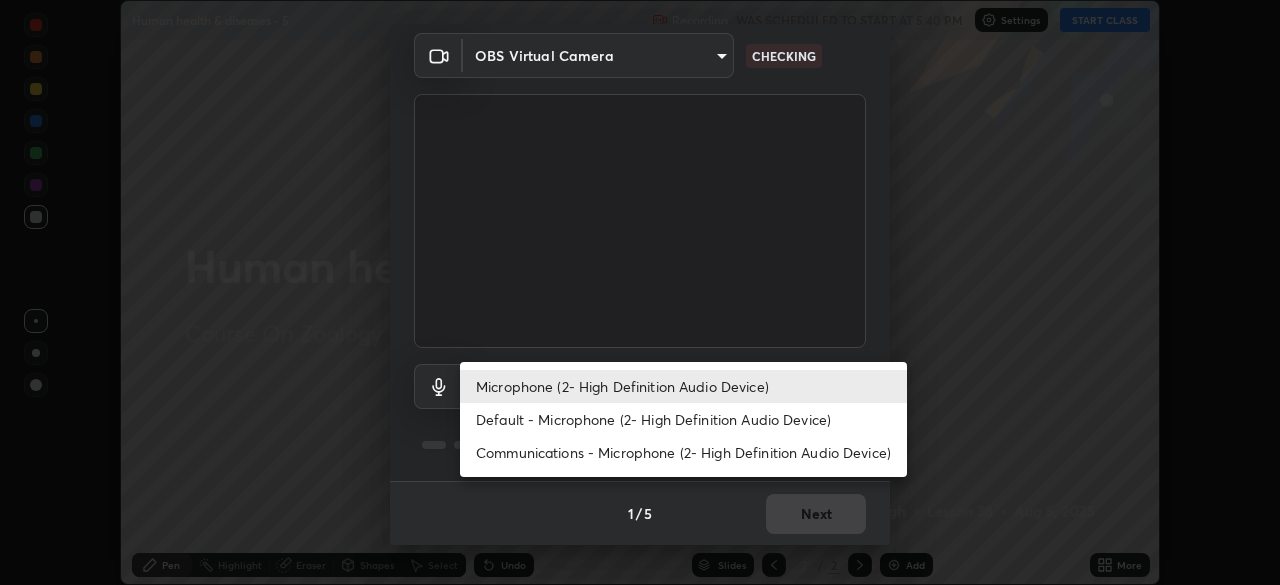 click on "Default - Microphone (2- High Definition Audio Device)" at bounding box center (683, 419) 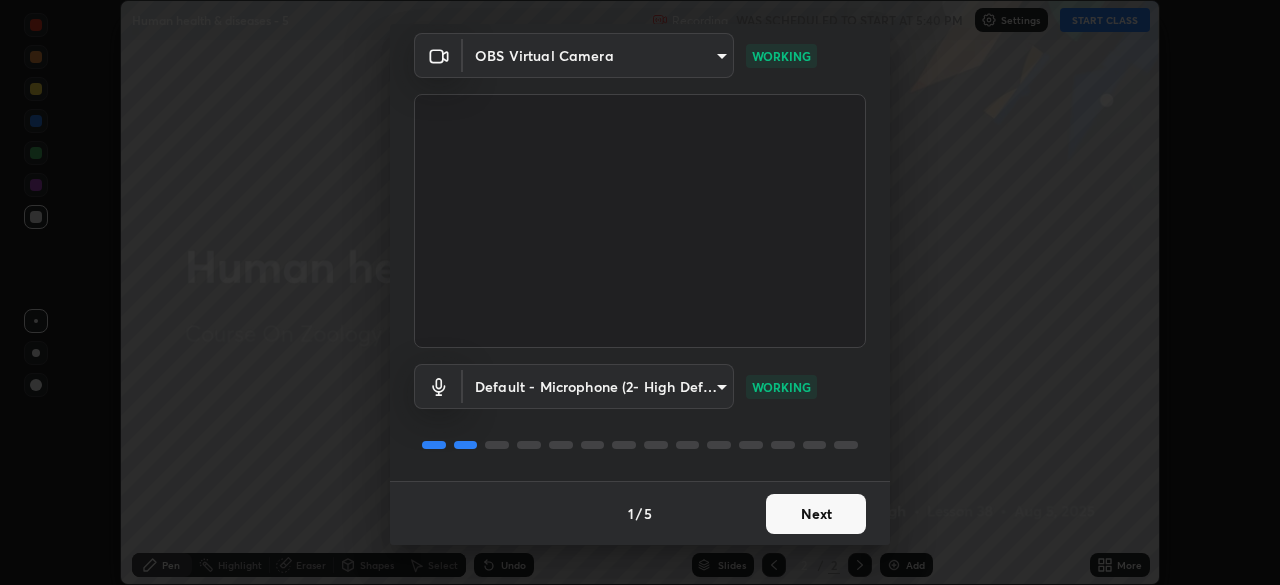 click on "Next" at bounding box center [816, 514] 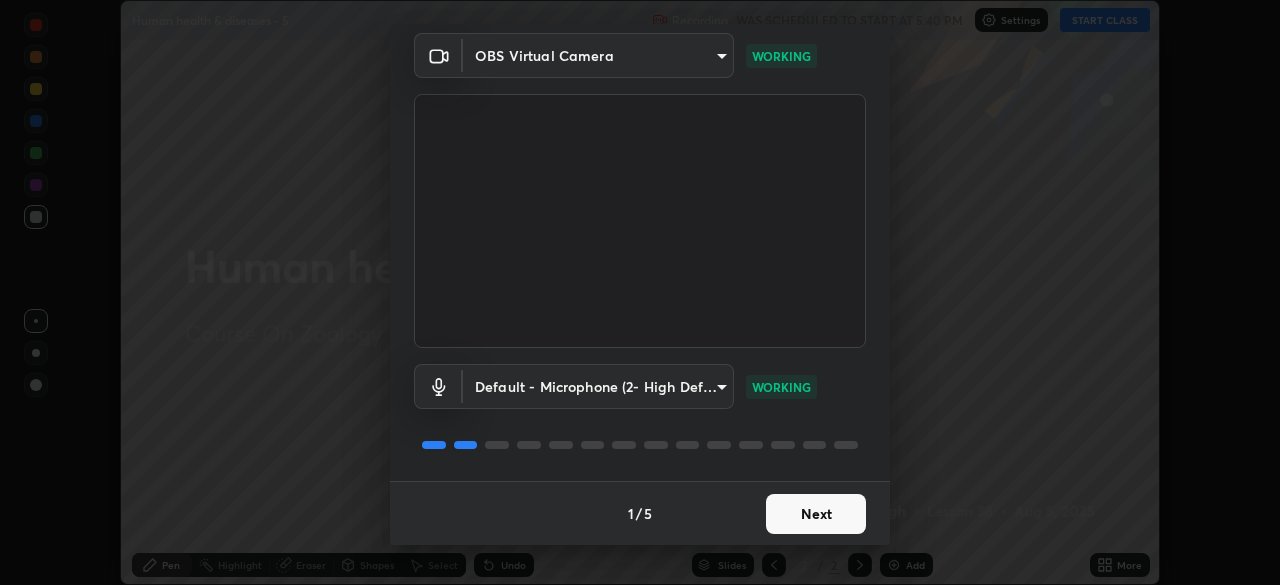 scroll, scrollTop: 0, scrollLeft: 0, axis: both 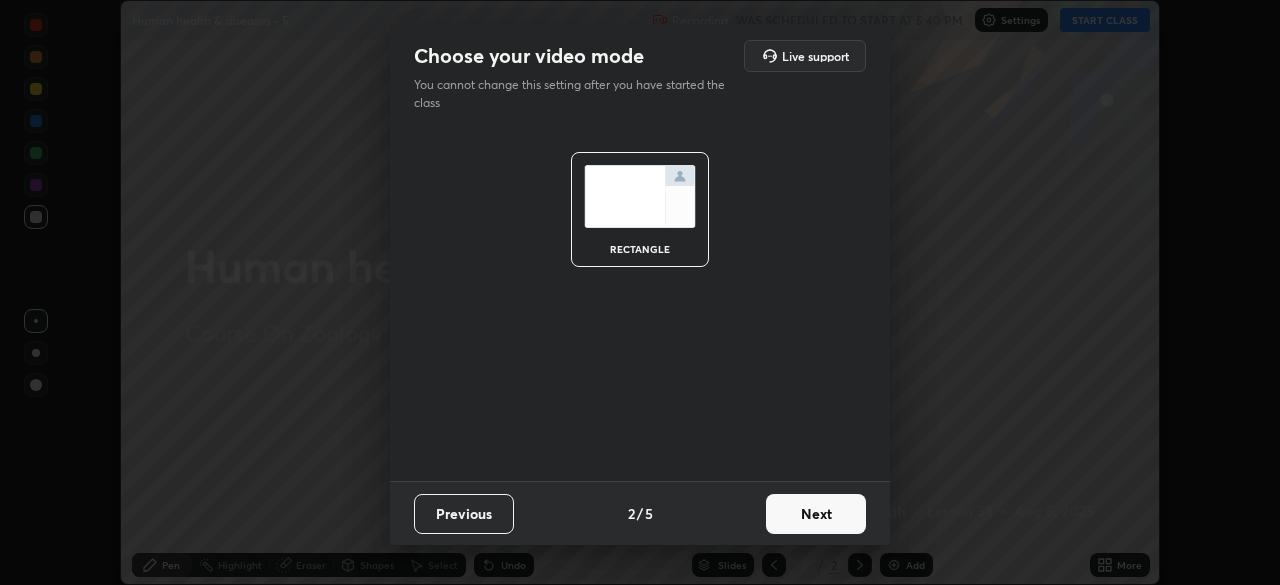 click on "Next" at bounding box center [816, 514] 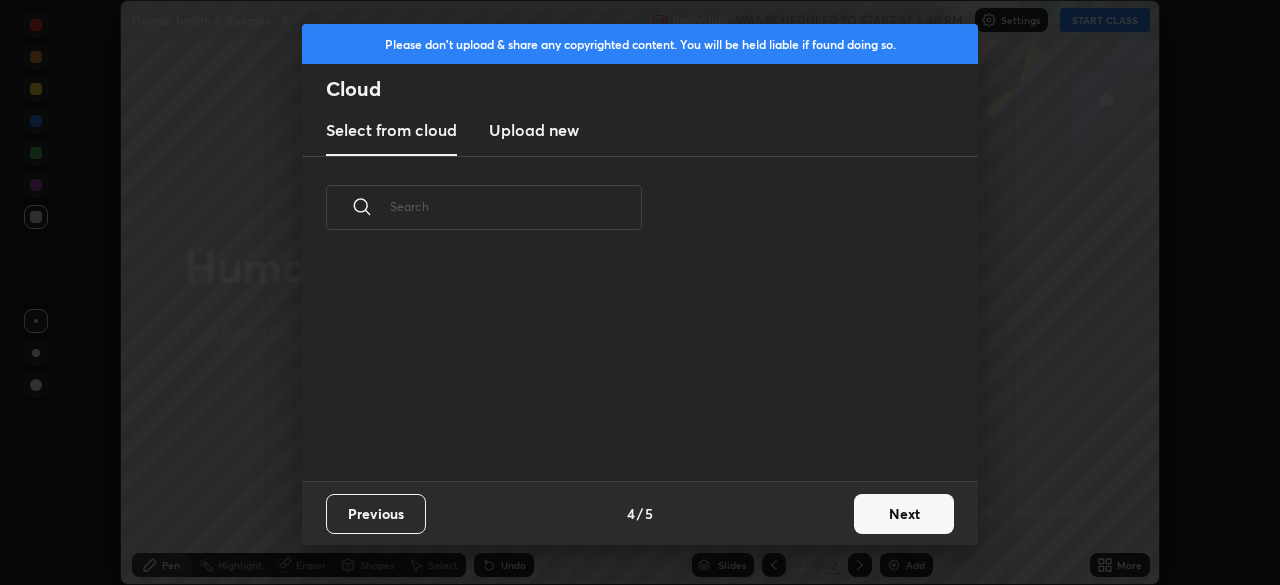 click on "Previous 4 / 5 Next" at bounding box center (640, 513) 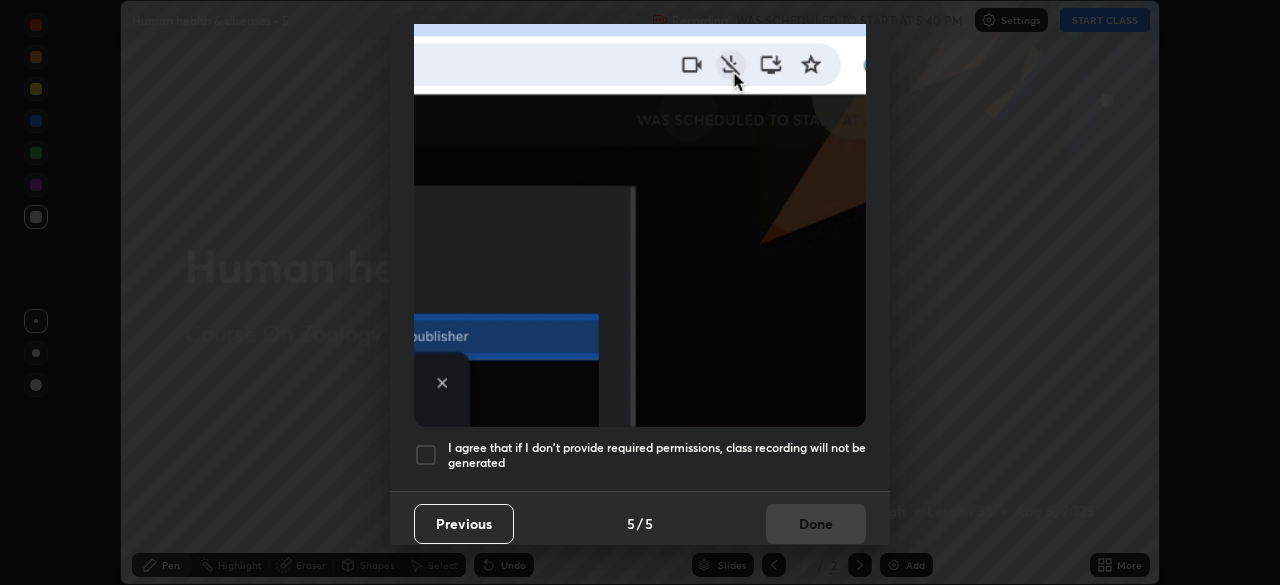 click on "I agree that if I don't provide required permissions, class recording will not be generated" at bounding box center [657, 455] 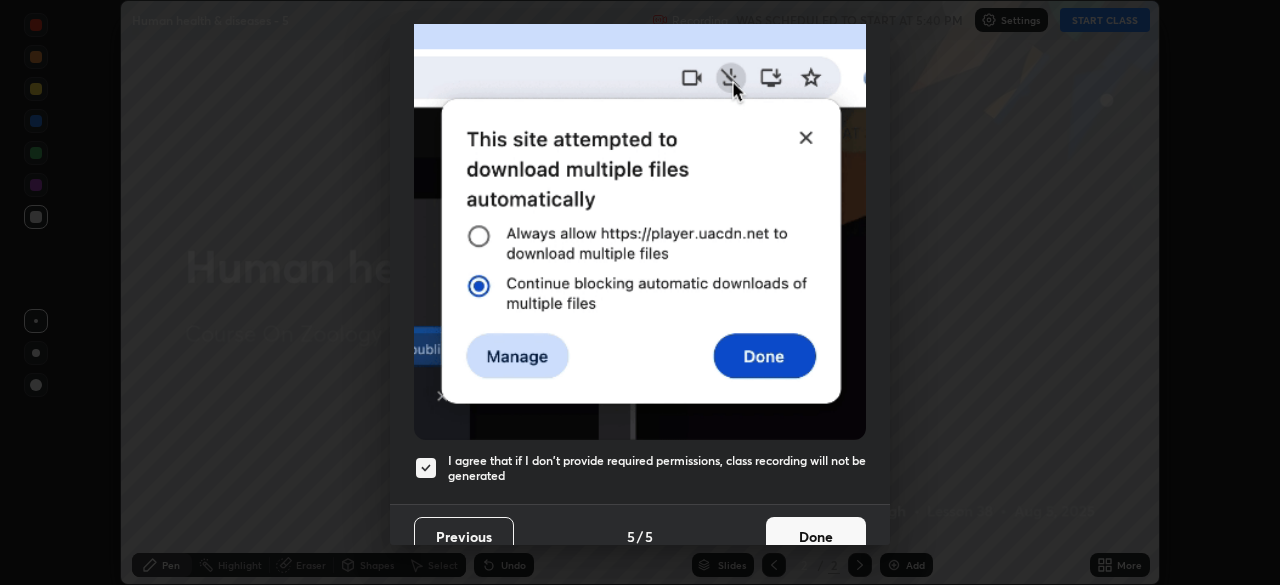 scroll, scrollTop: 466, scrollLeft: 0, axis: vertical 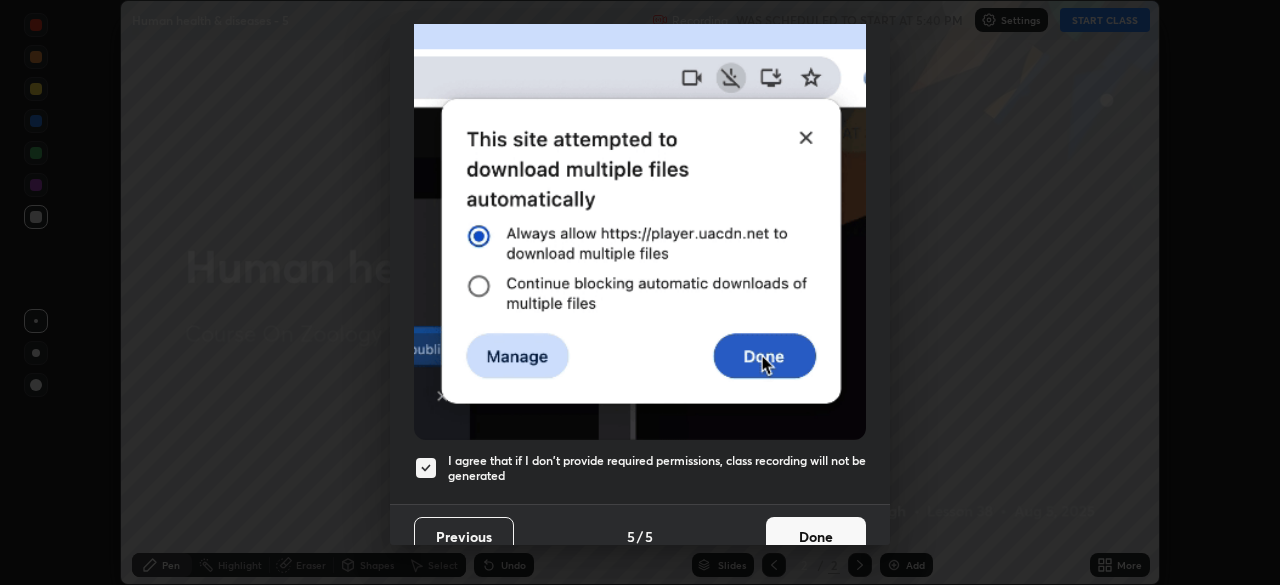 click on "Done" at bounding box center (816, 537) 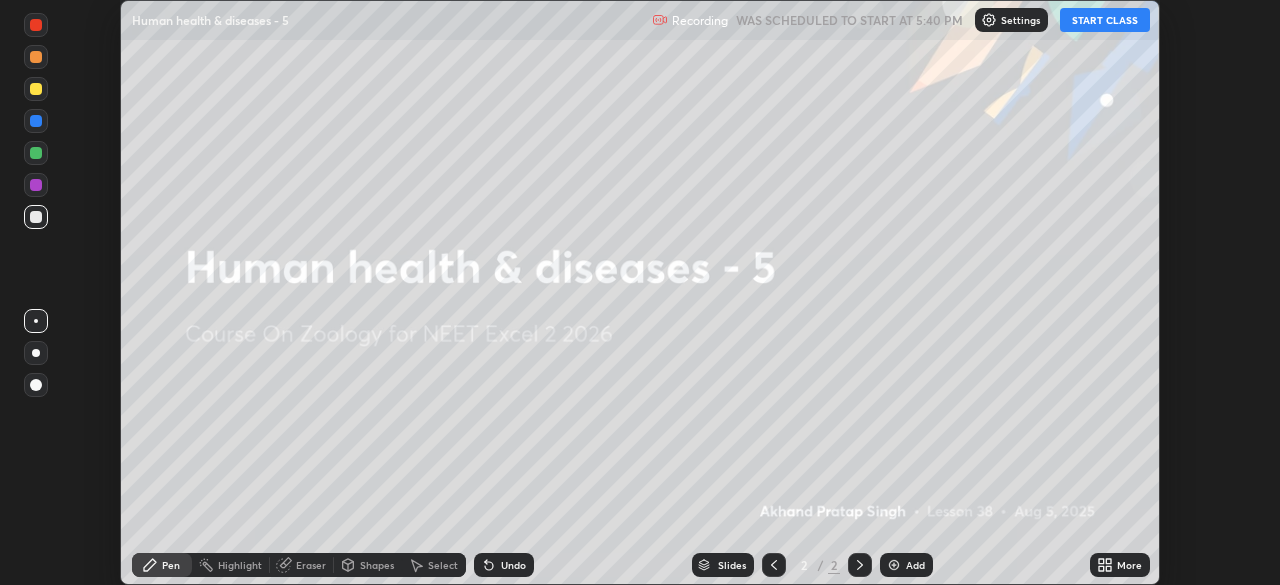 click on "START CLASS" at bounding box center (1105, 20) 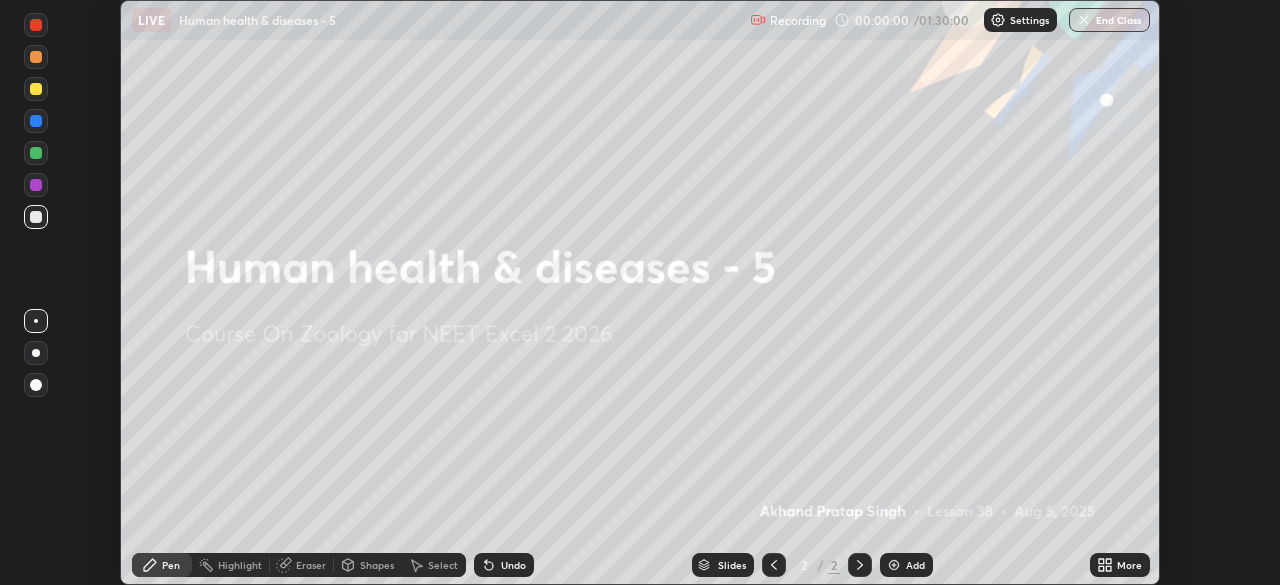 click 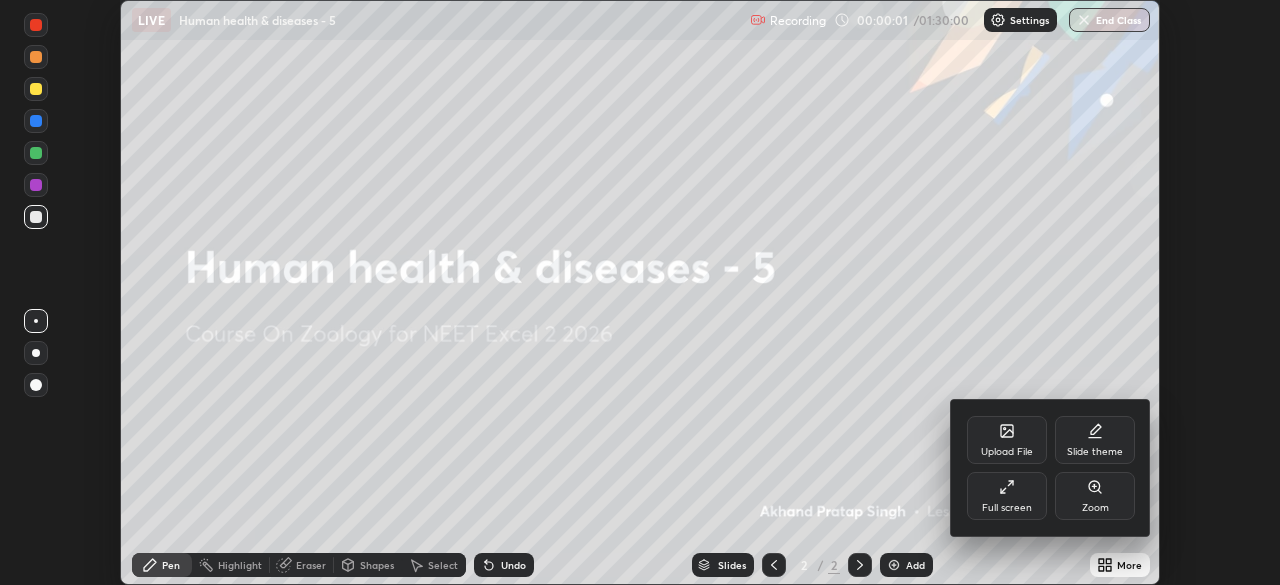 click on "Upload File" at bounding box center [1007, 452] 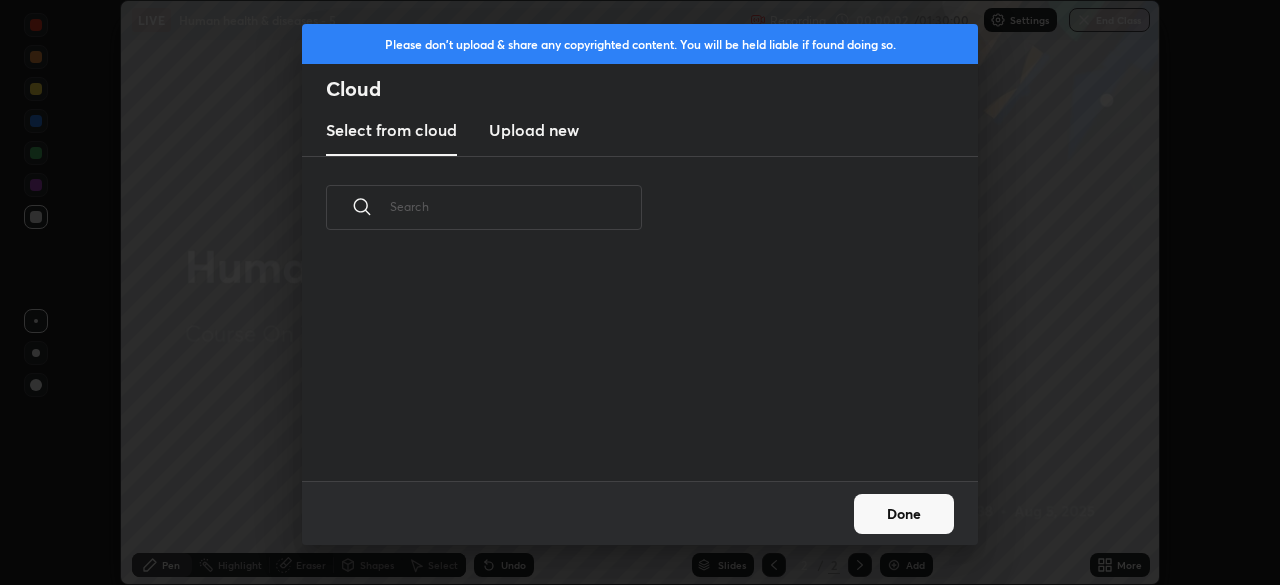 scroll, scrollTop: 7, scrollLeft: 11, axis: both 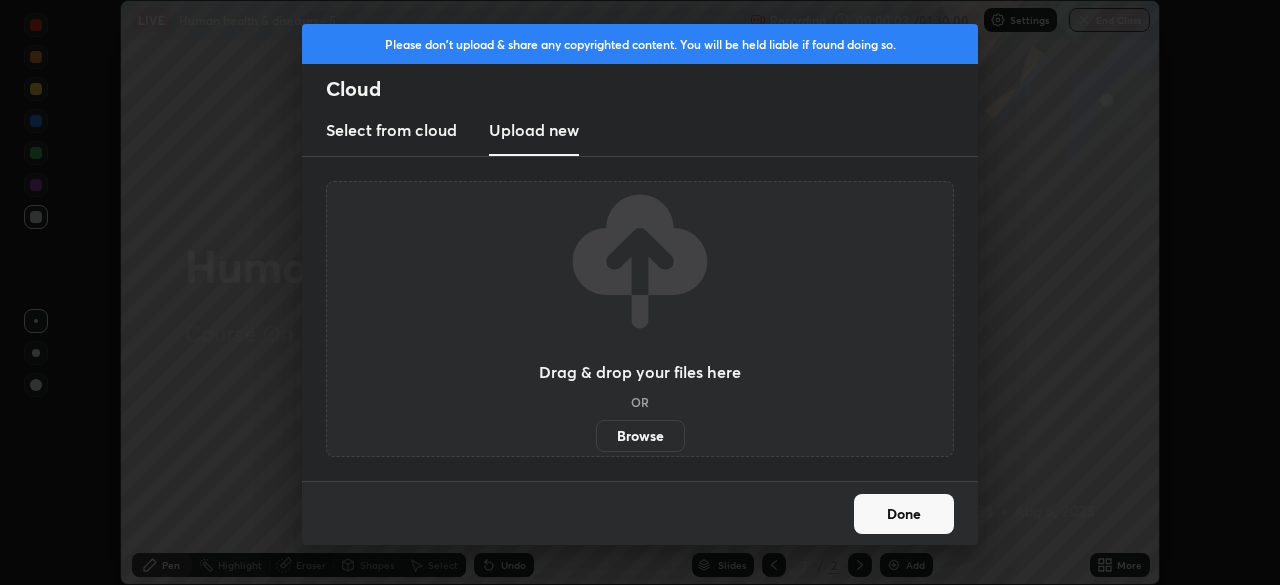 click on "Browse" at bounding box center [640, 436] 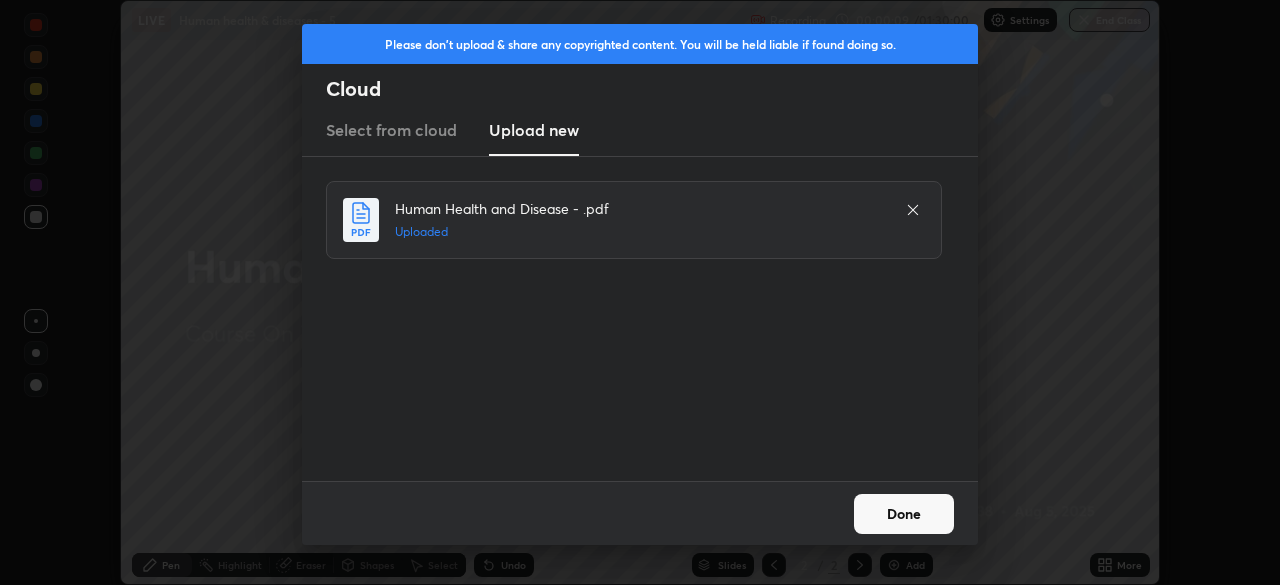 click on "Done" at bounding box center (904, 514) 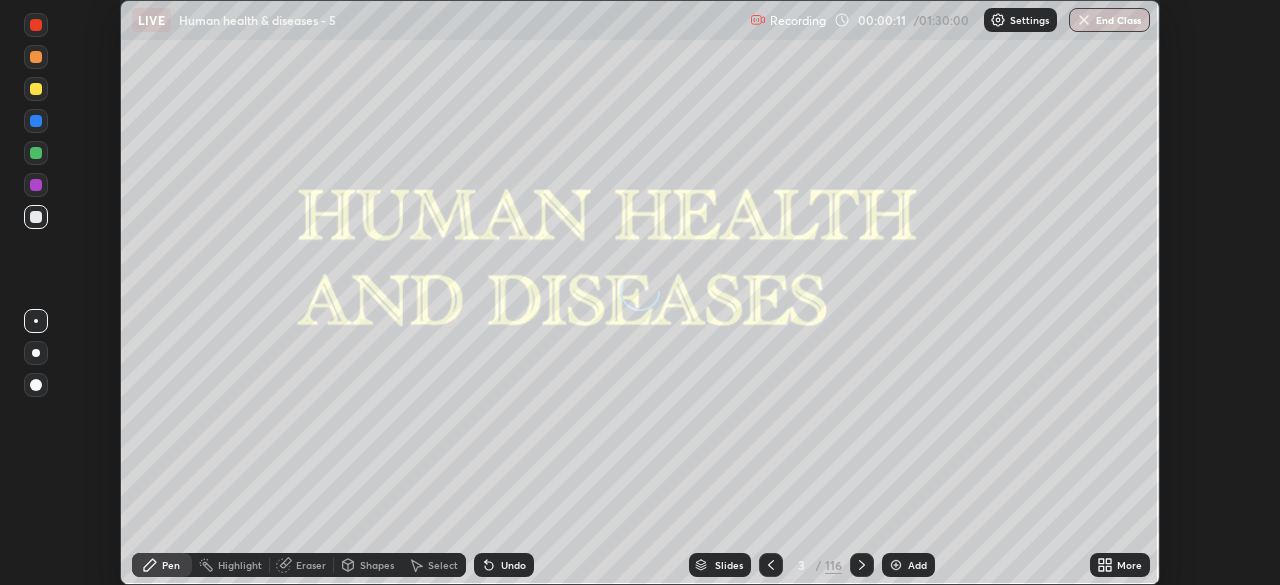 click 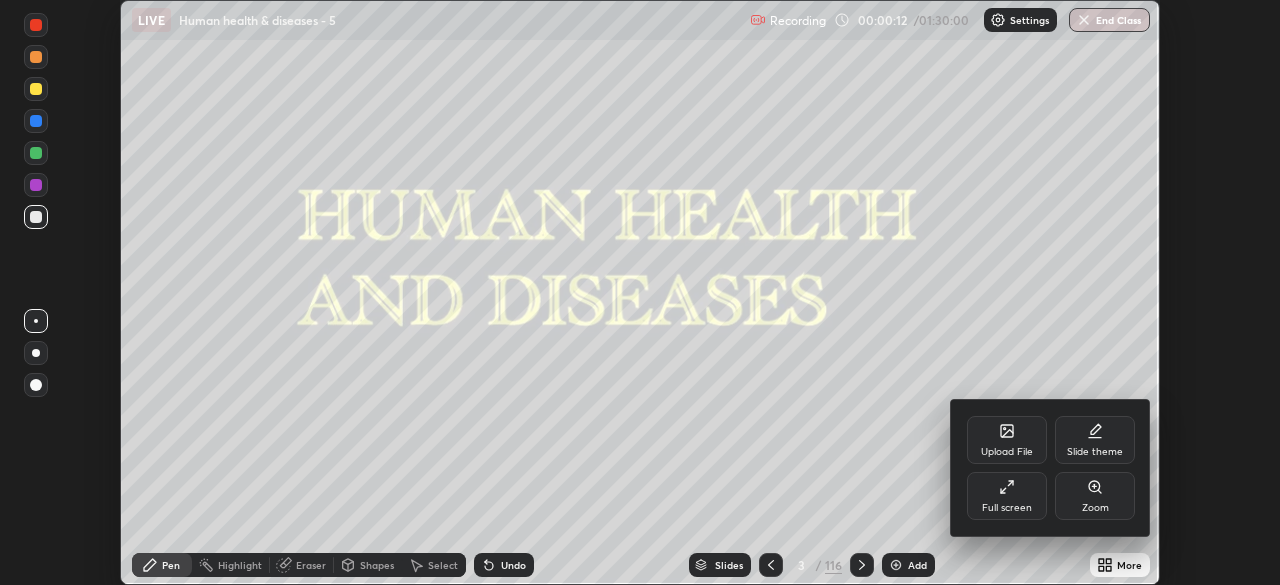 click on "Full screen" at bounding box center [1007, 496] 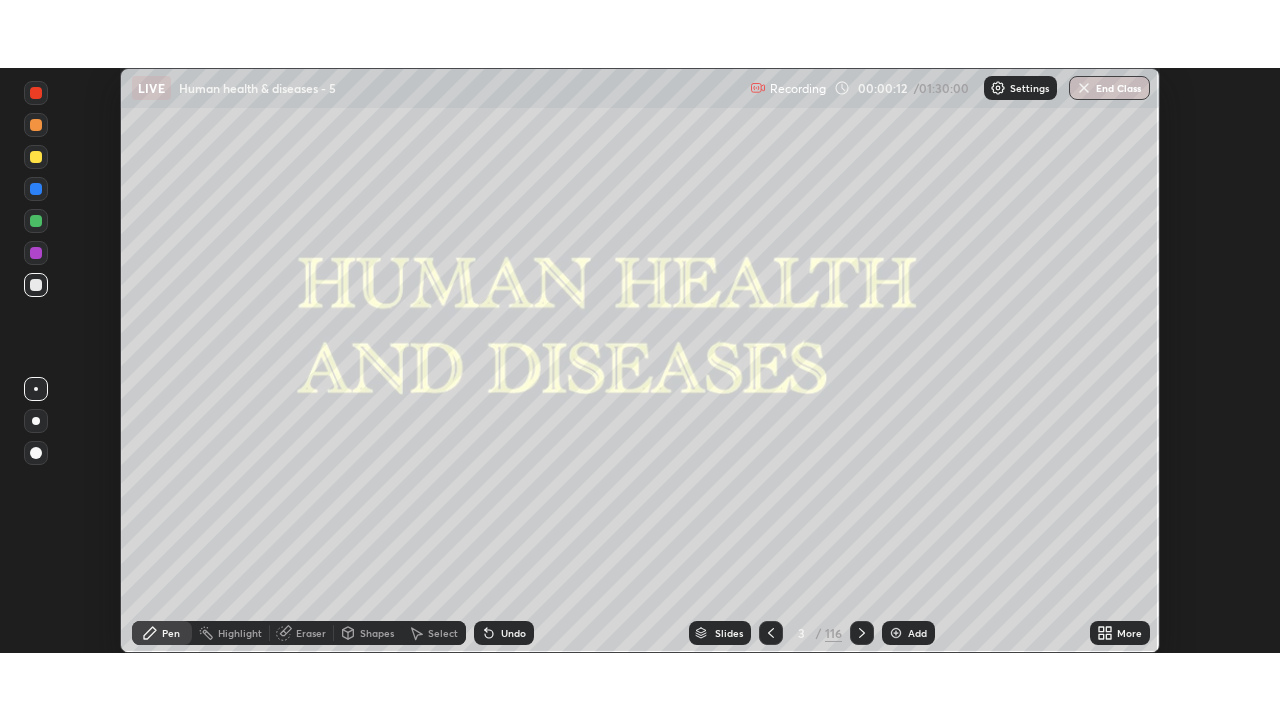 scroll, scrollTop: 99280, scrollLeft: 98720, axis: both 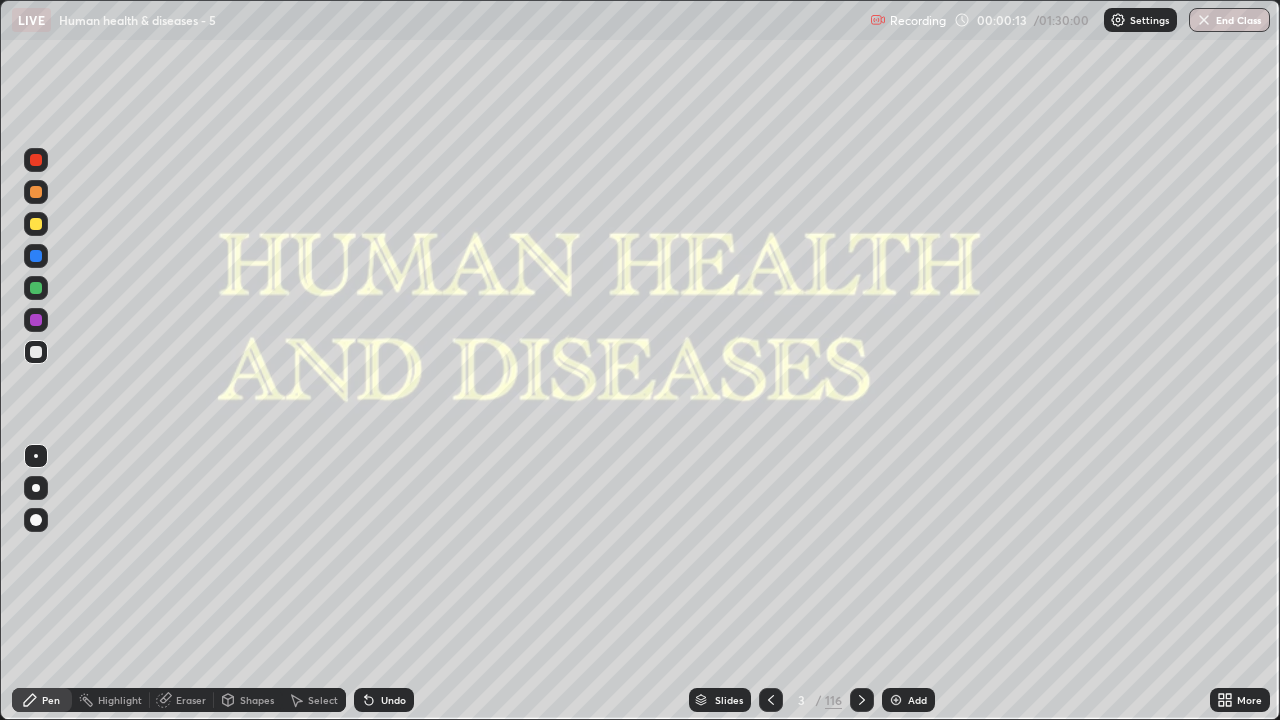 click on "Slides" at bounding box center [729, 700] 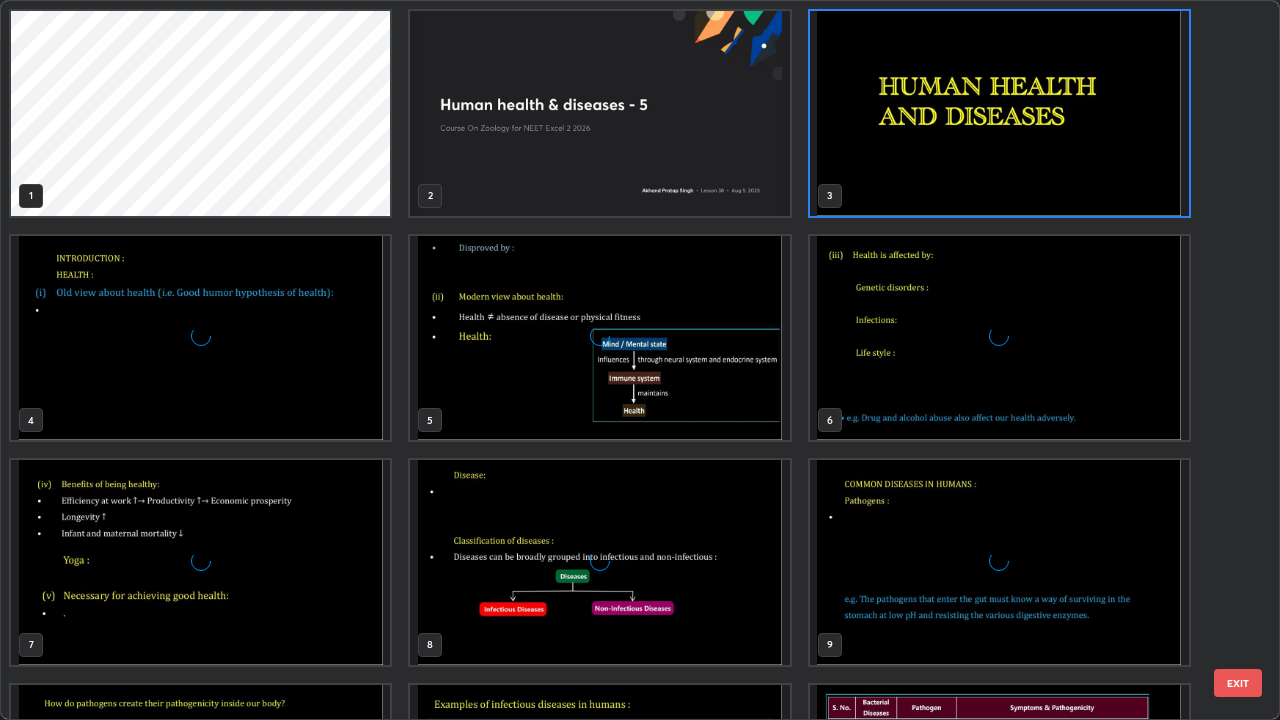 scroll, scrollTop: 7, scrollLeft: 11, axis: both 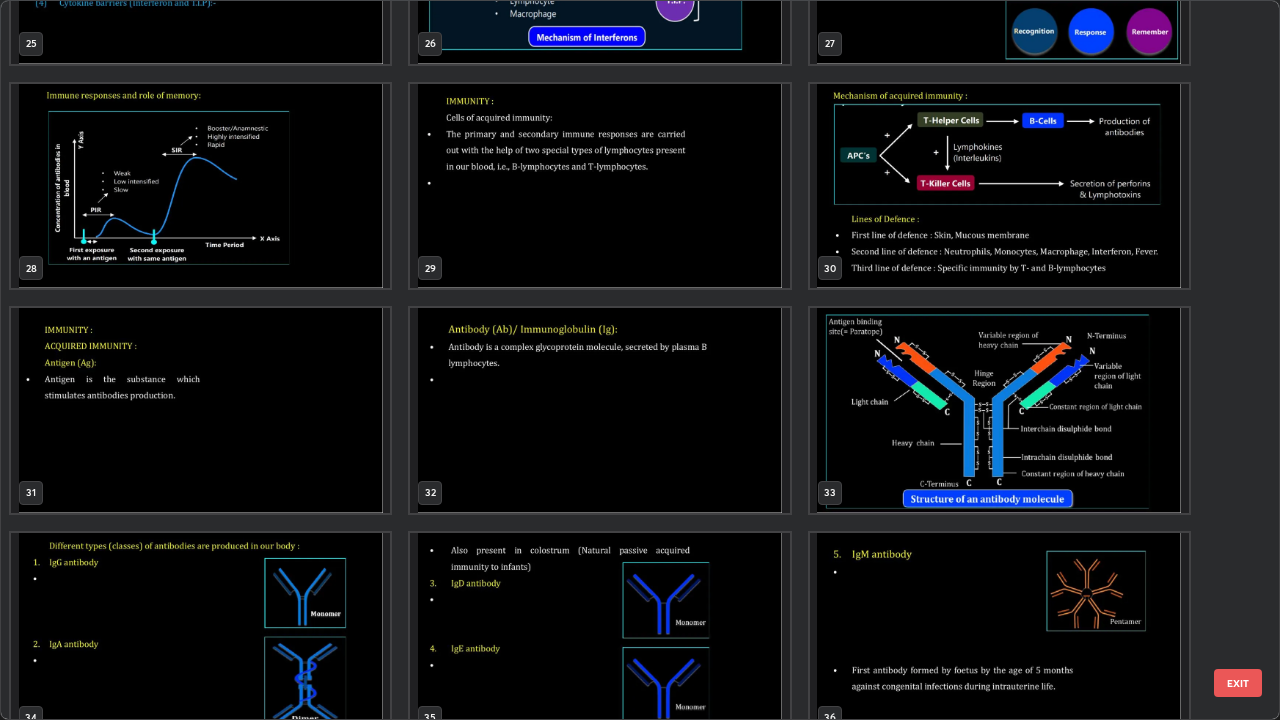 click at bounding box center (200, 410) 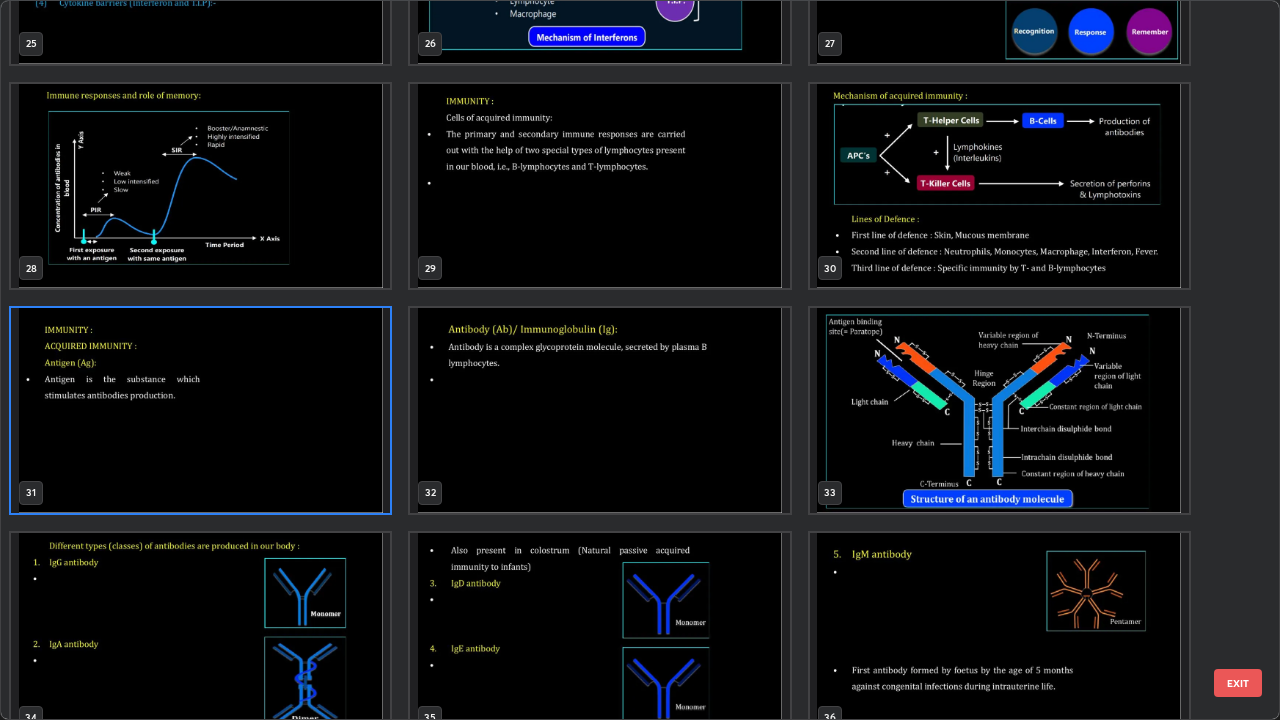 click at bounding box center (200, 410) 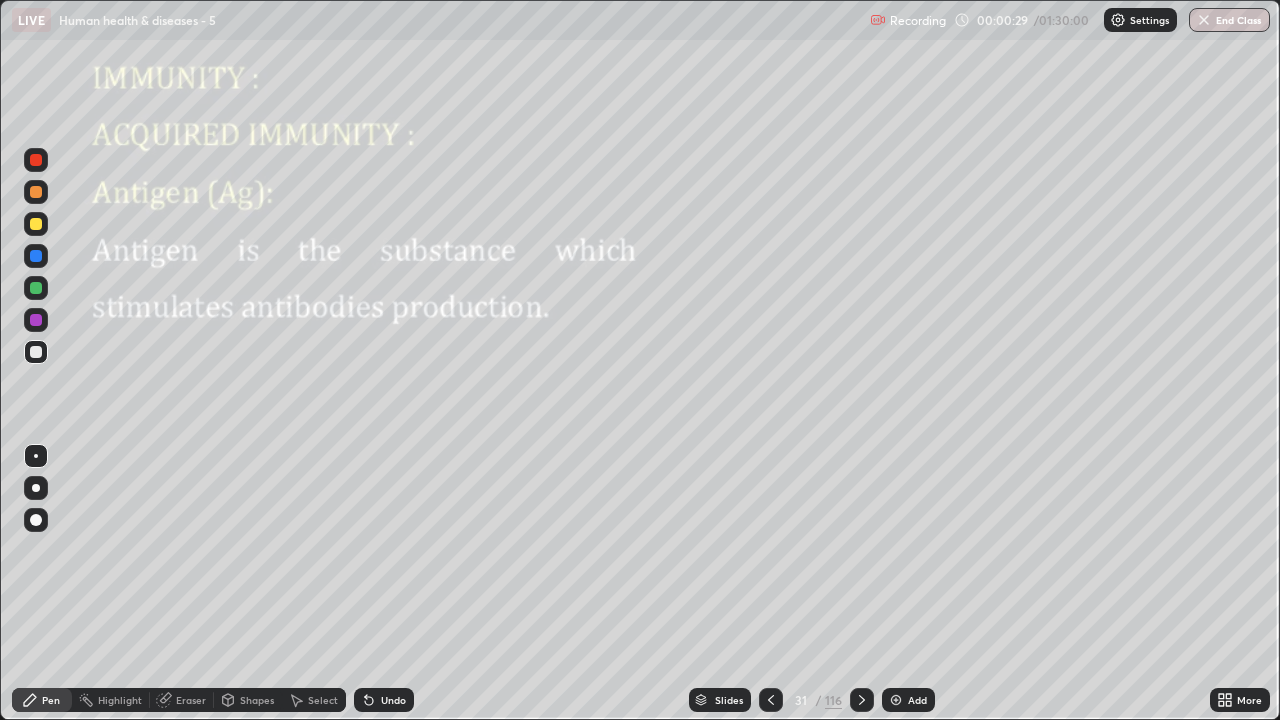 click at bounding box center [36, 520] 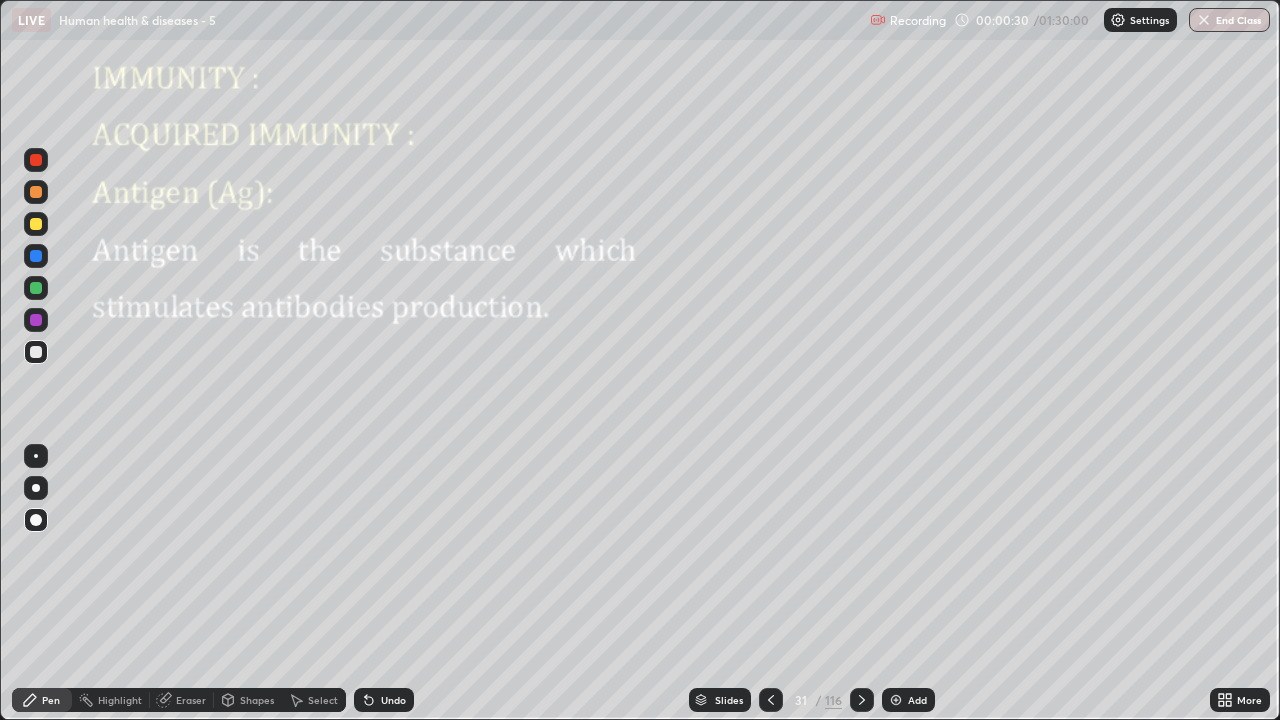 click at bounding box center (36, 256) 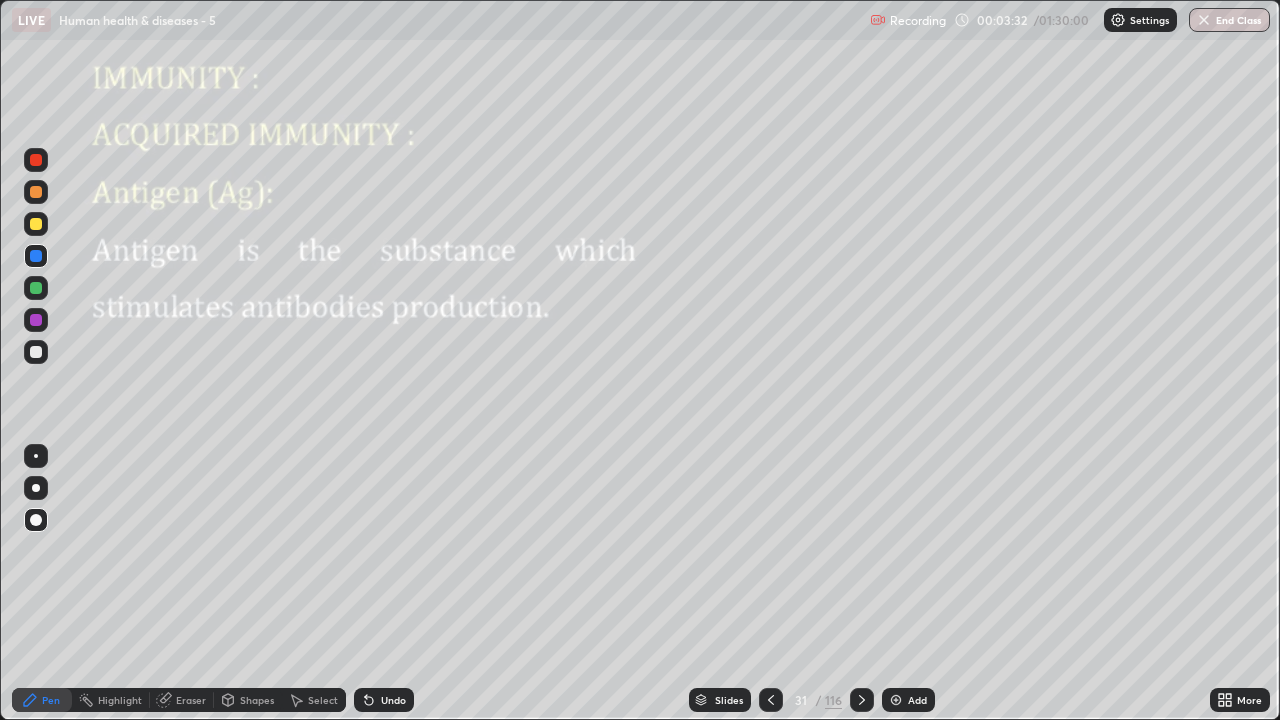 click at bounding box center (36, 520) 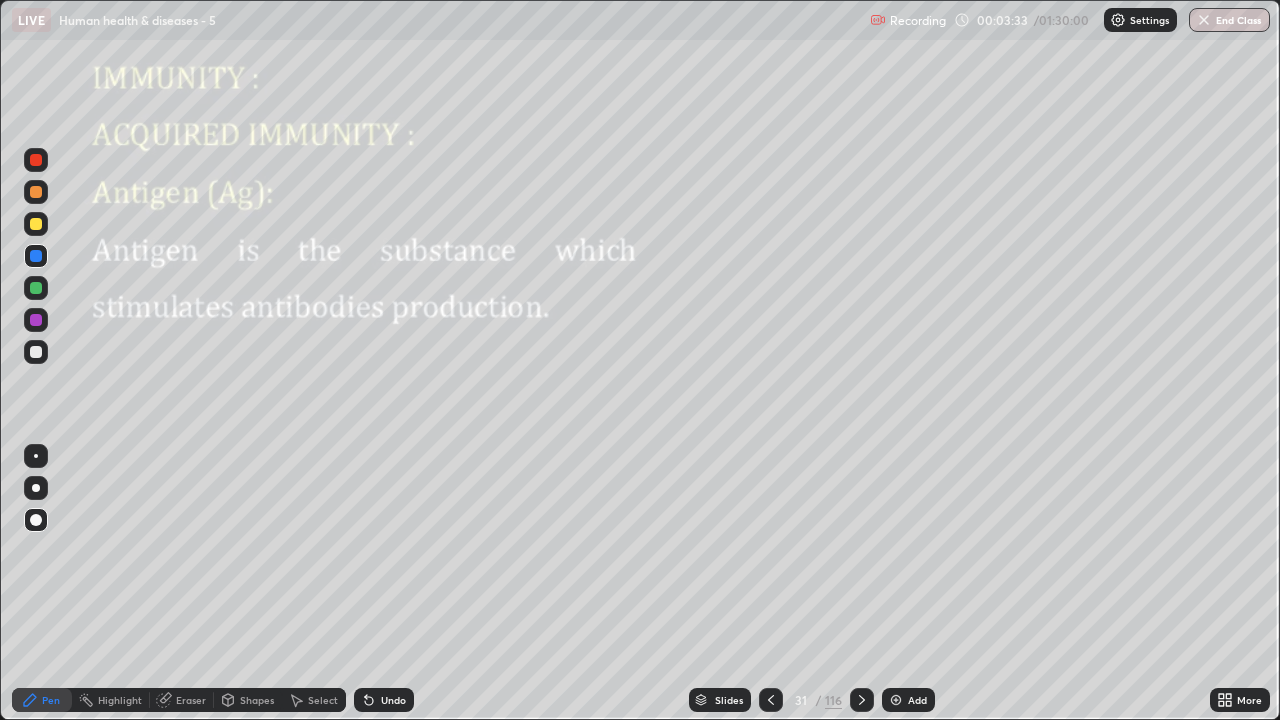 click at bounding box center (36, 256) 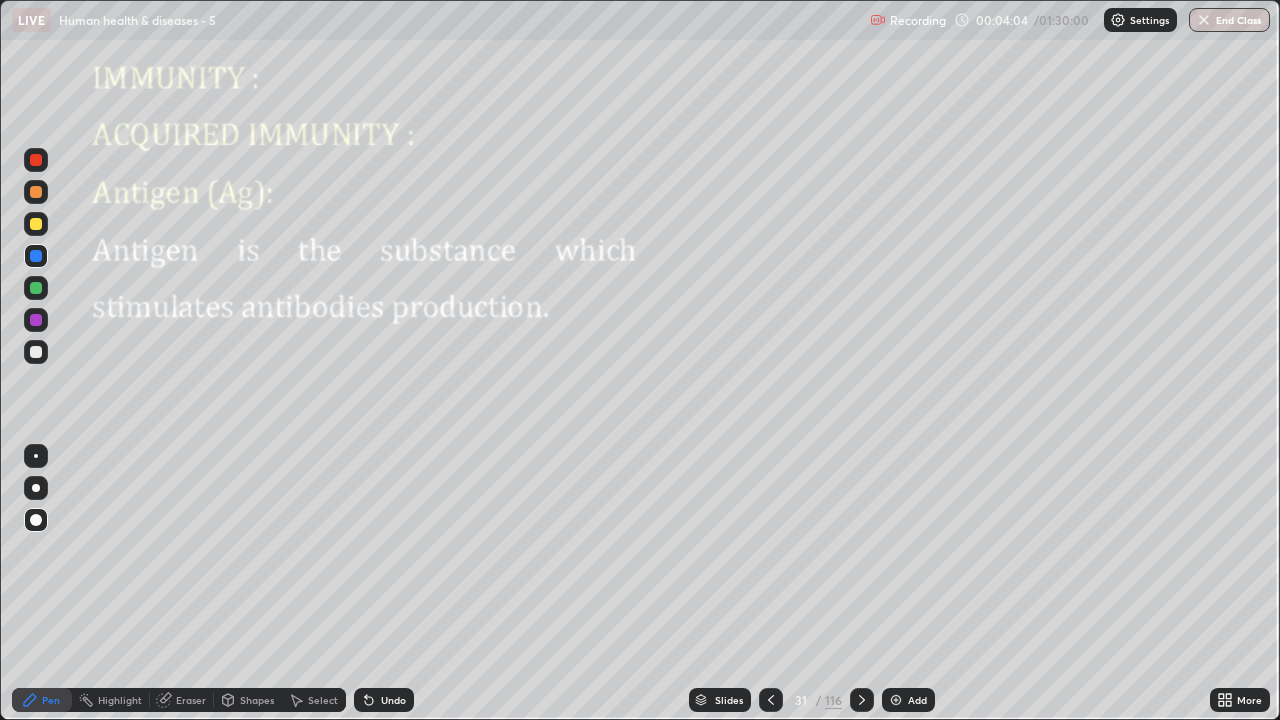 click at bounding box center [36, 456] 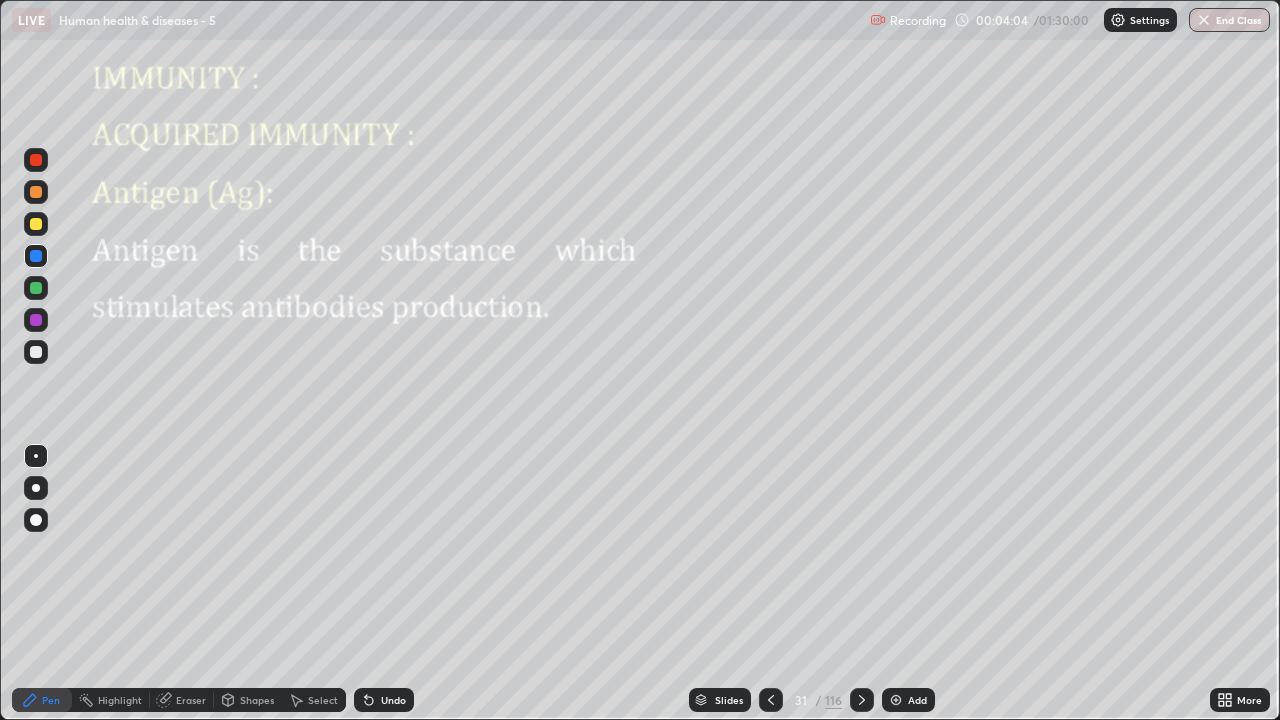 click at bounding box center [36, 320] 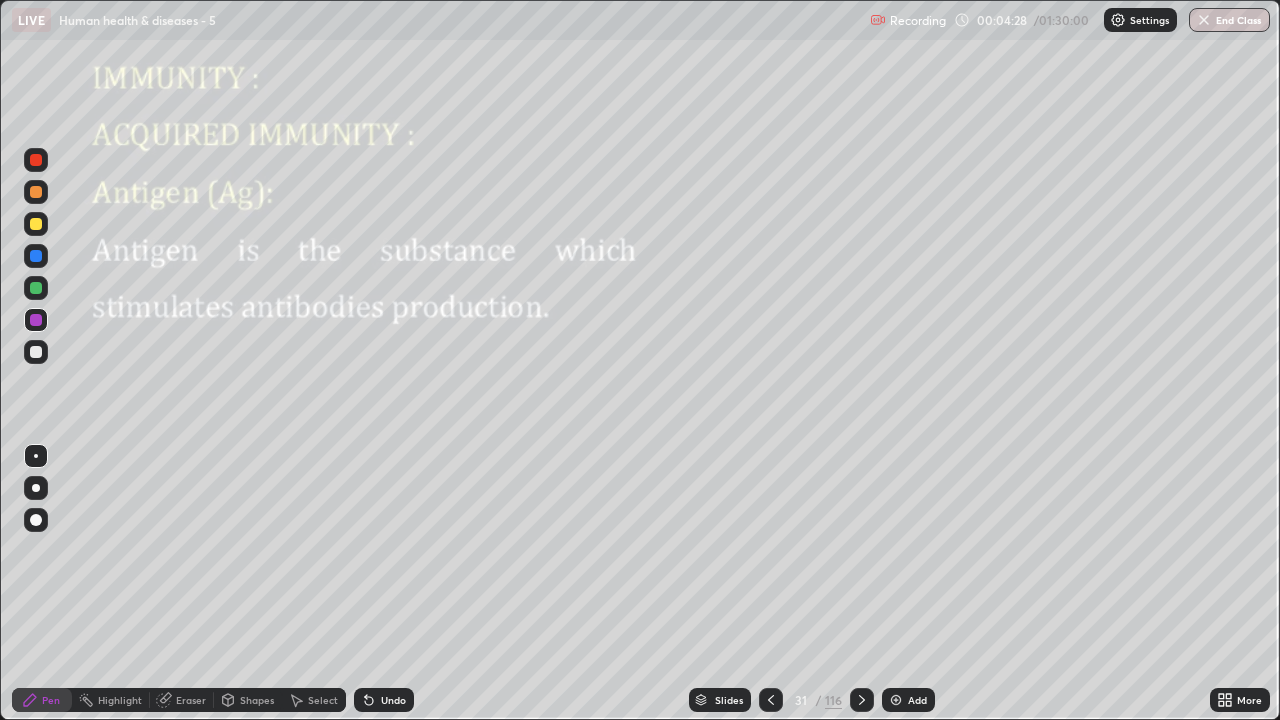 click at bounding box center (36, 456) 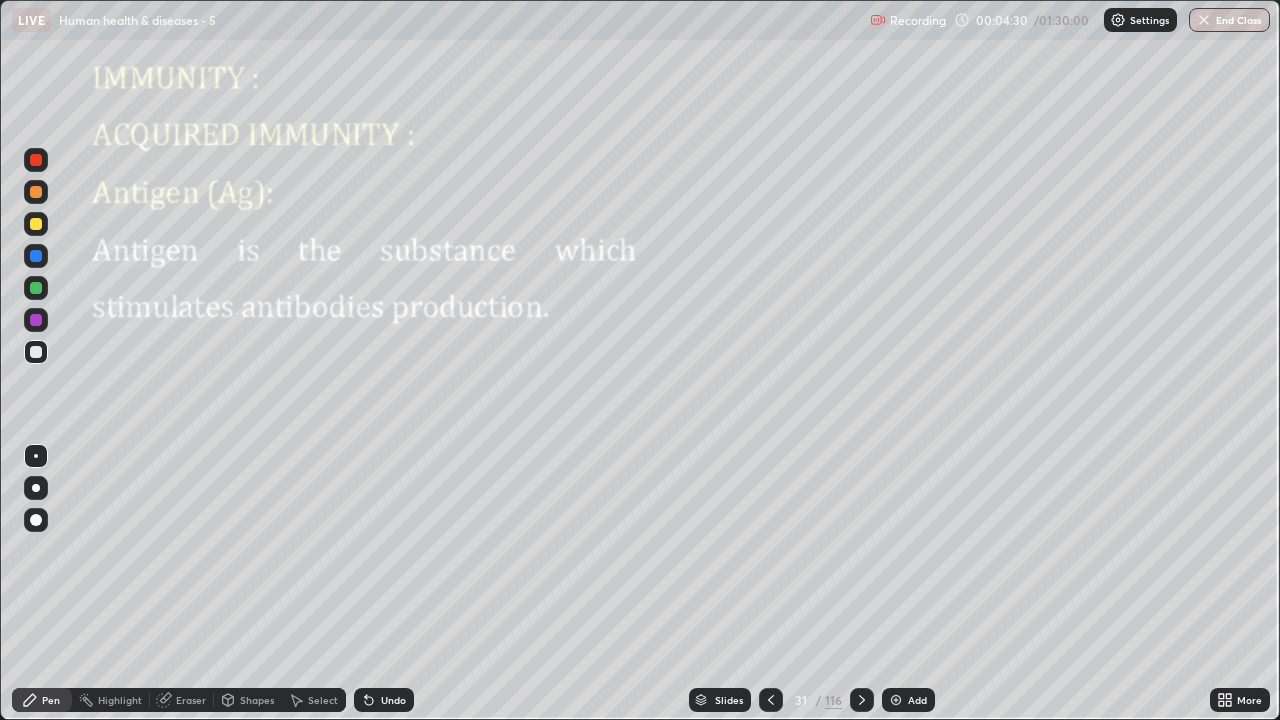 click at bounding box center [36, 224] 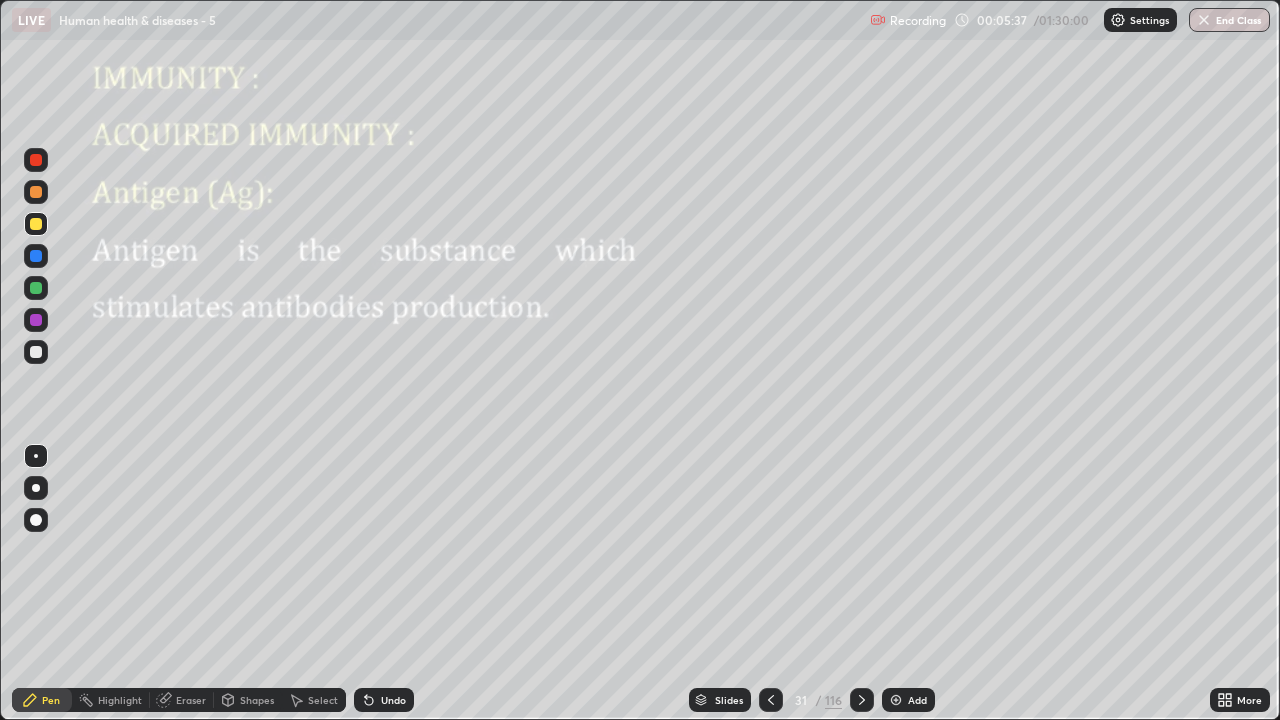 click at bounding box center (36, 352) 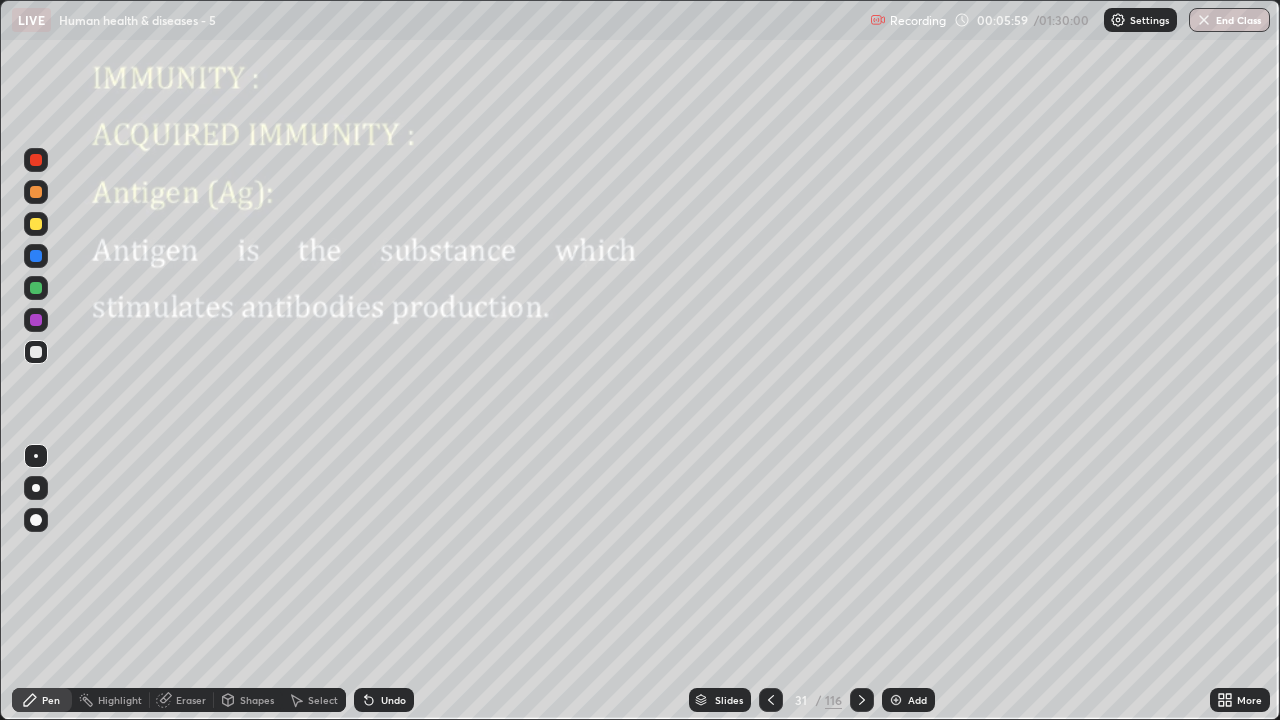 click at bounding box center (36, 352) 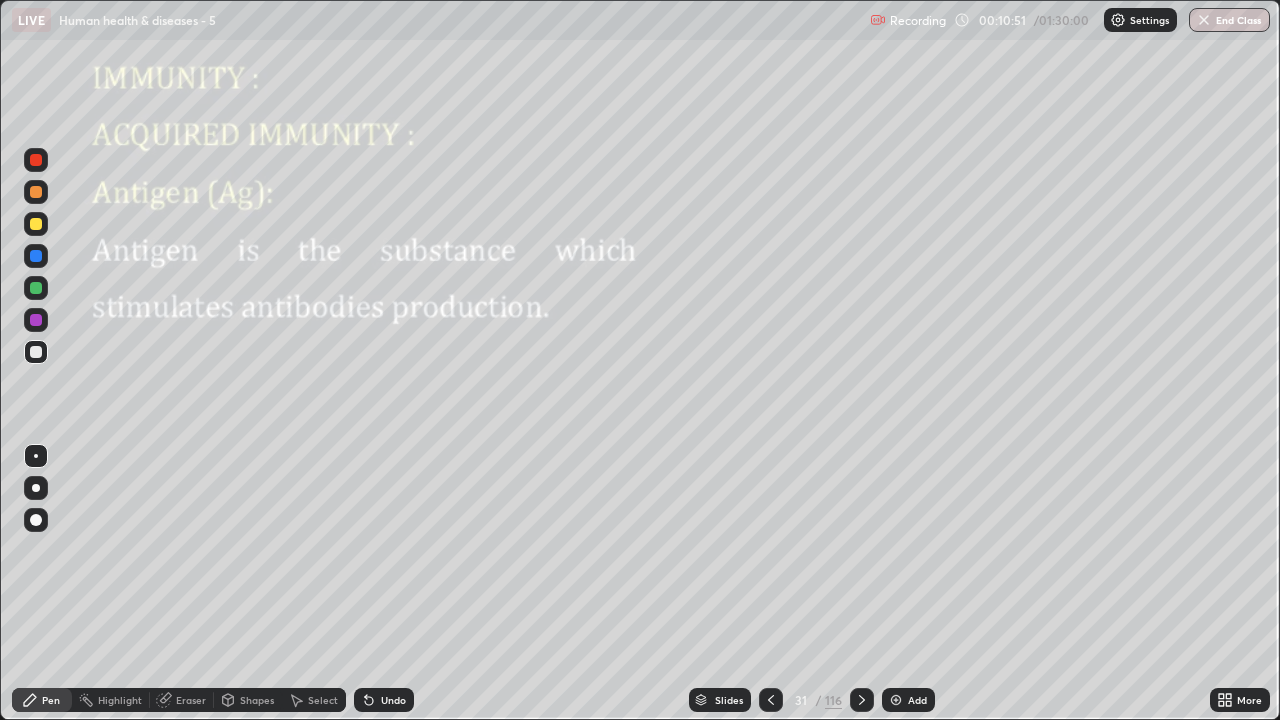 click 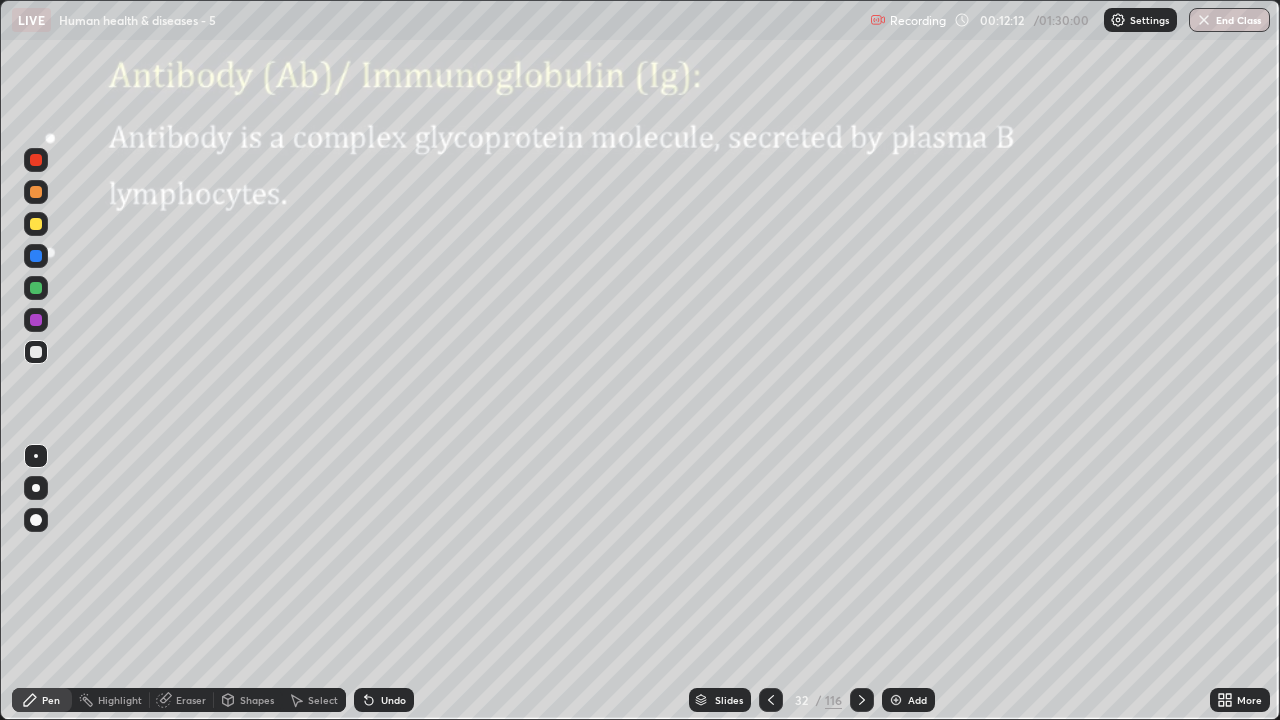 click at bounding box center (36, 520) 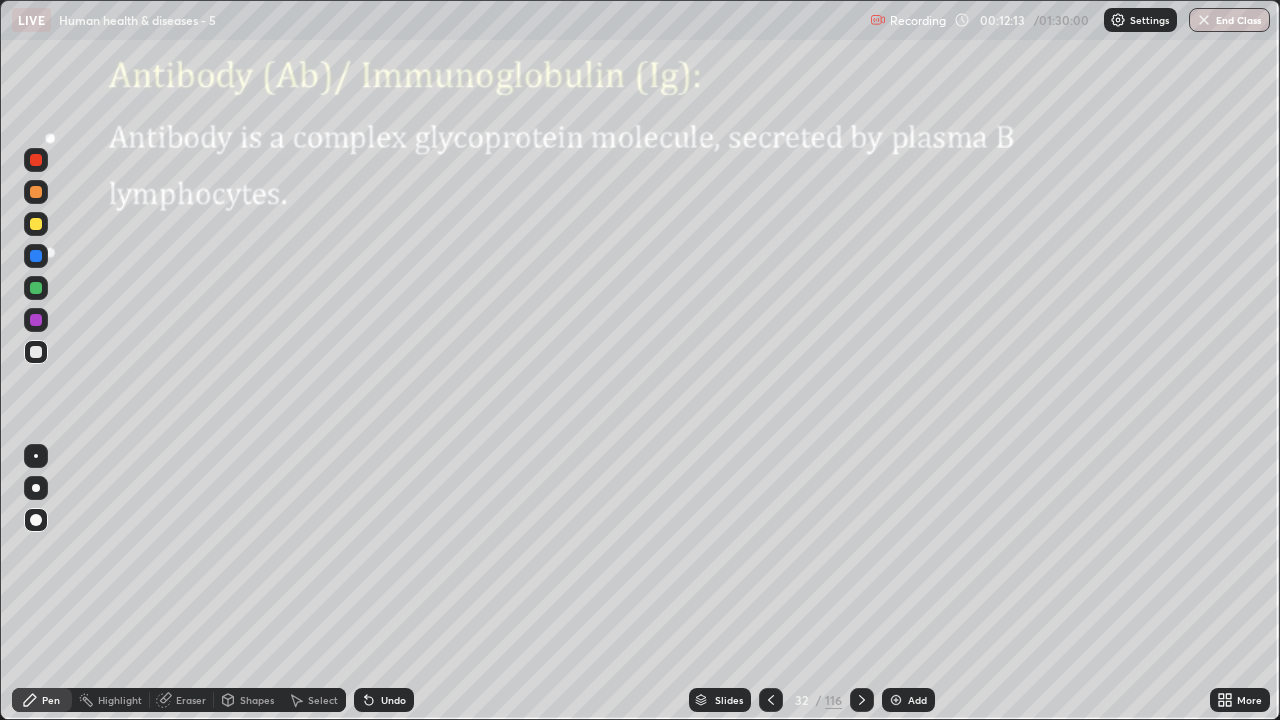 click at bounding box center (36, 288) 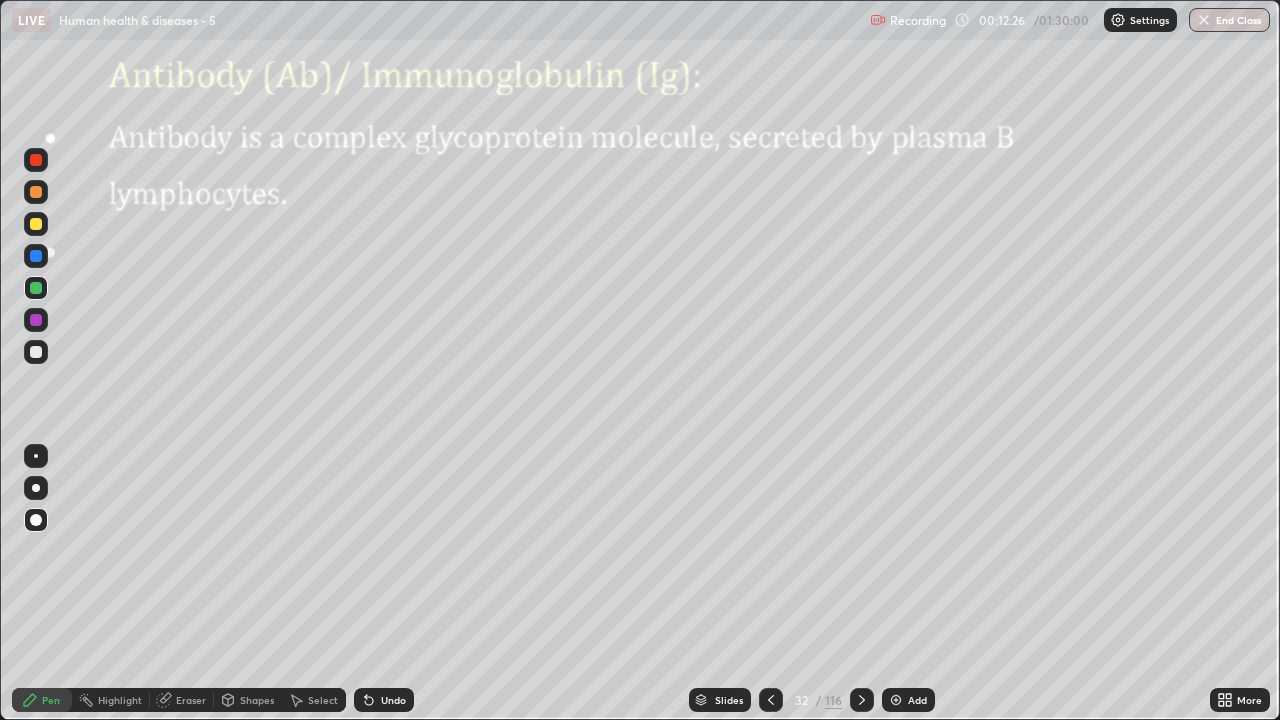 click at bounding box center (36, 320) 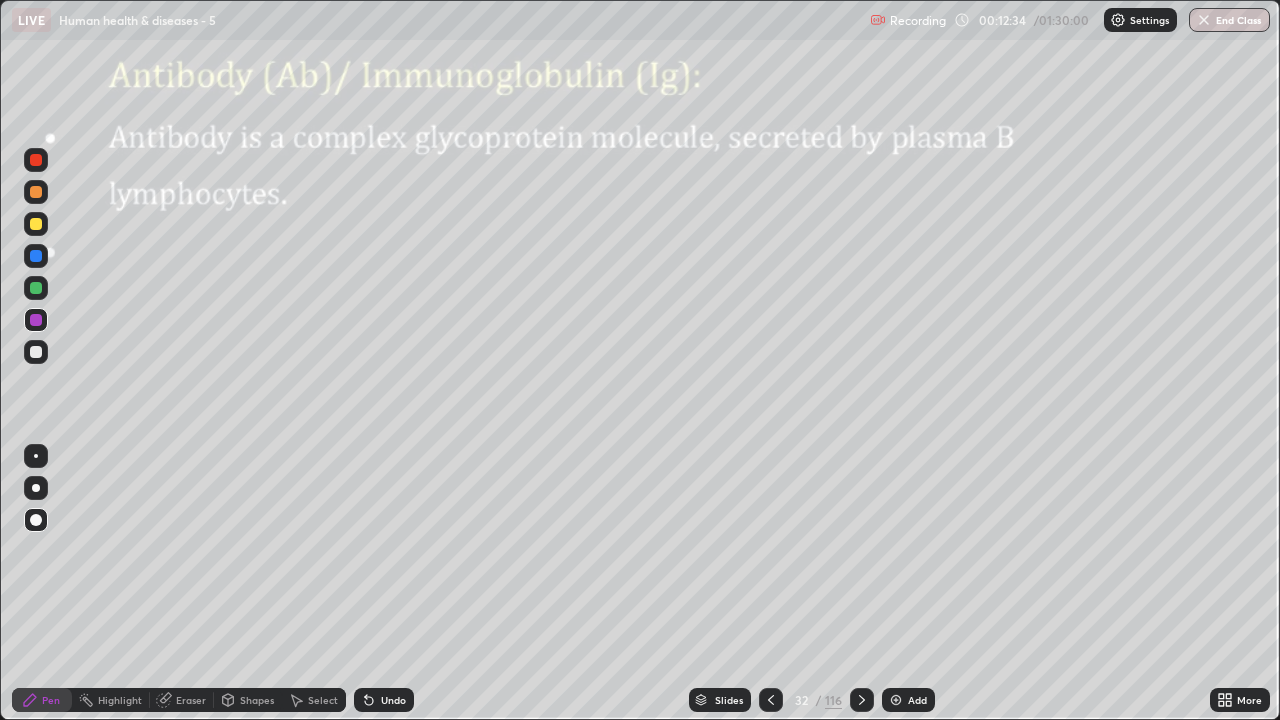 click at bounding box center (36, 352) 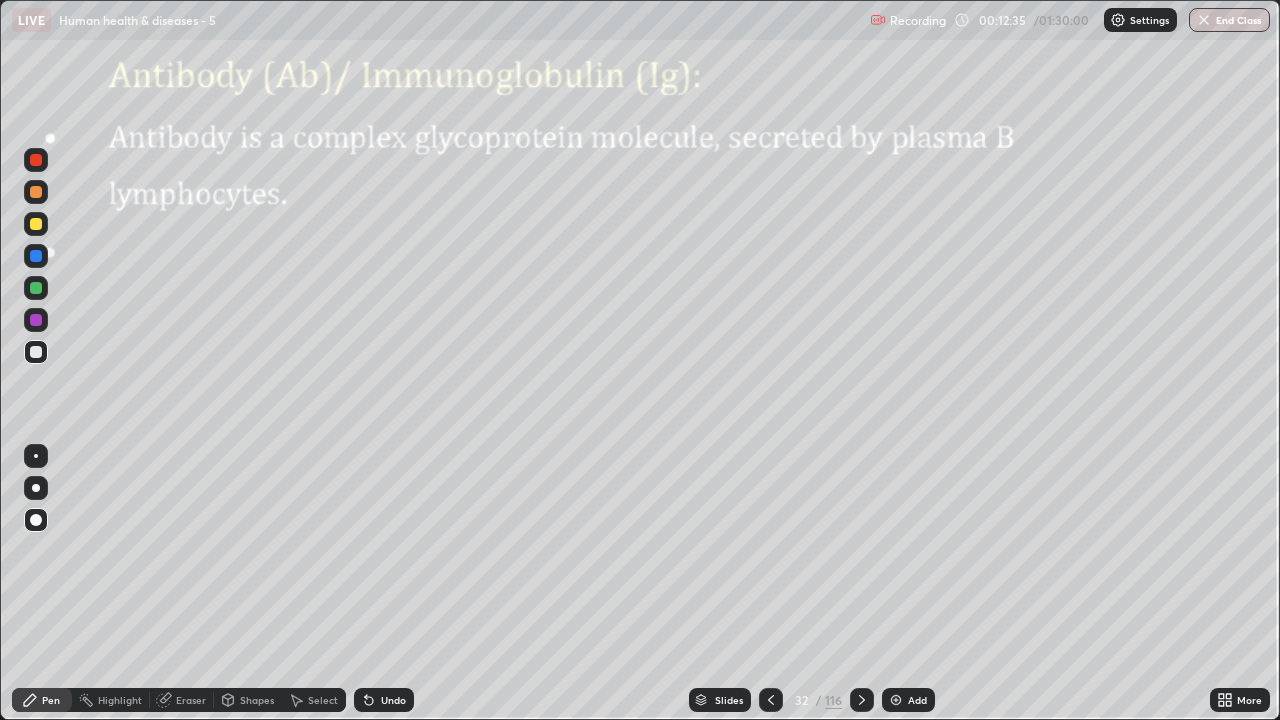click at bounding box center (36, 456) 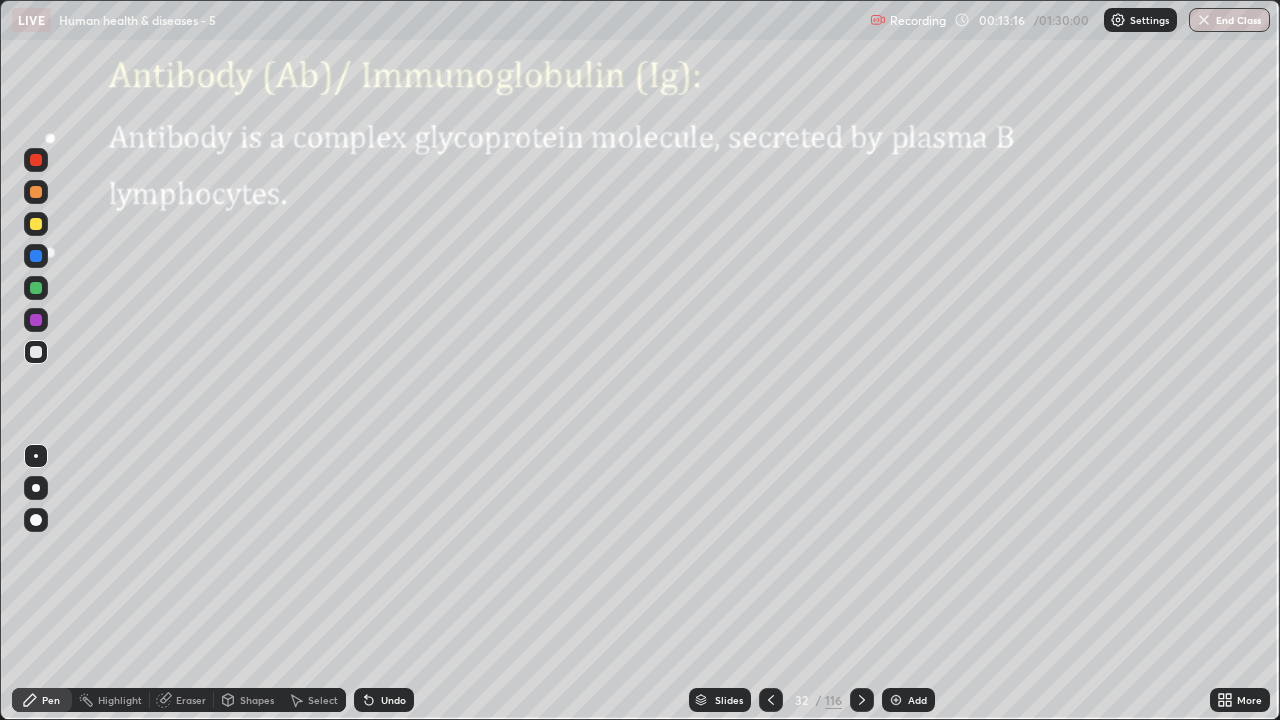 click 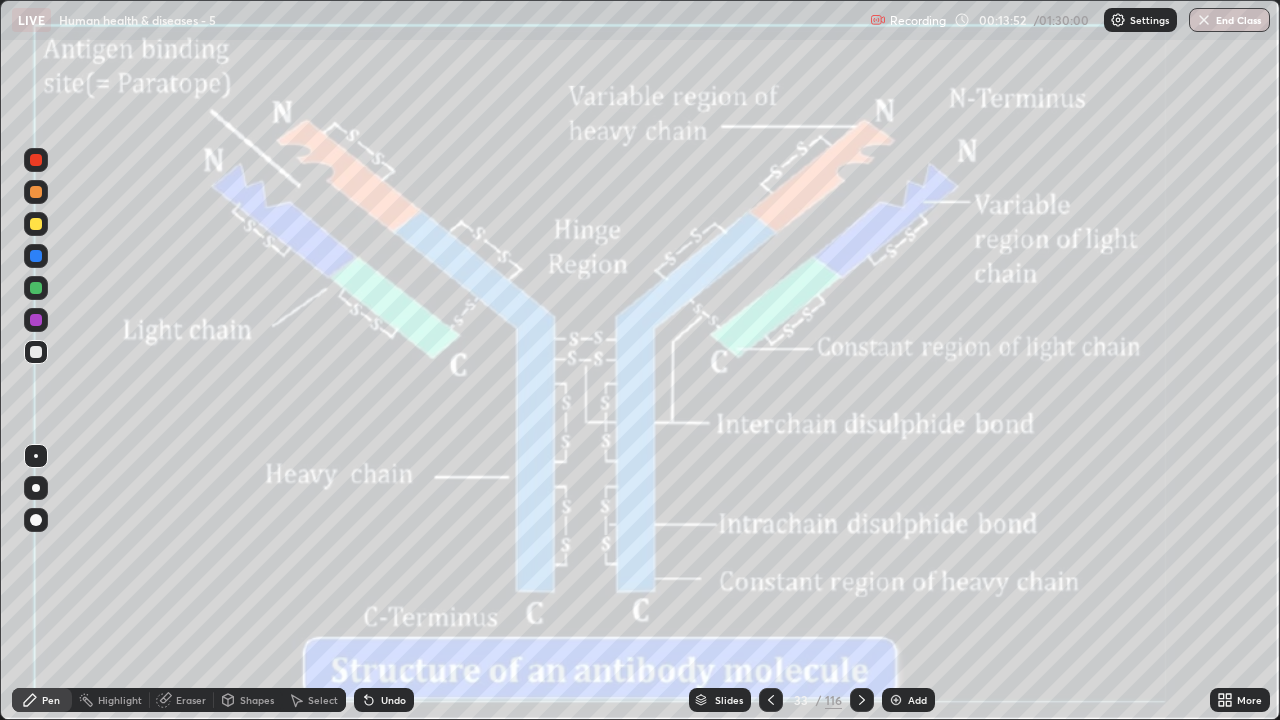 click on "Add" at bounding box center [908, 700] 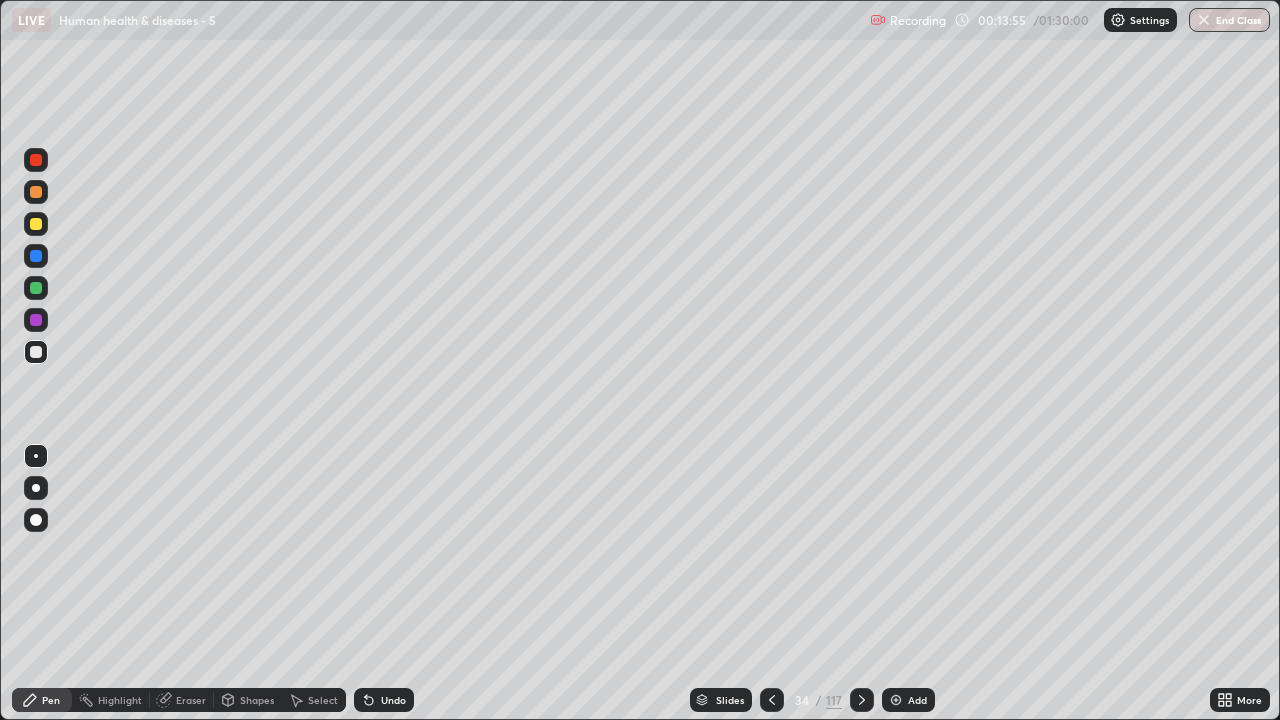 click at bounding box center [36, 352] 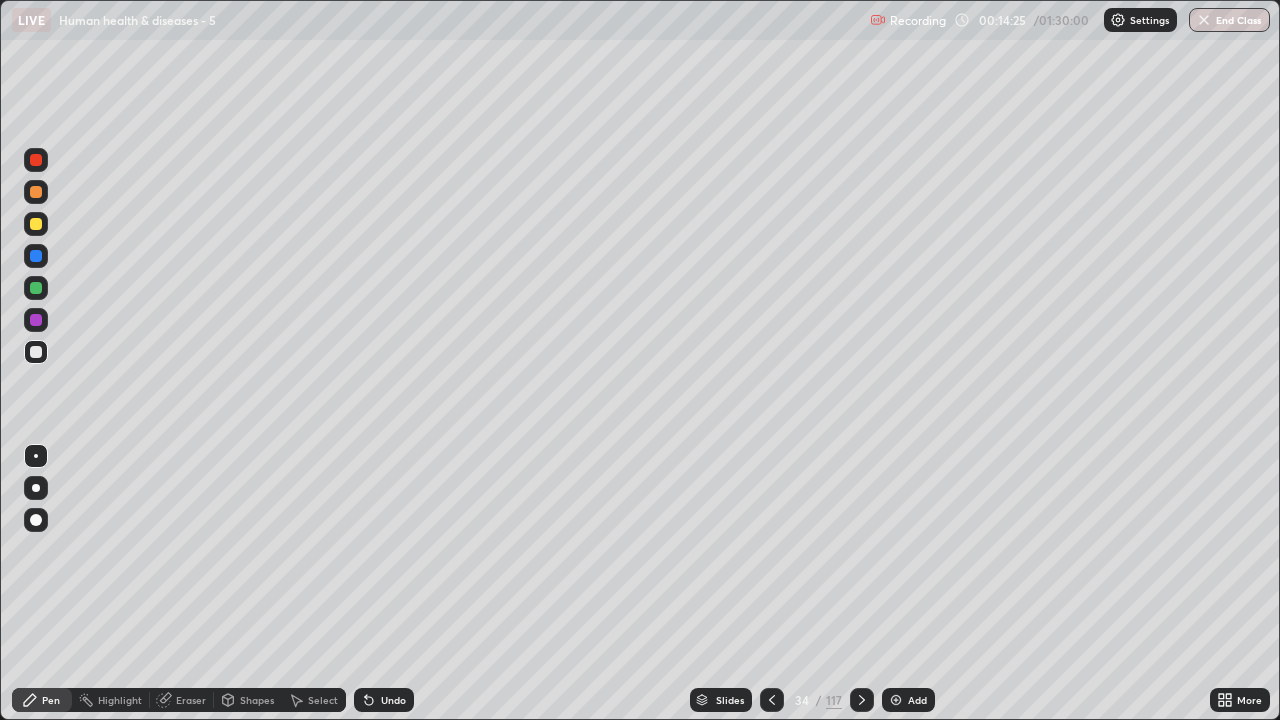 click on "Eraser" at bounding box center (191, 700) 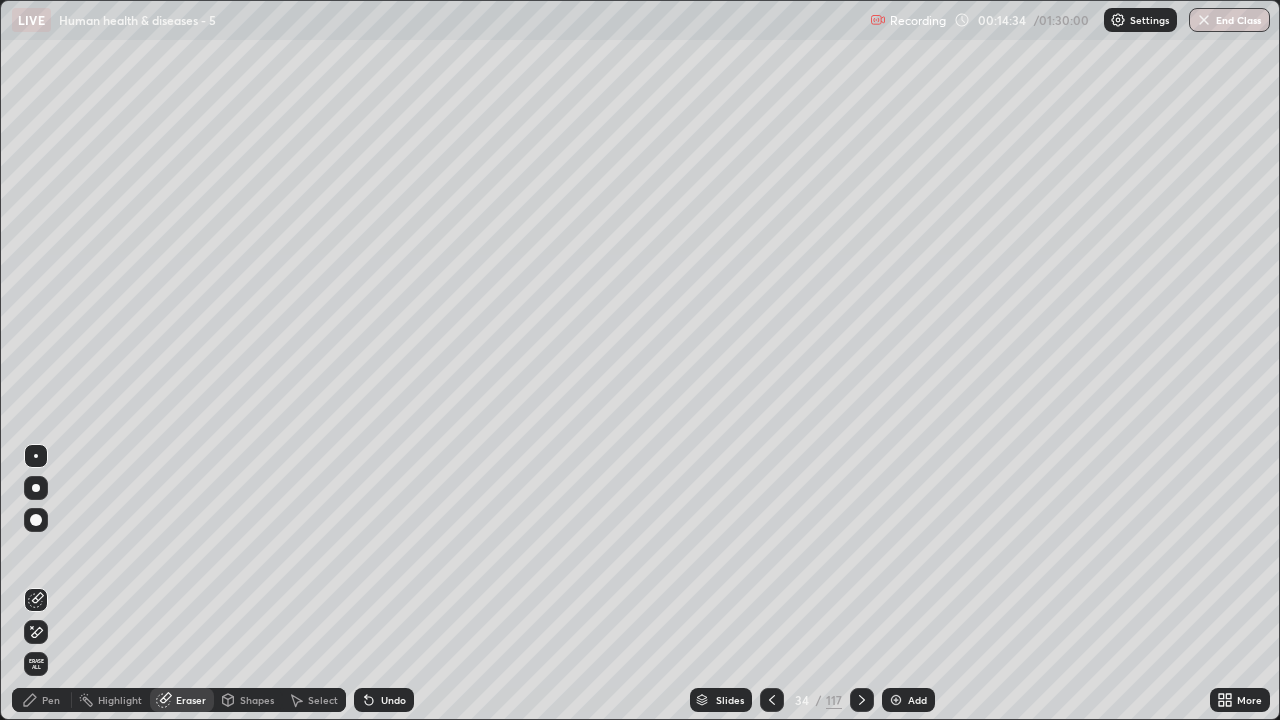 click on "Highlight" at bounding box center (120, 700) 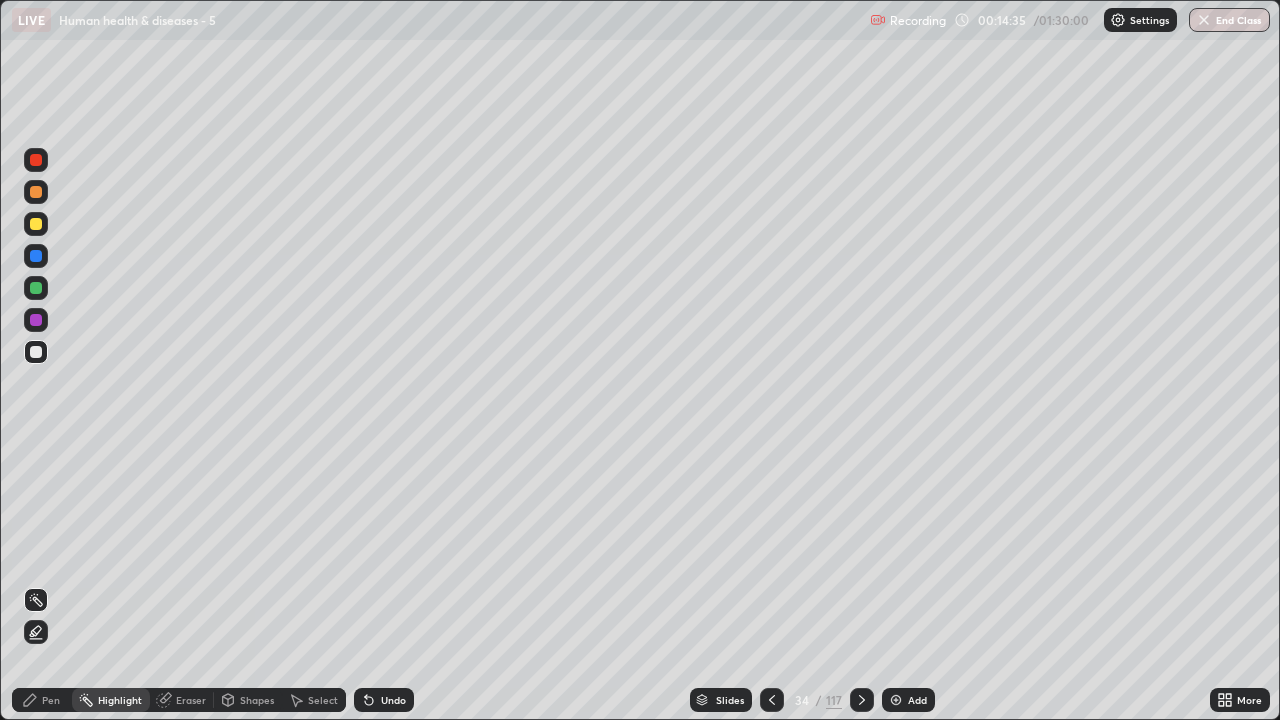 click on "Pen" at bounding box center (42, 700) 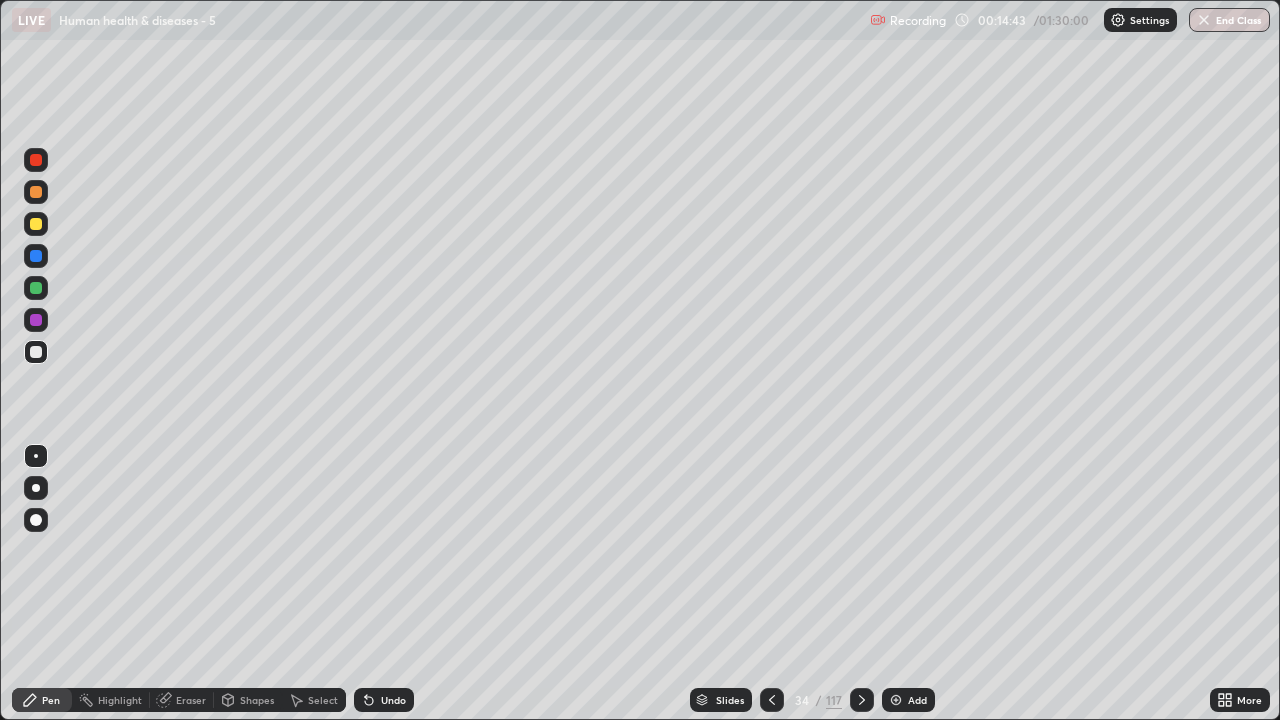 click on "Eraser" at bounding box center (191, 700) 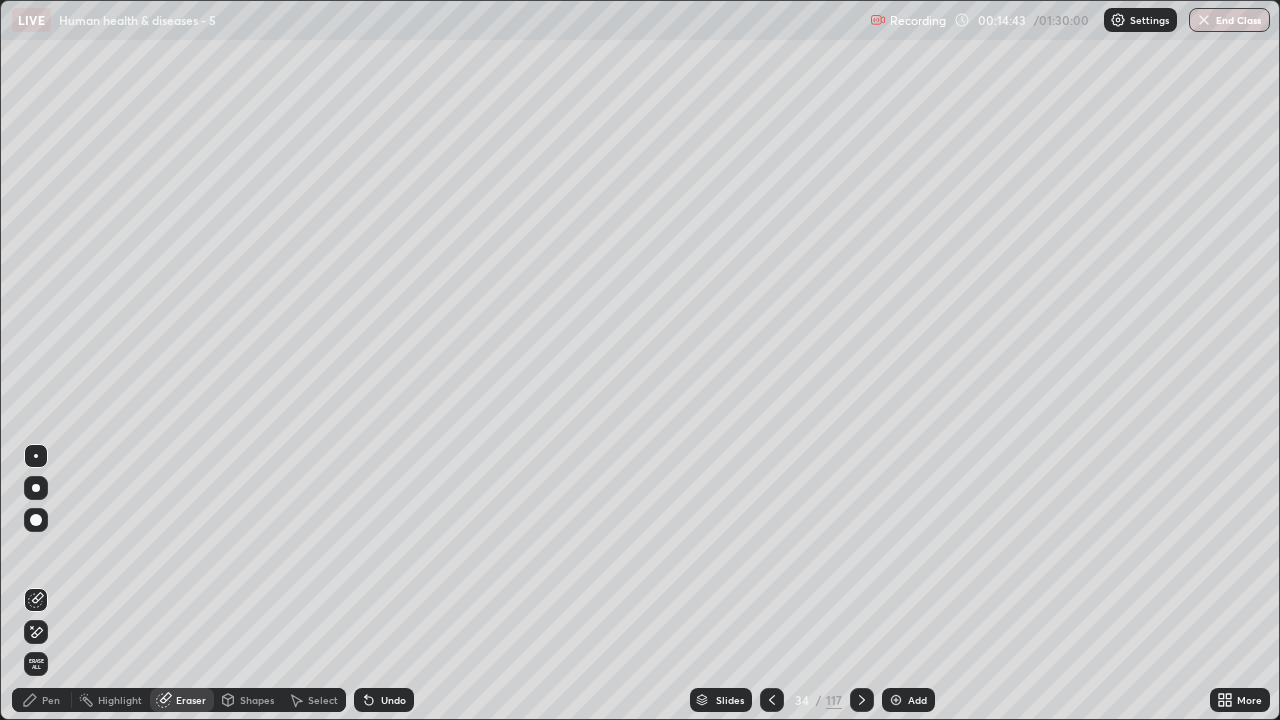 click at bounding box center [36, 632] 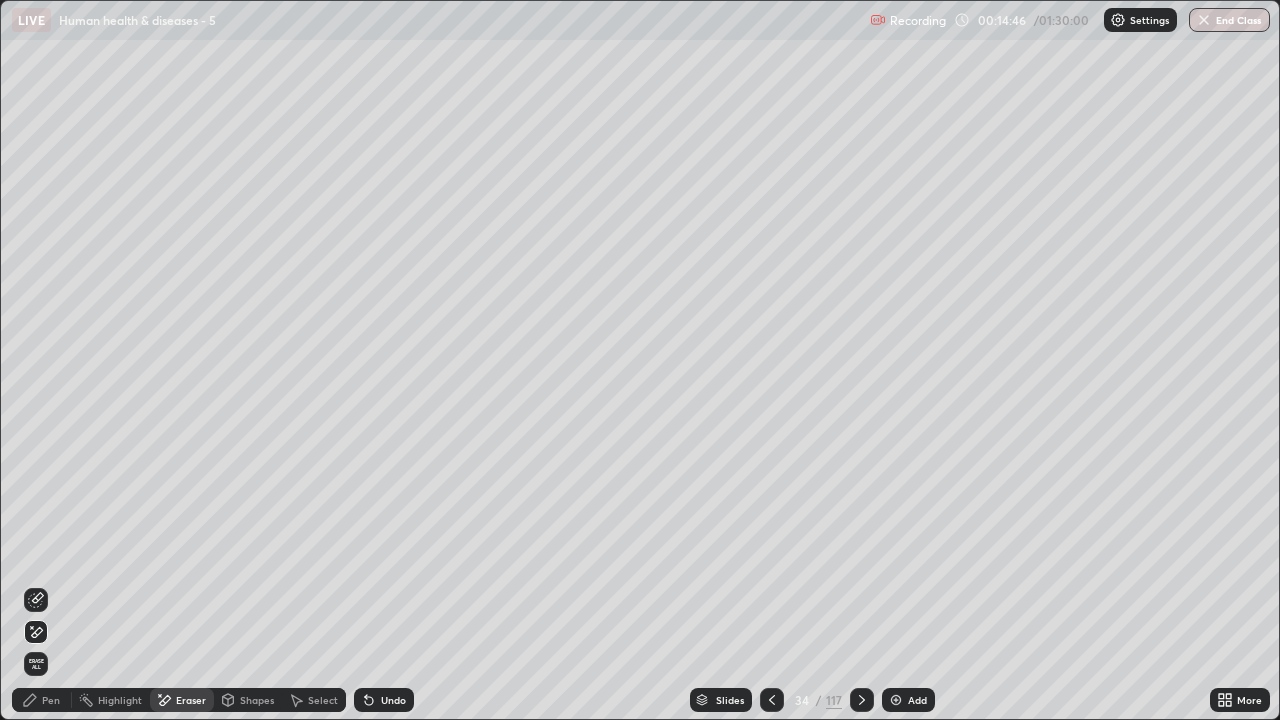 click on "Pen" at bounding box center [51, 700] 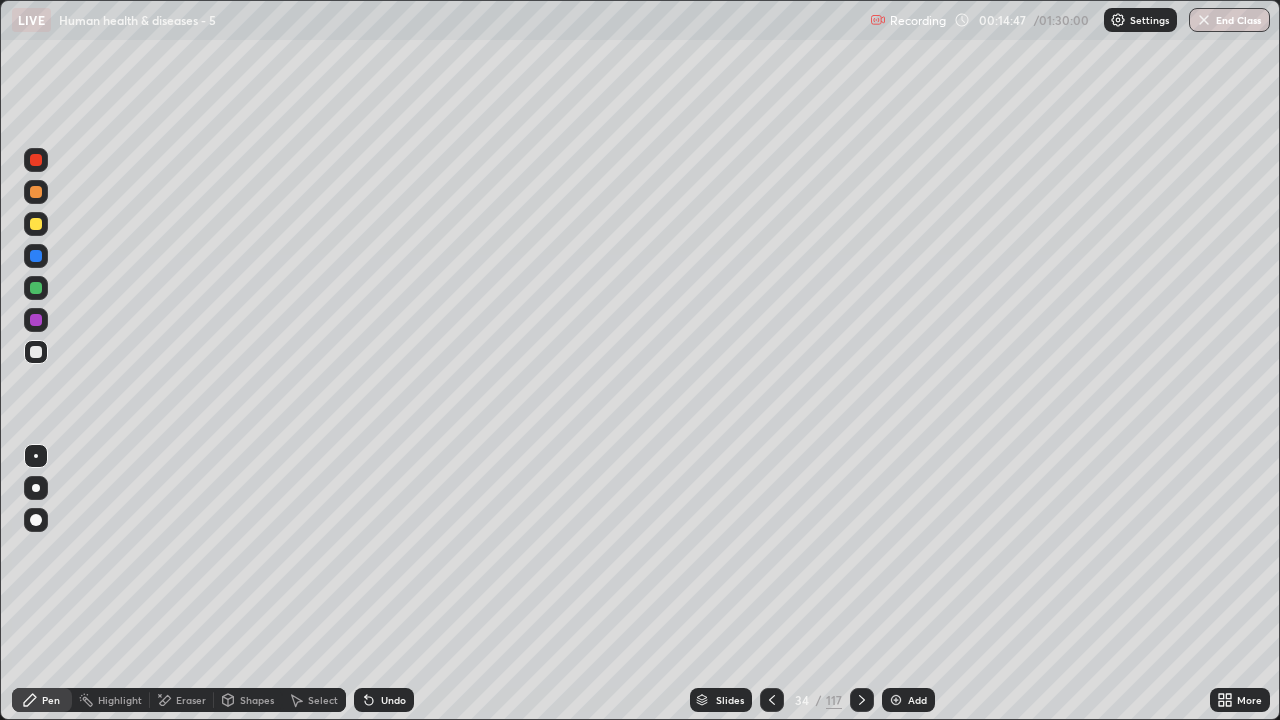 click at bounding box center (36, 456) 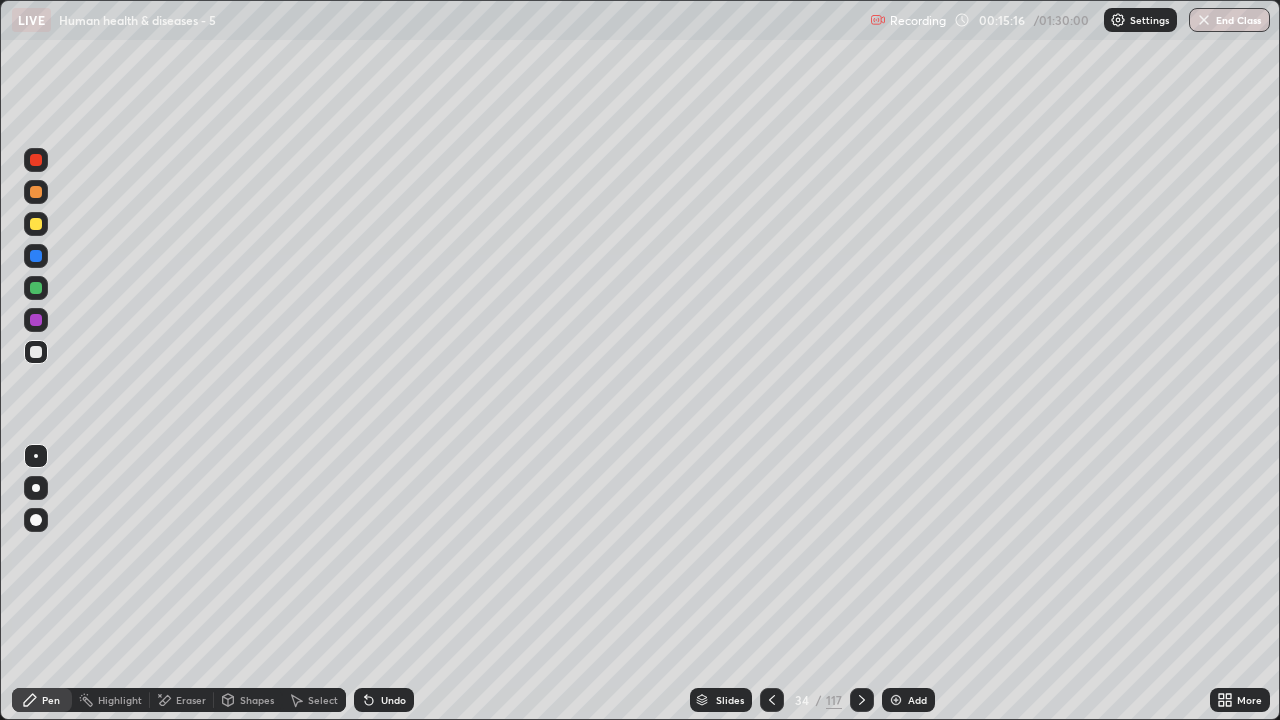 click at bounding box center (862, 700) 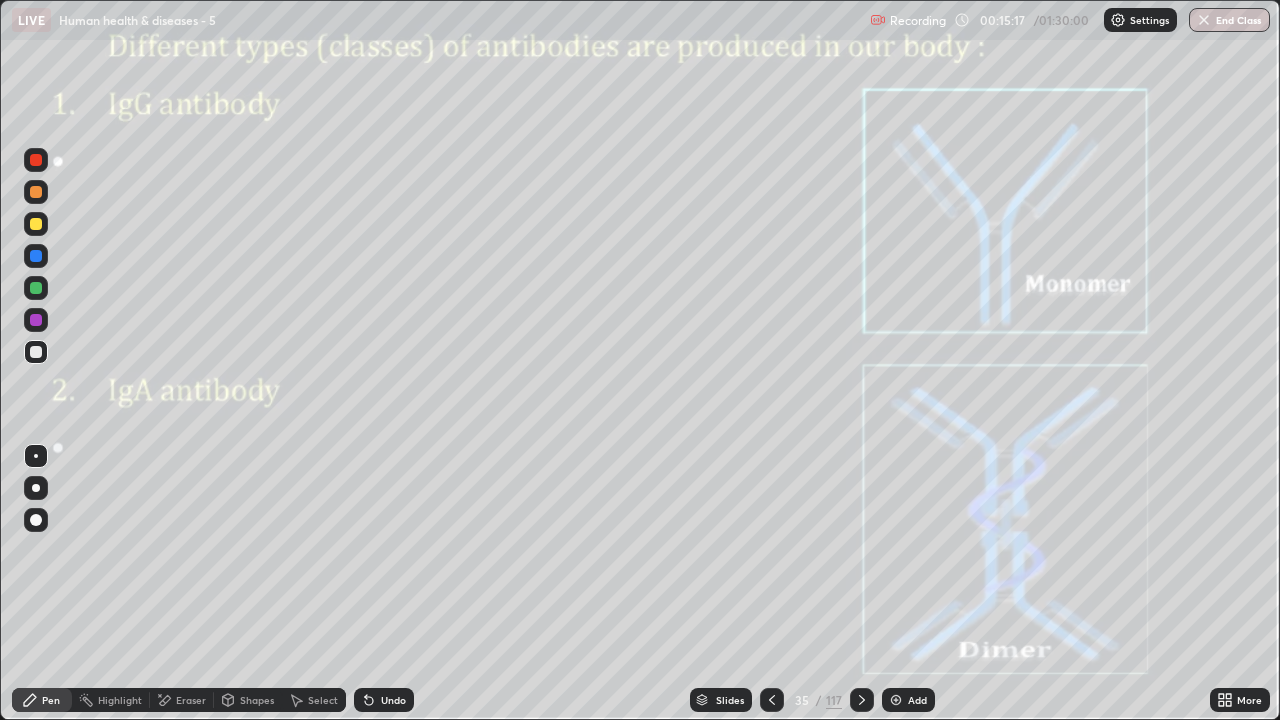 click 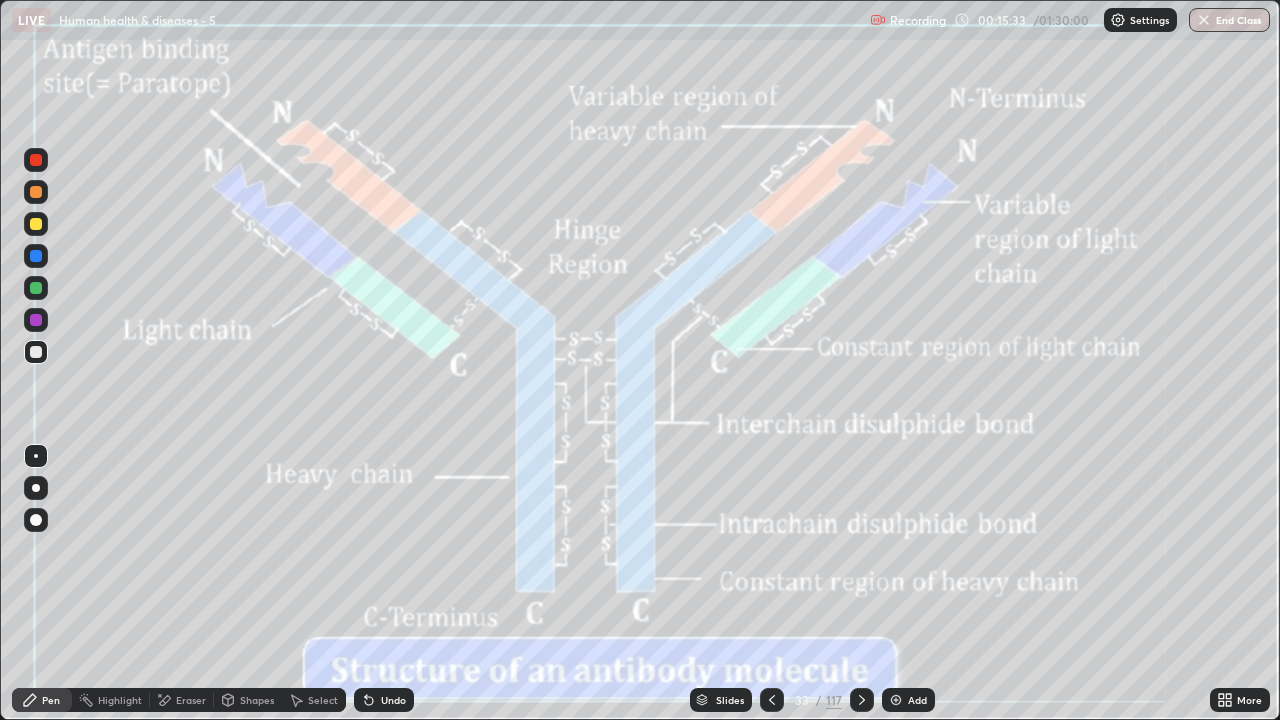 click at bounding box center [36, 288] 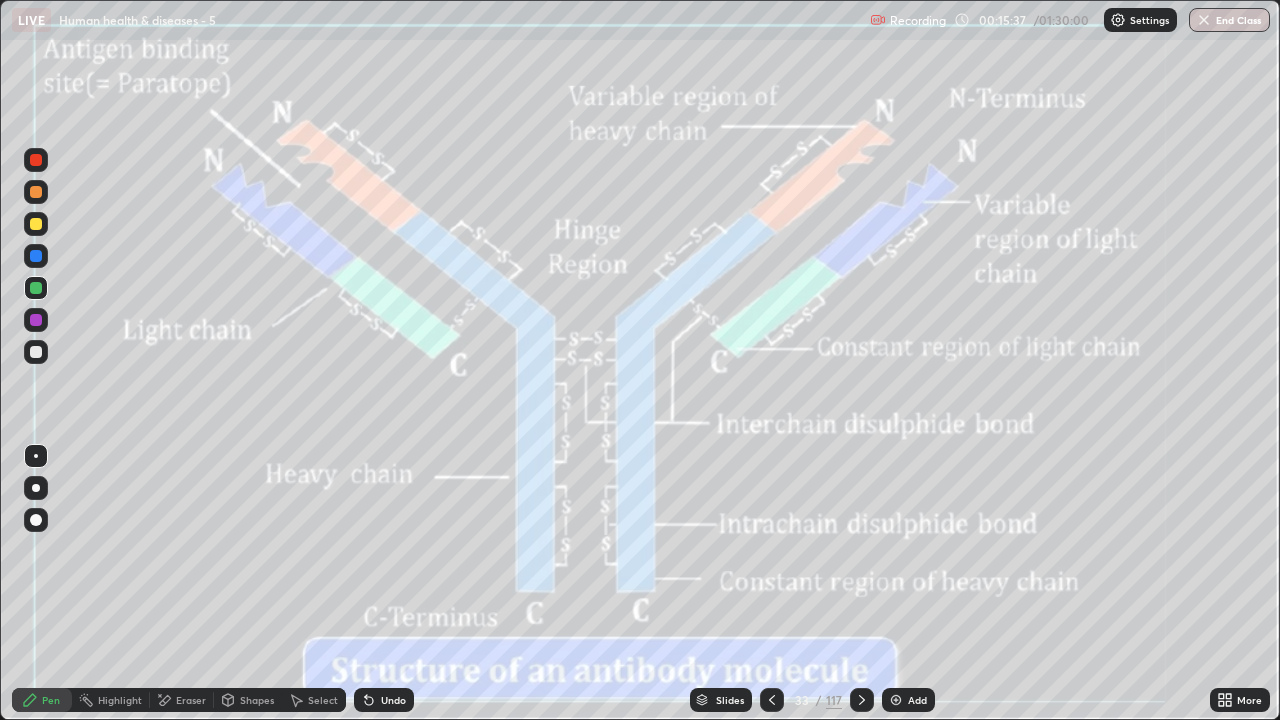 click at bounding box center (36, 520) 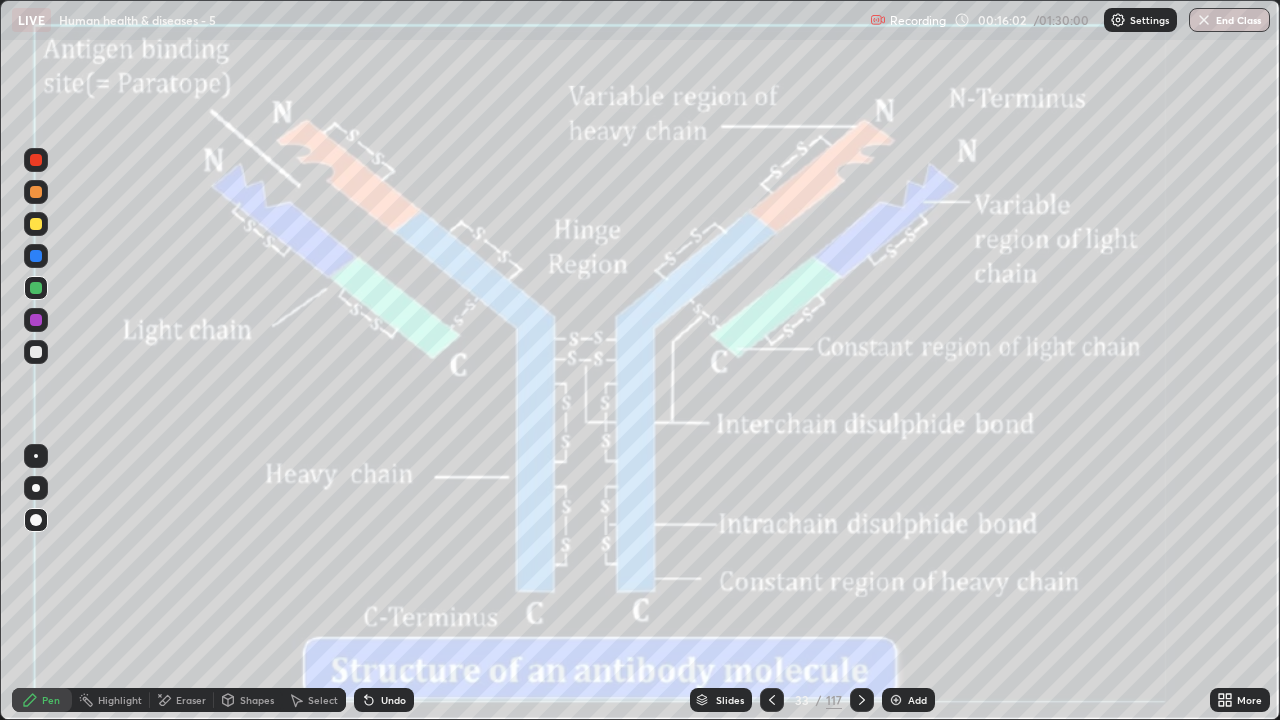 click at bounding box center (36, 352) 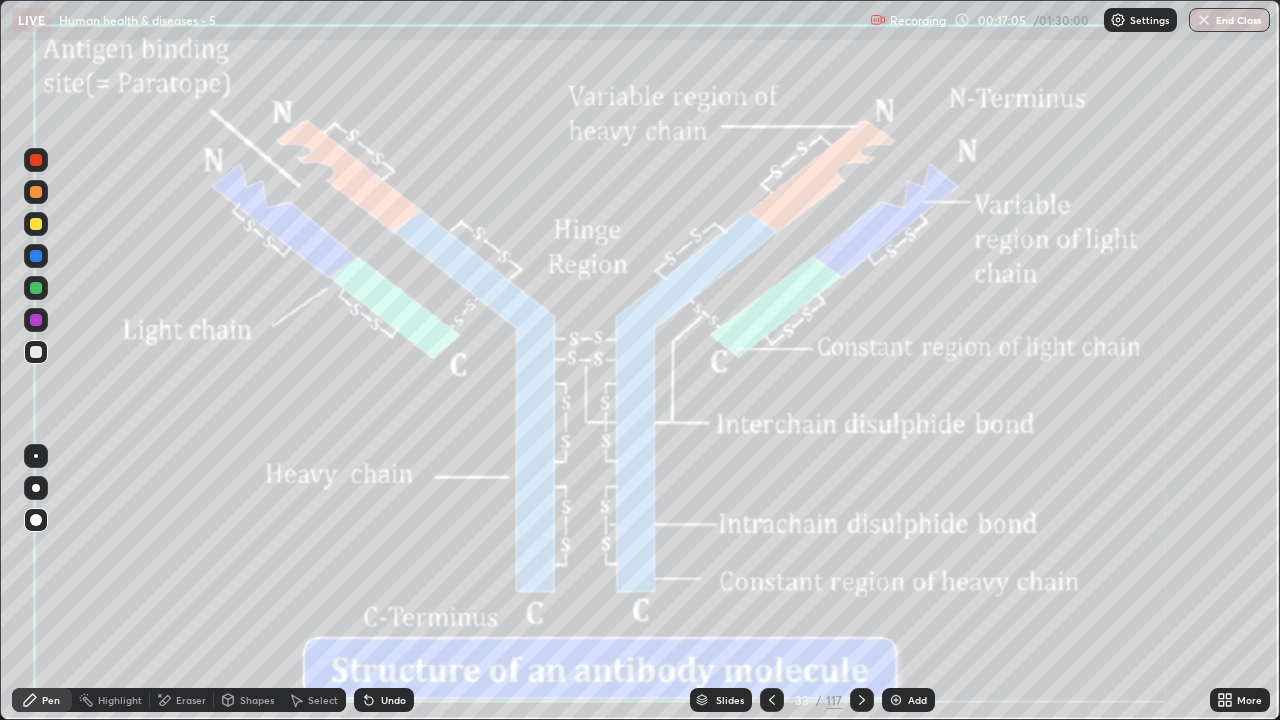 click at bounding box center (36, 456) 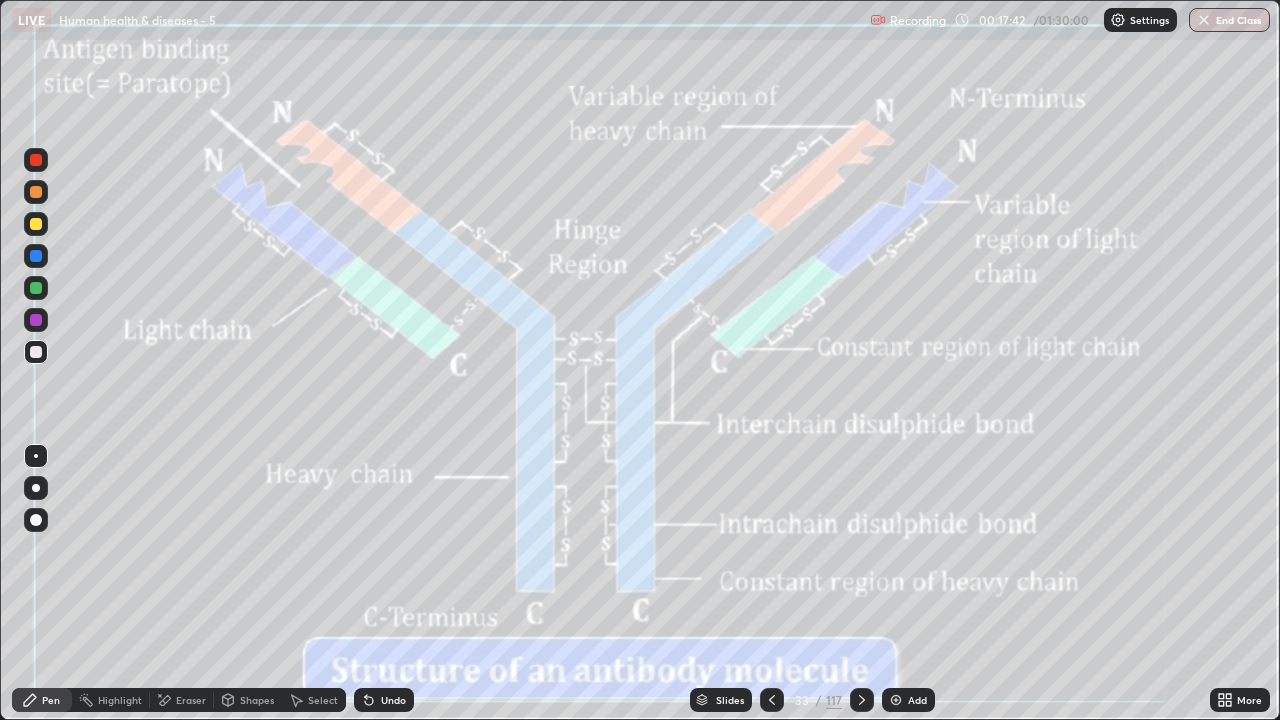 click at bounding box center [36, 256] 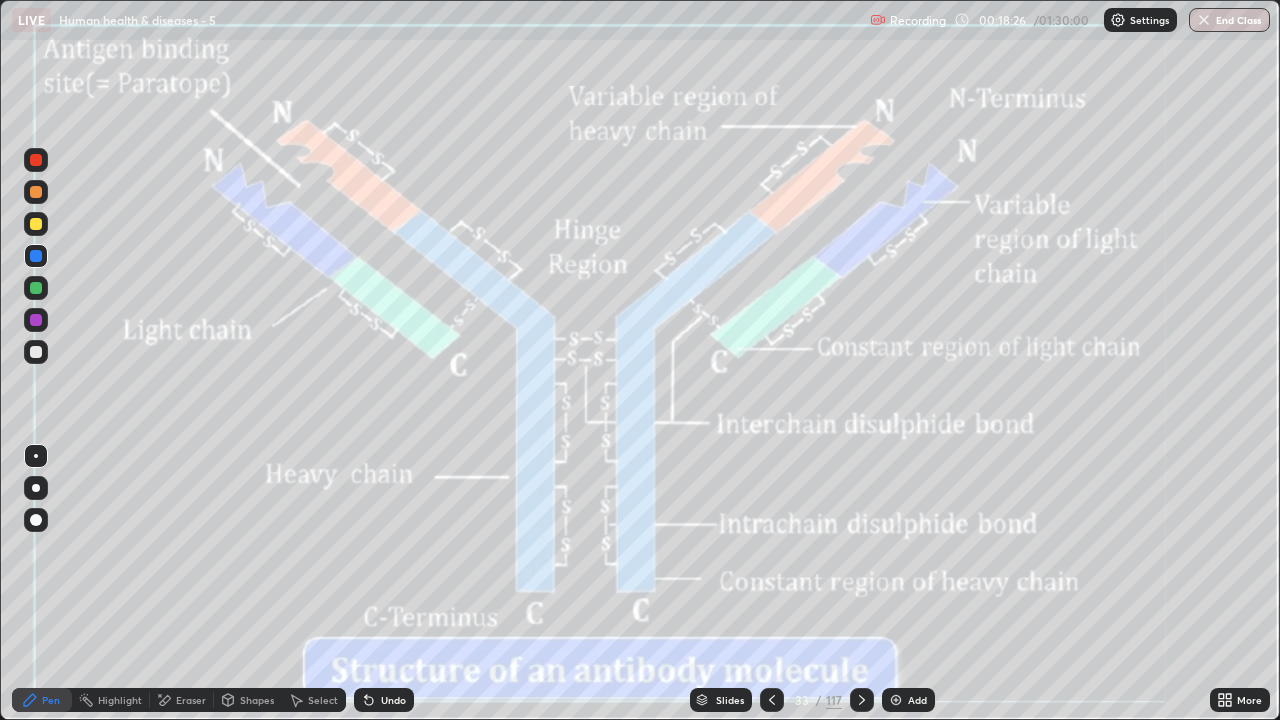 click at bounding box center (36, 320) 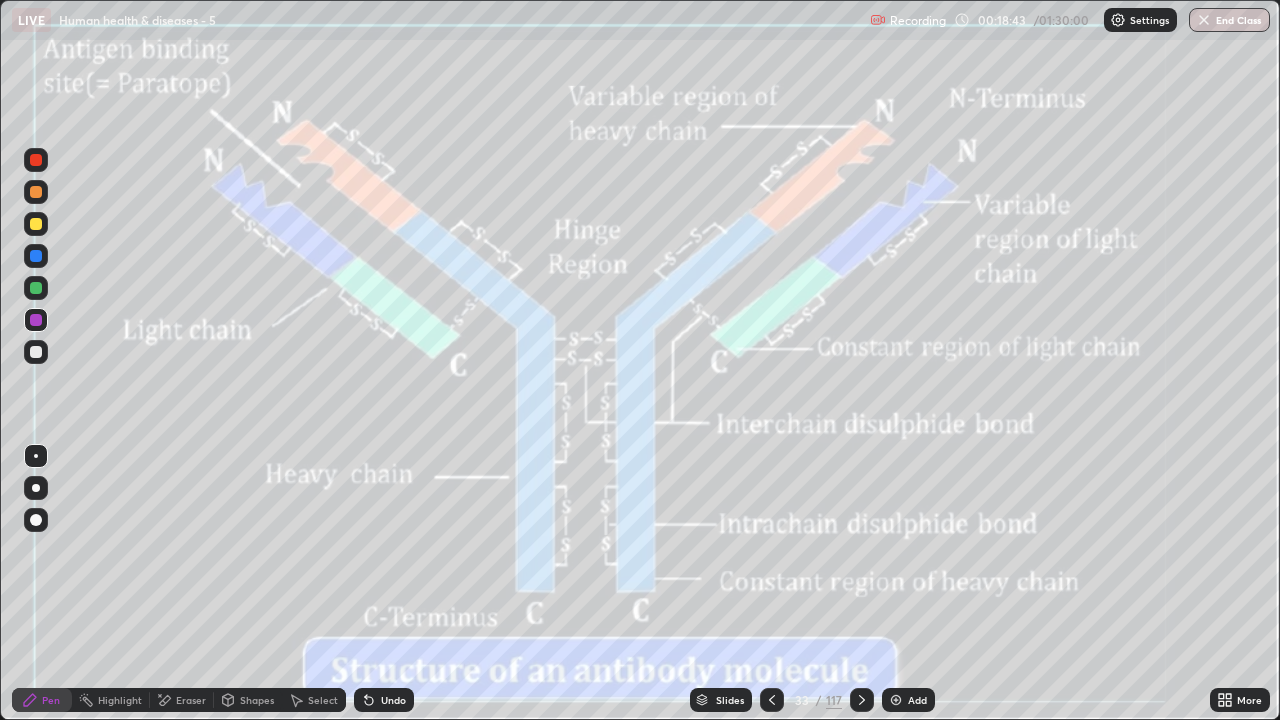 click at bounding box center (36, 488) 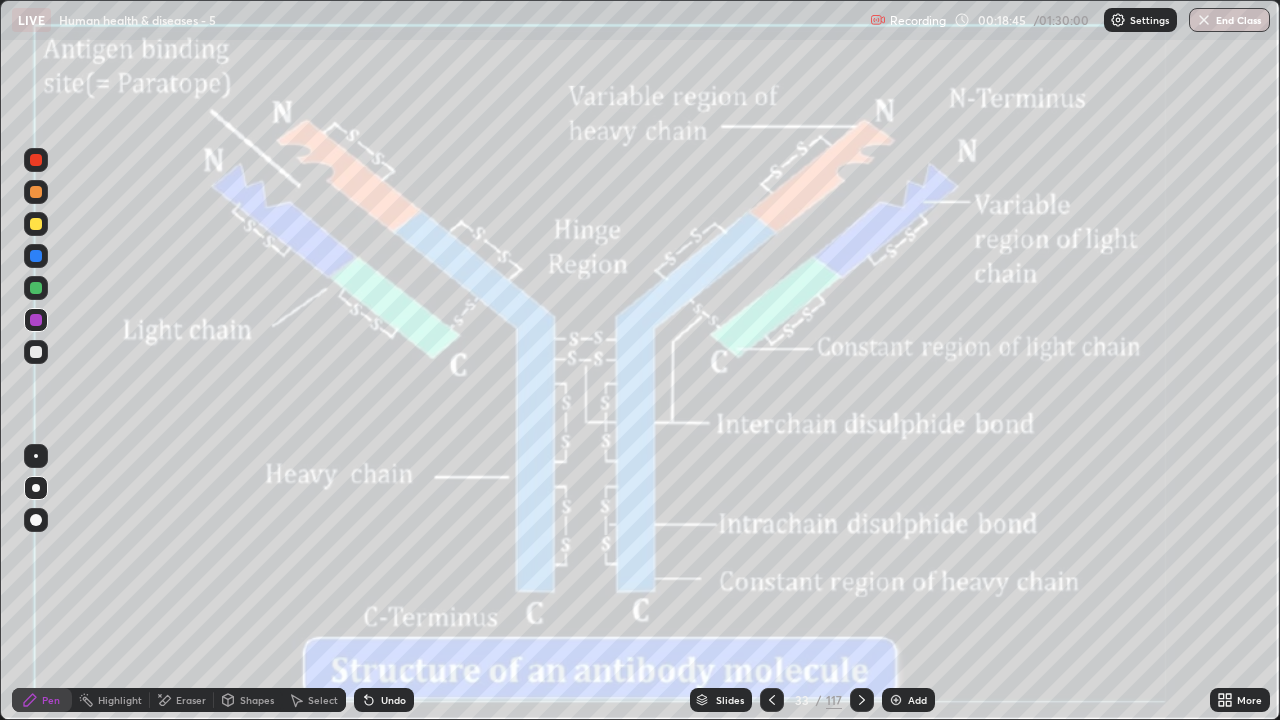 click at bounding box center [36, 456] 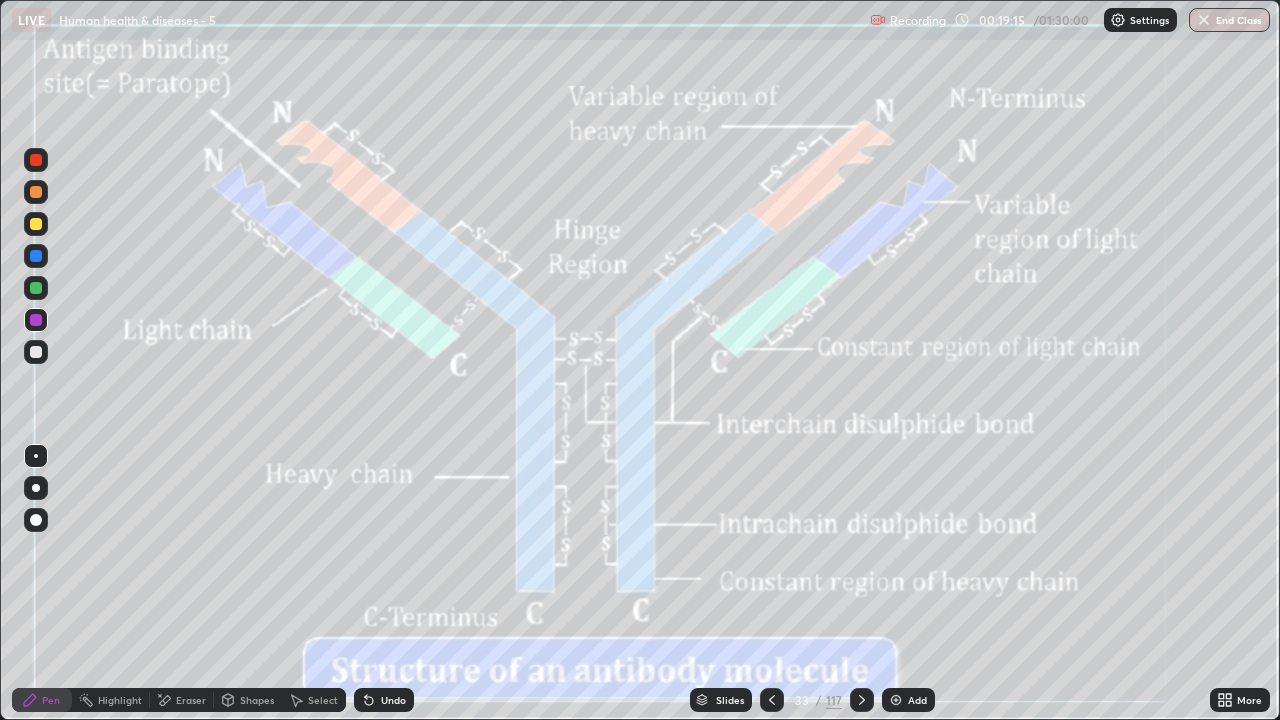 click 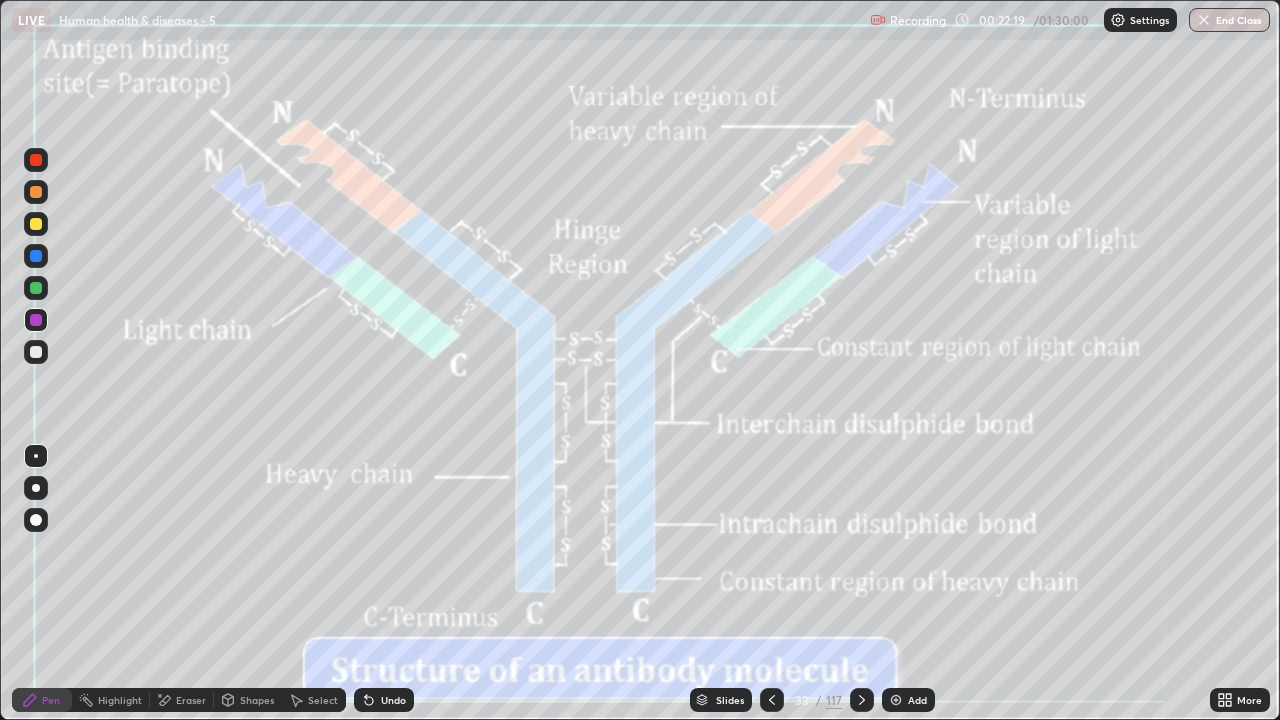 click at bounding box center (36, 224) 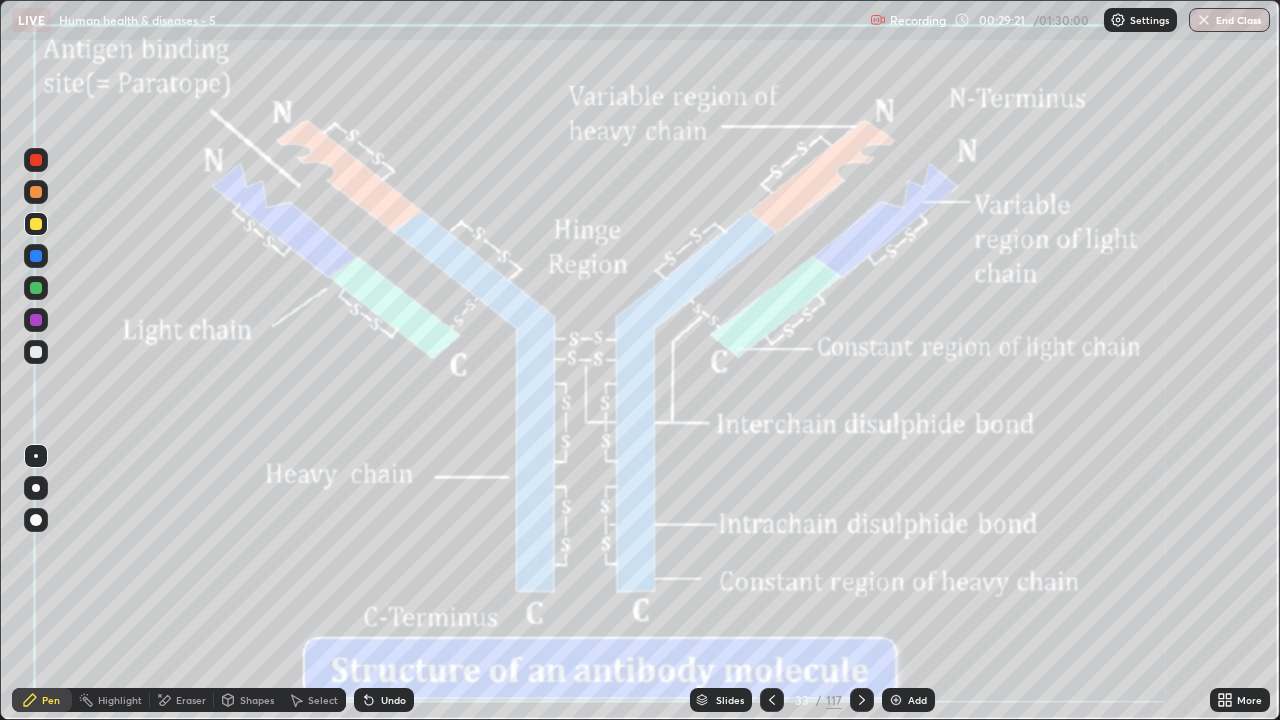 click 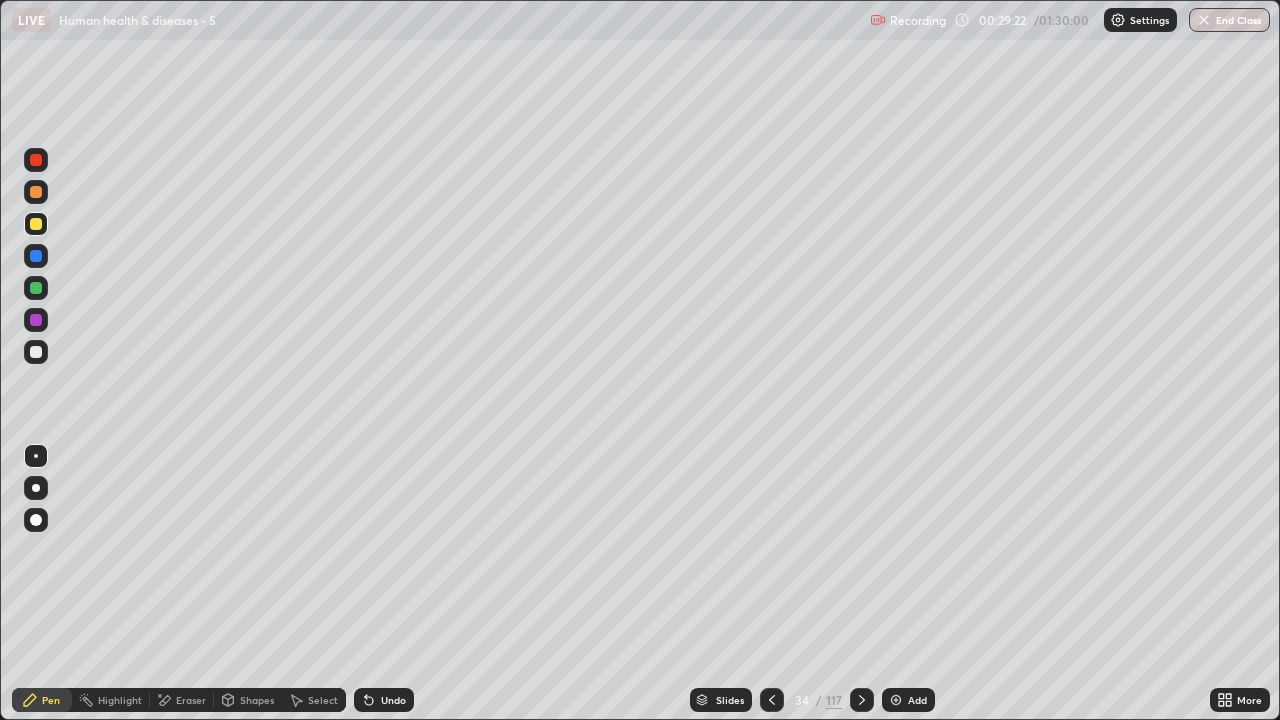 click at bounding box center (862, 700) 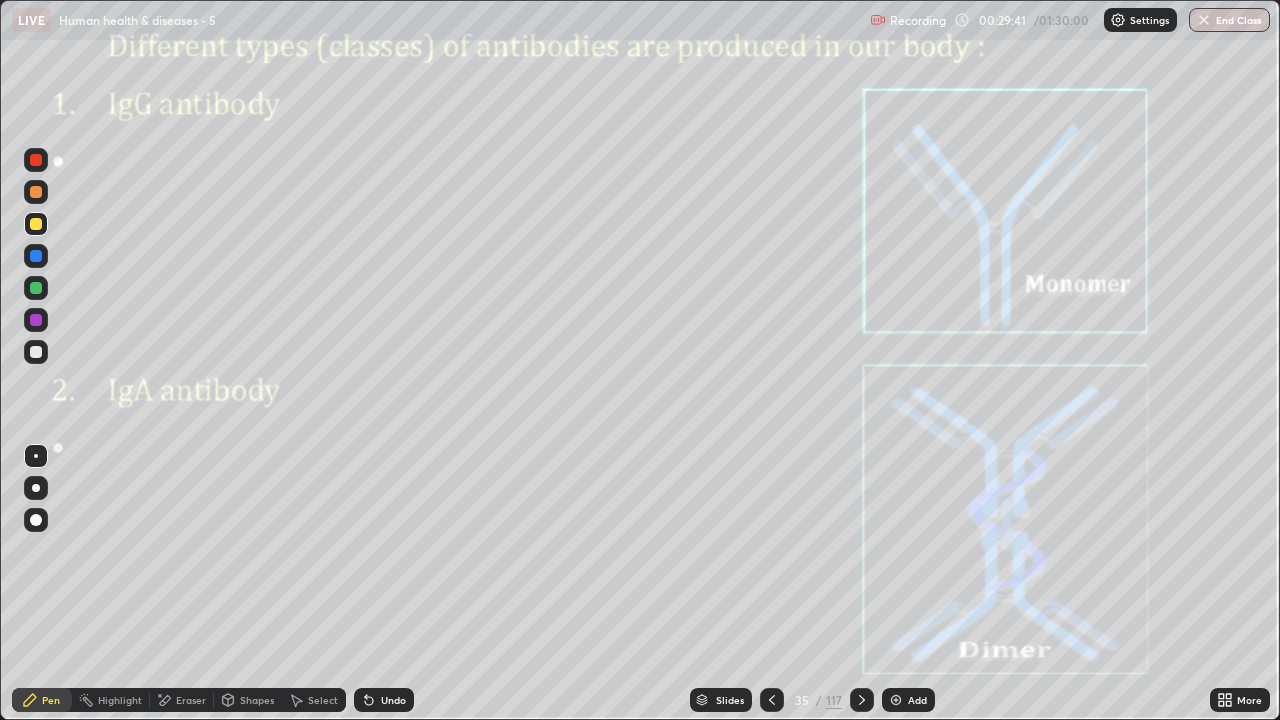 click at bounding box center (36, 352) 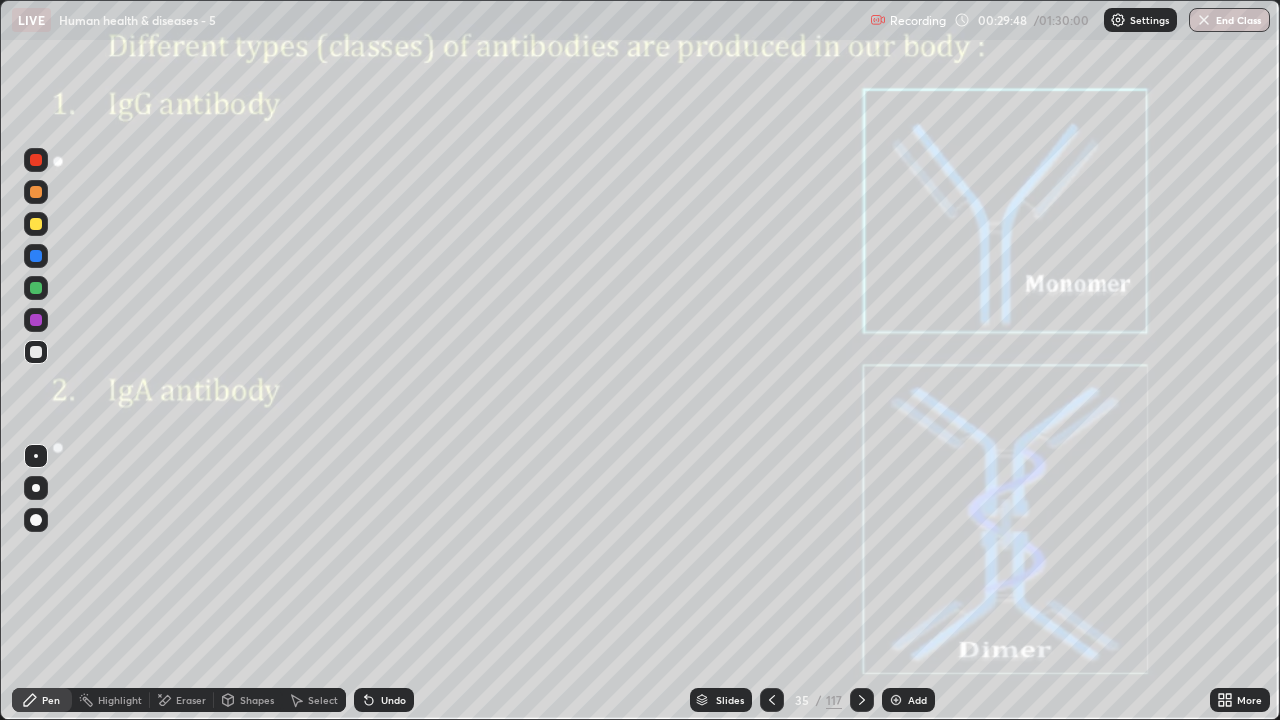 click 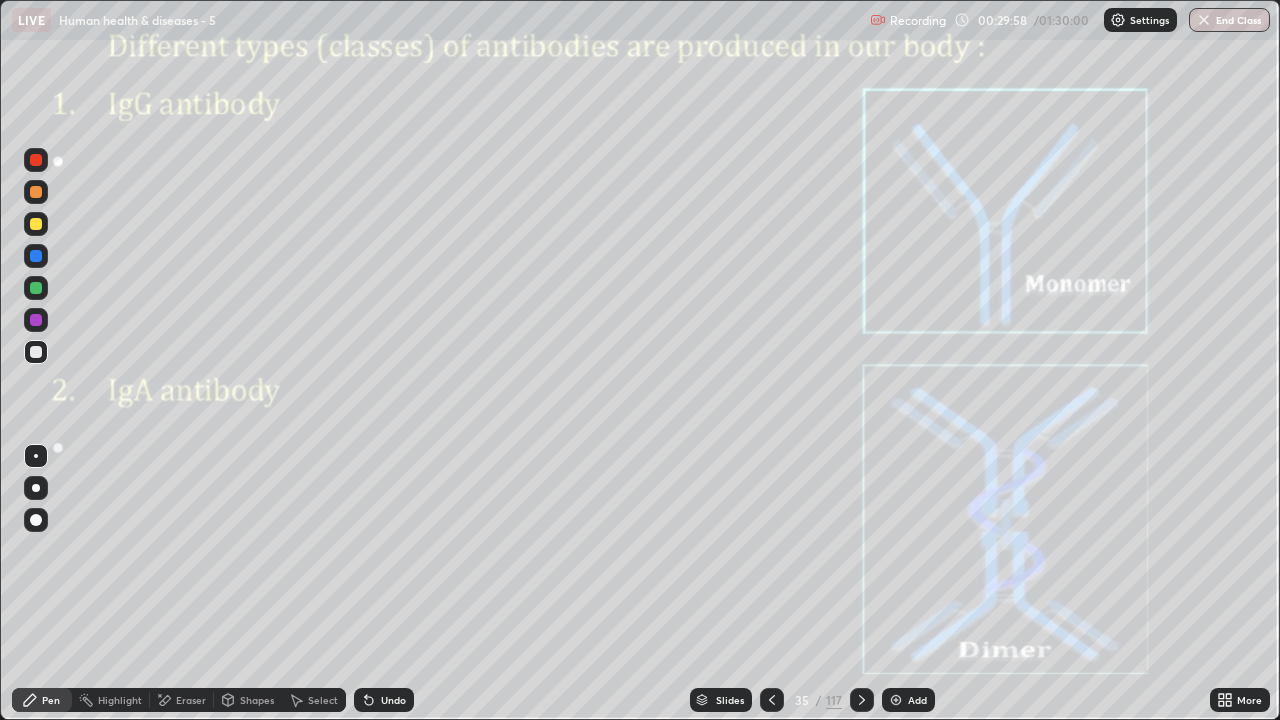 click at bounding box center [36, 224] 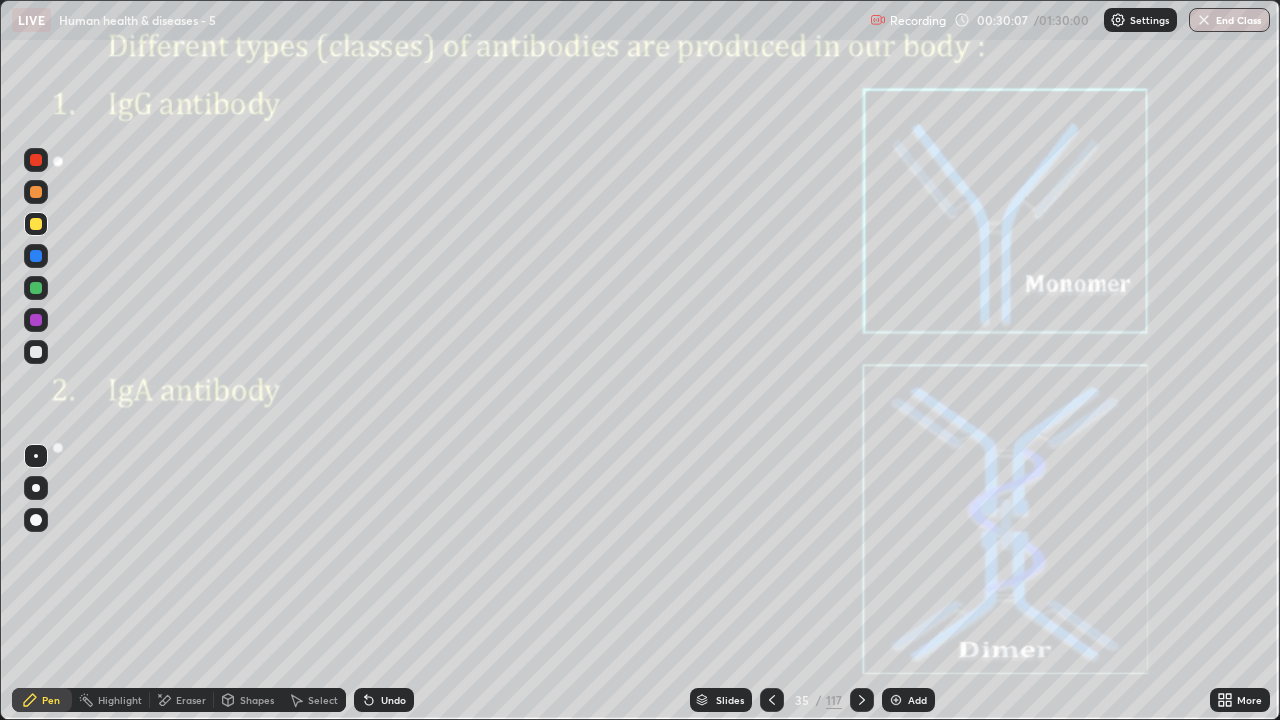 click at bounding box center (36, 352) 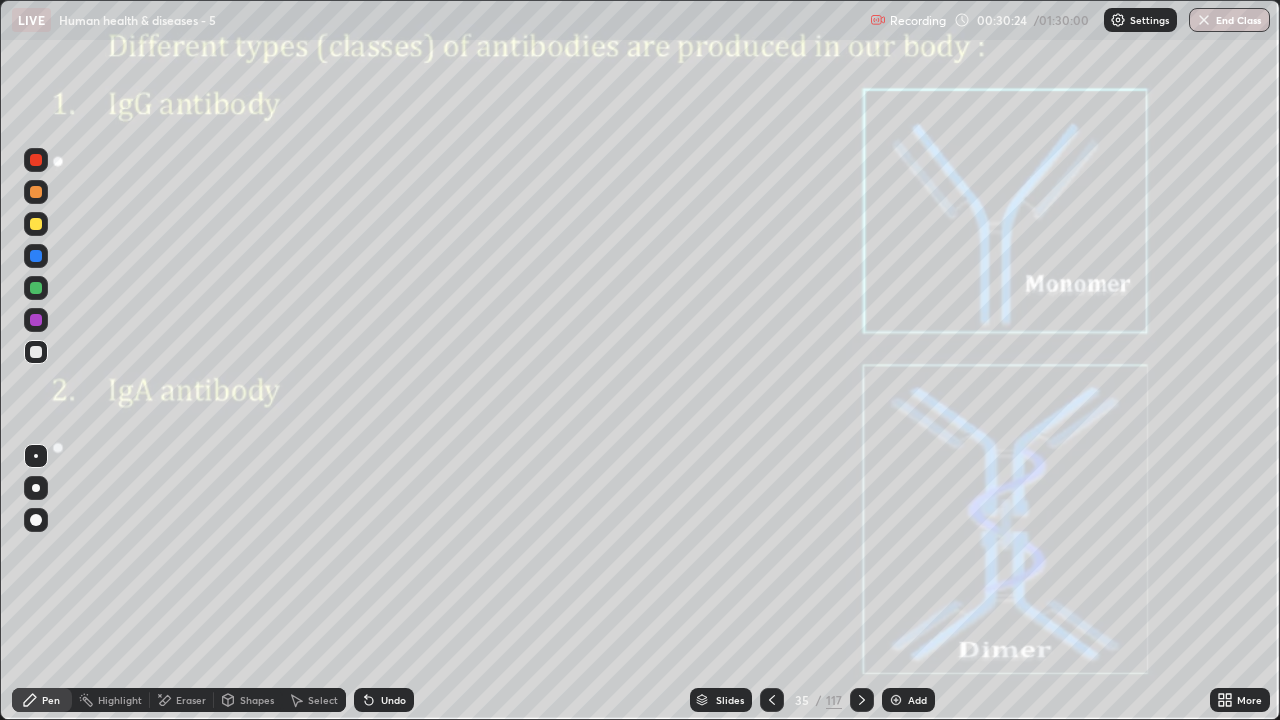 click at bounding box center (36, 288) 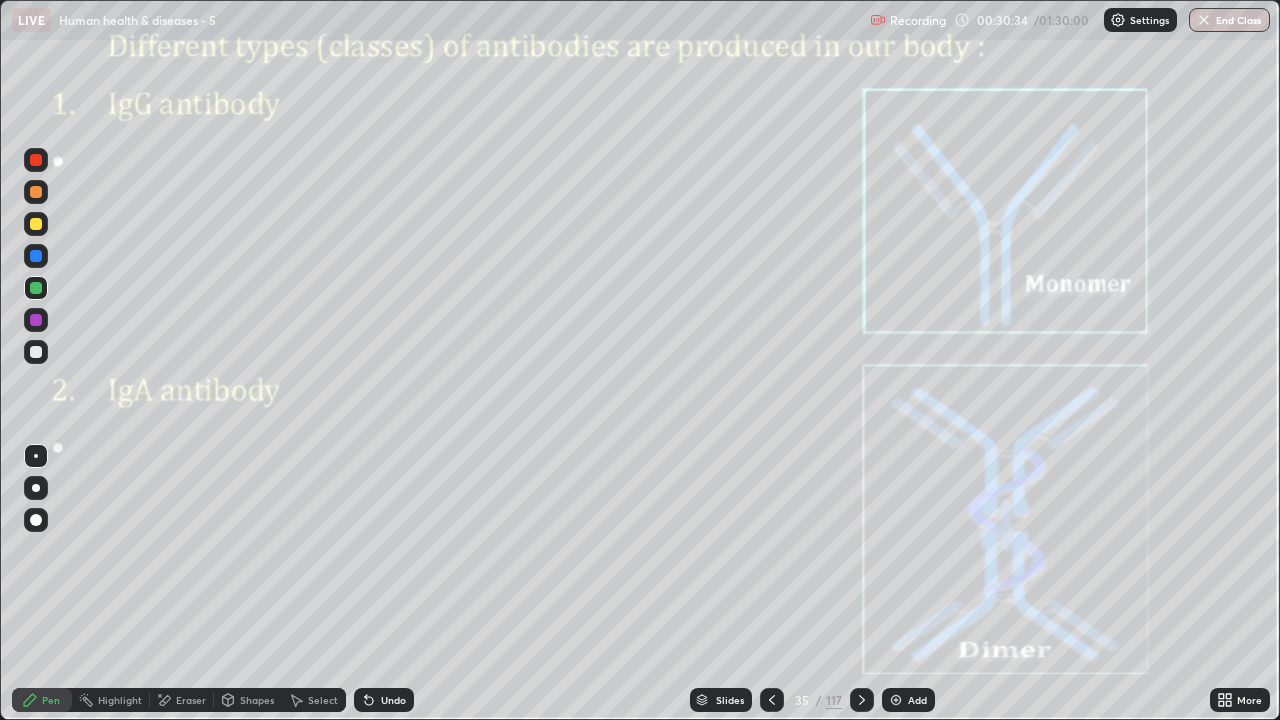click at bounding box center [36, 352] 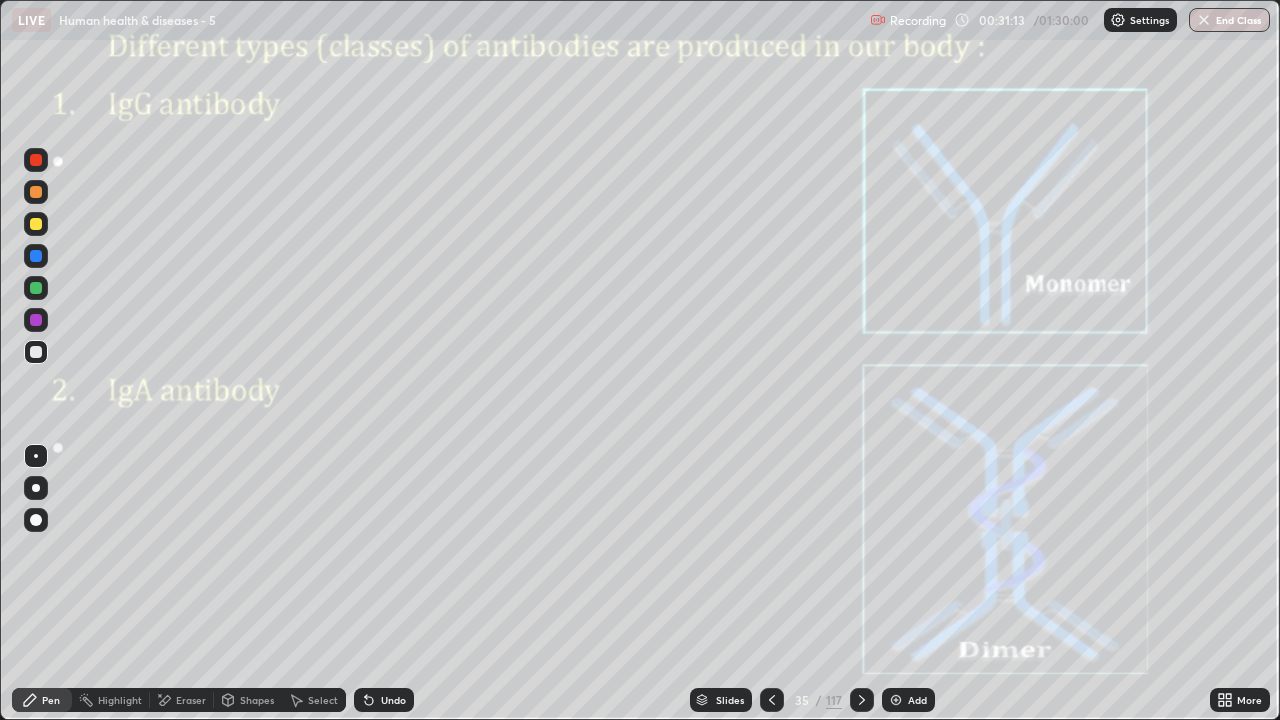 click on "Undo" at bounding box center [384, 700] 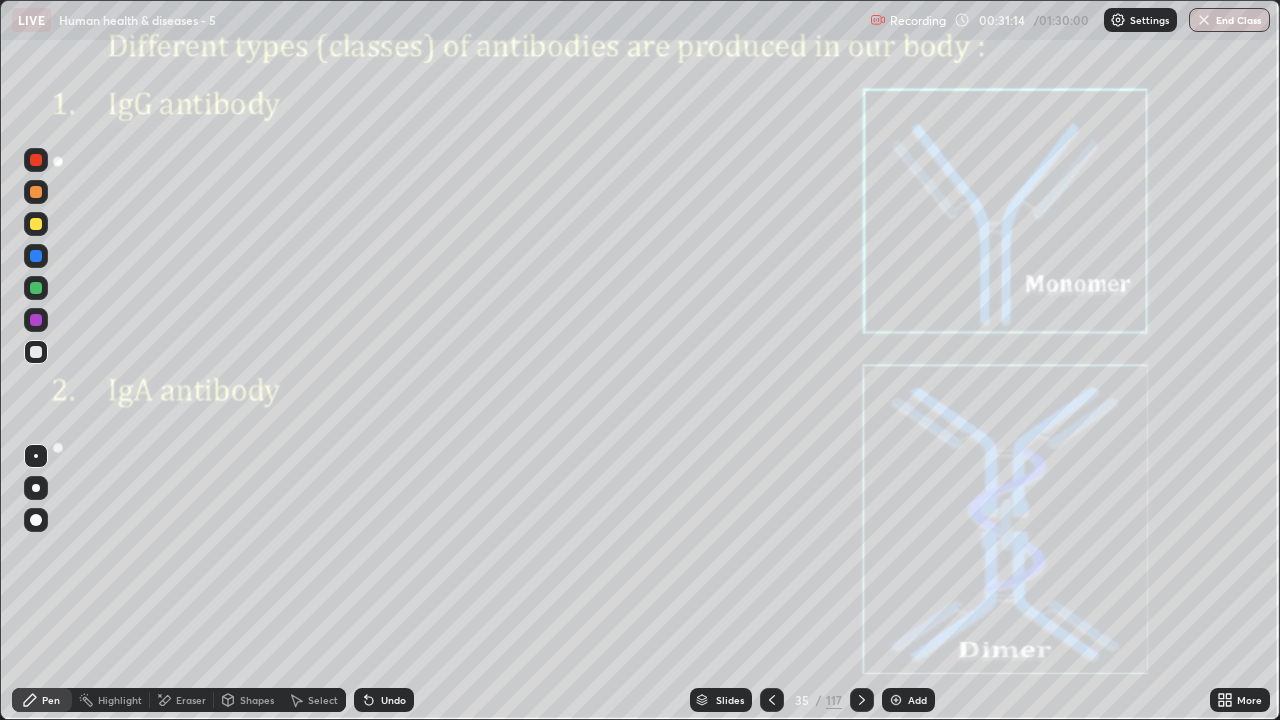 click 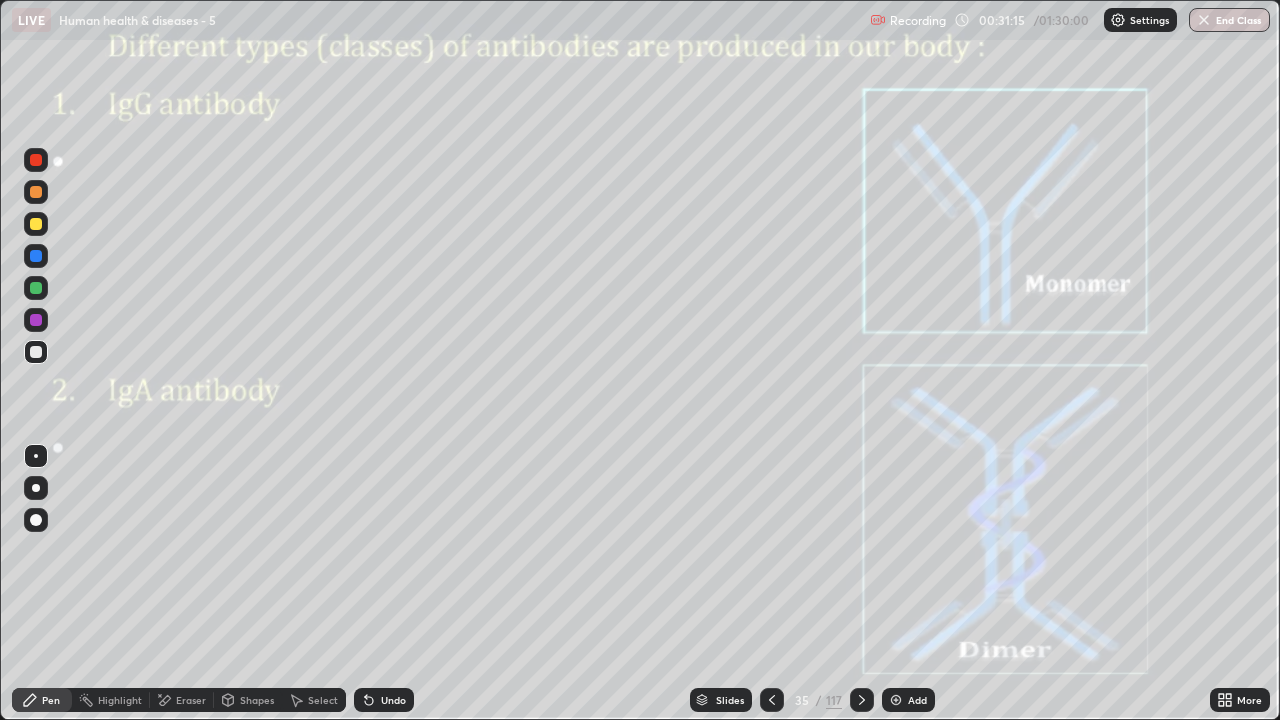 click on "Undo" at bounding box center [384, 700] 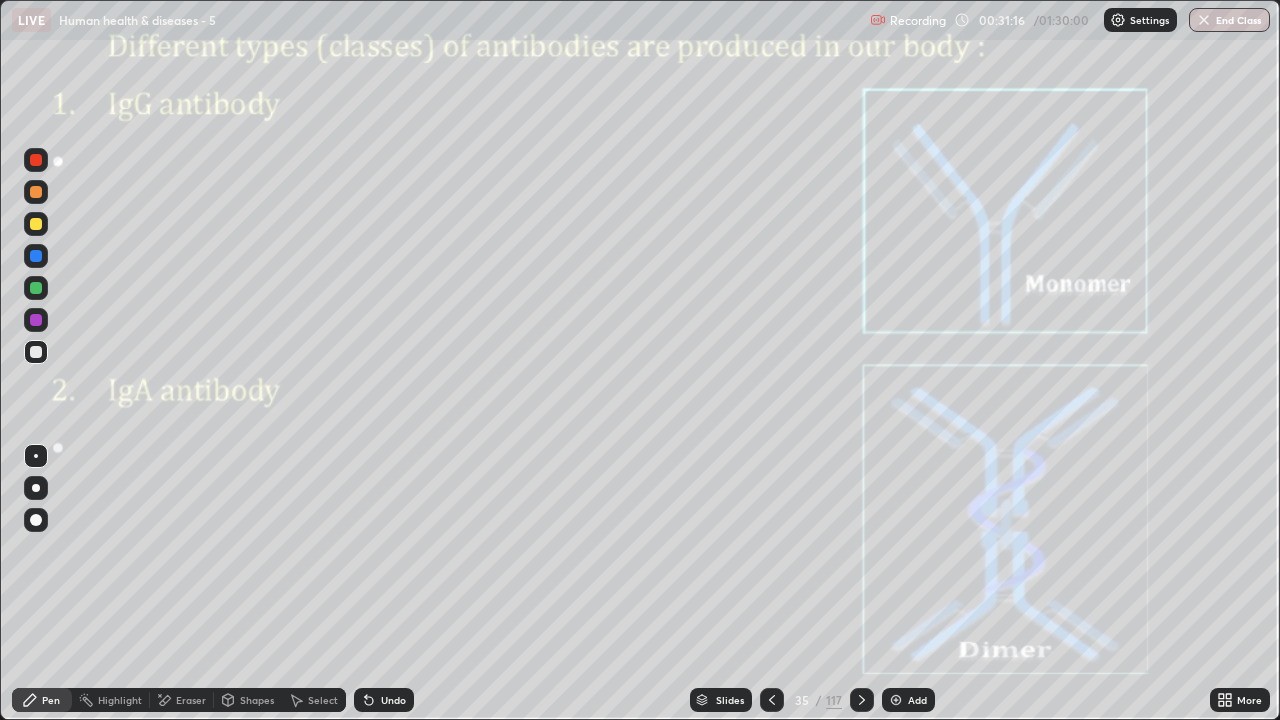 click on "Undo" at bounding box center (384, 700) 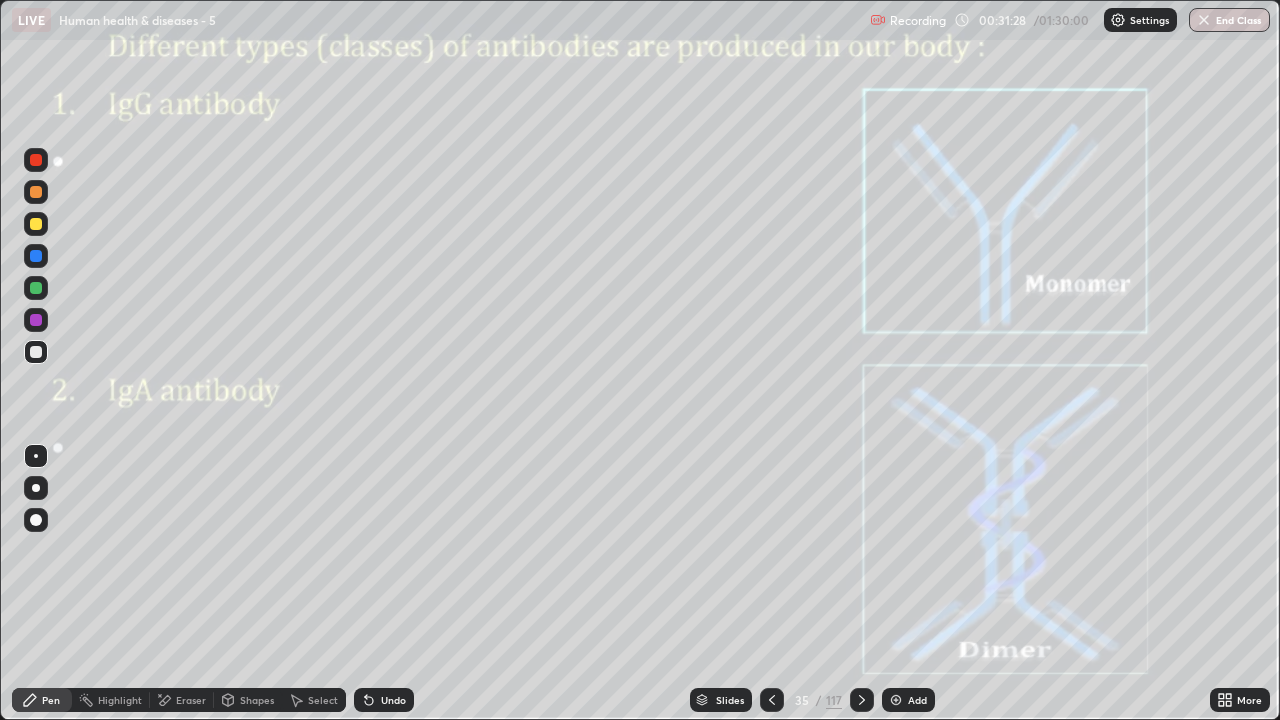 click at bounding box center [36, 352] 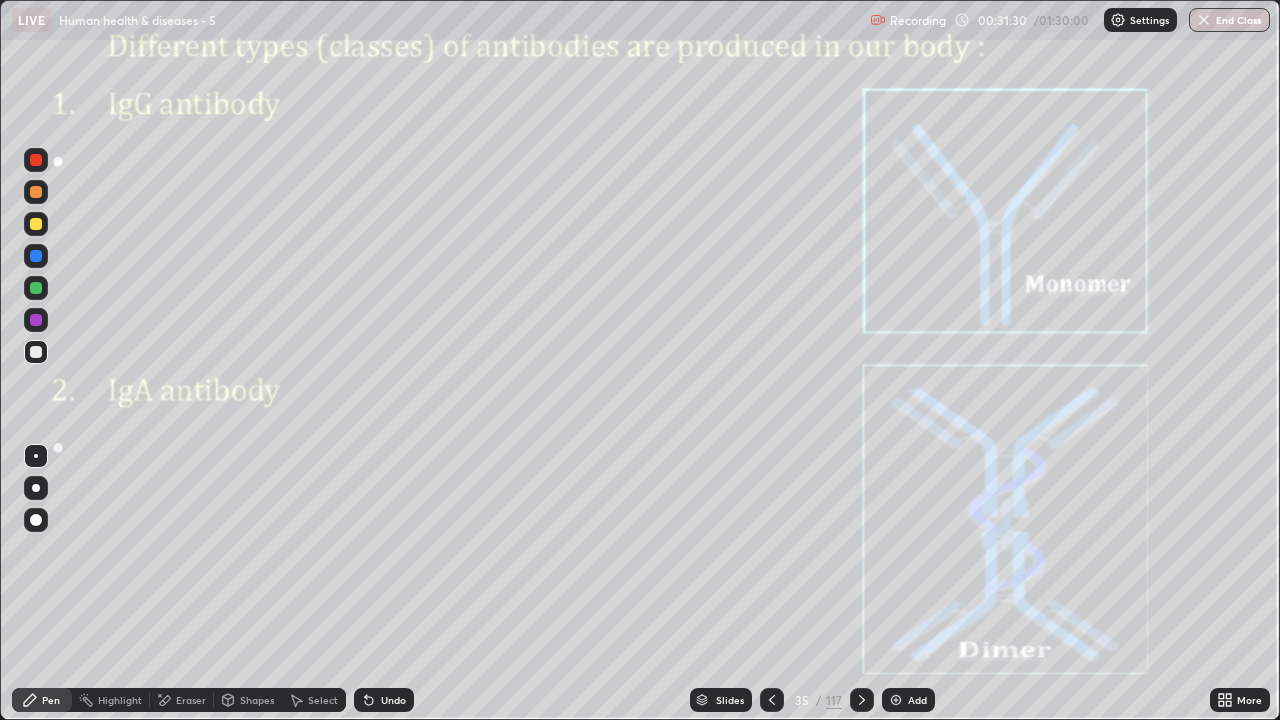 click at bounding box center [36, 256] 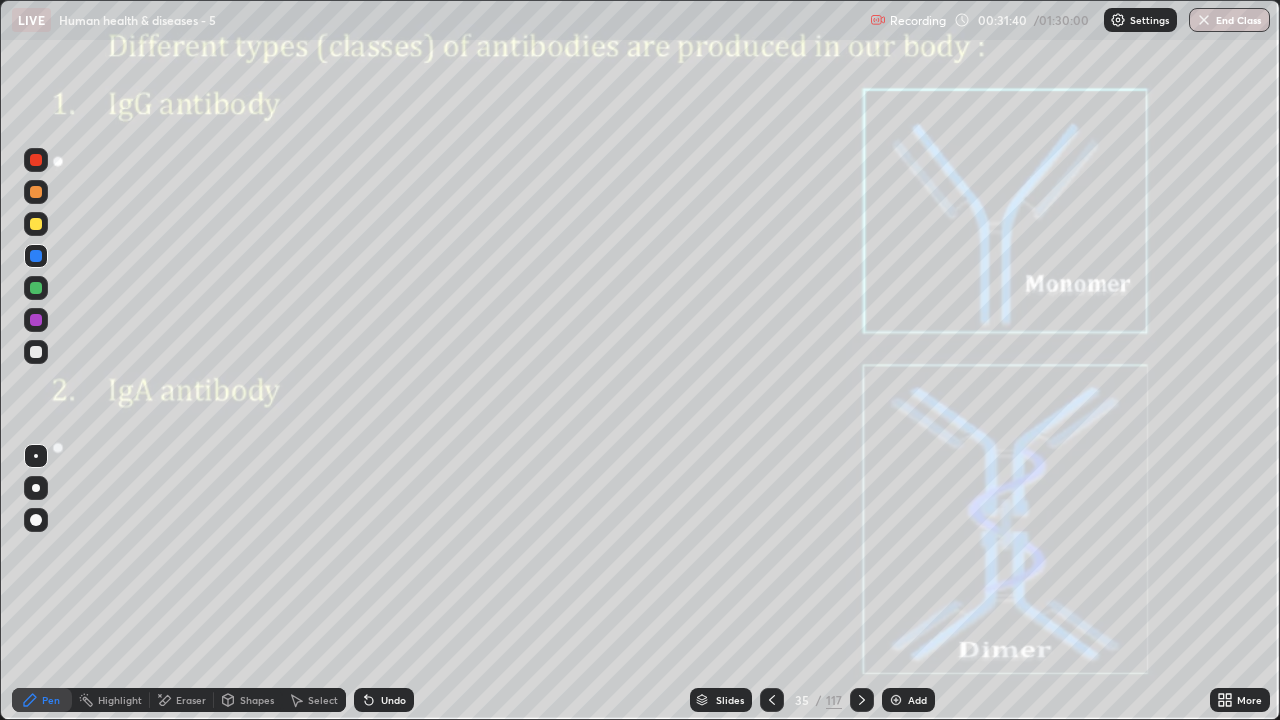 click on "Undo" at bounding box center [393, 700] 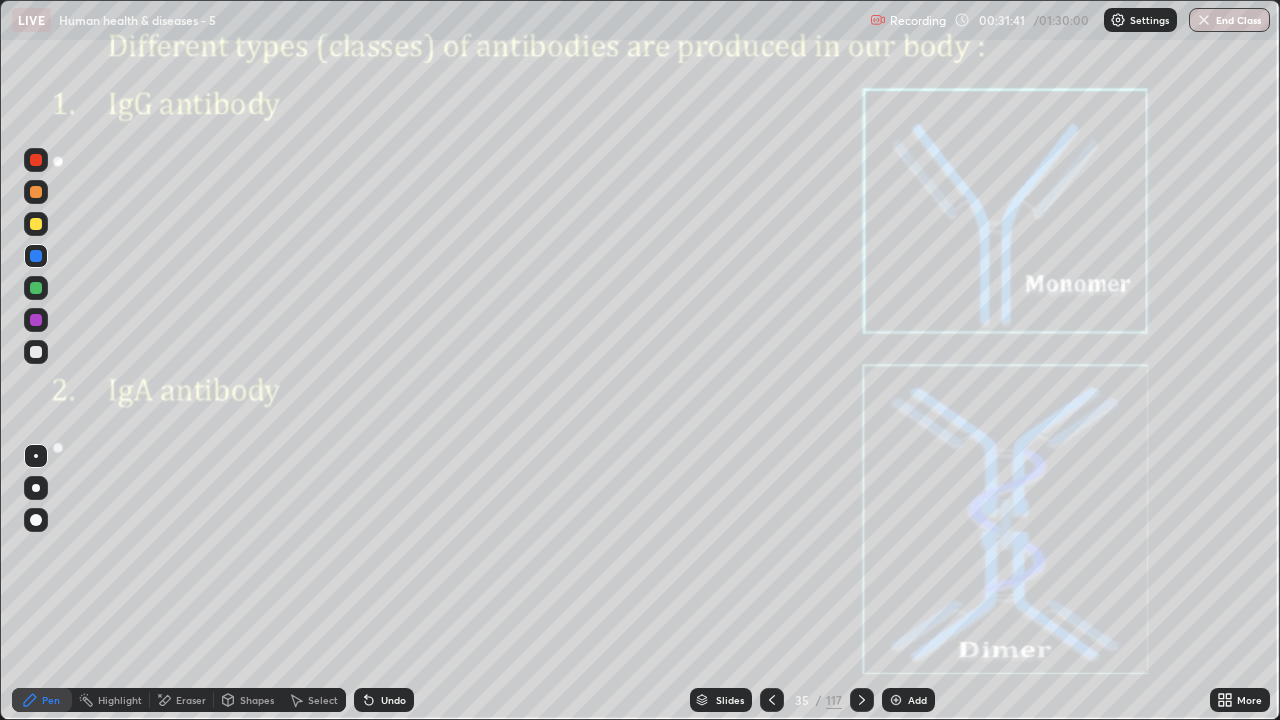 click 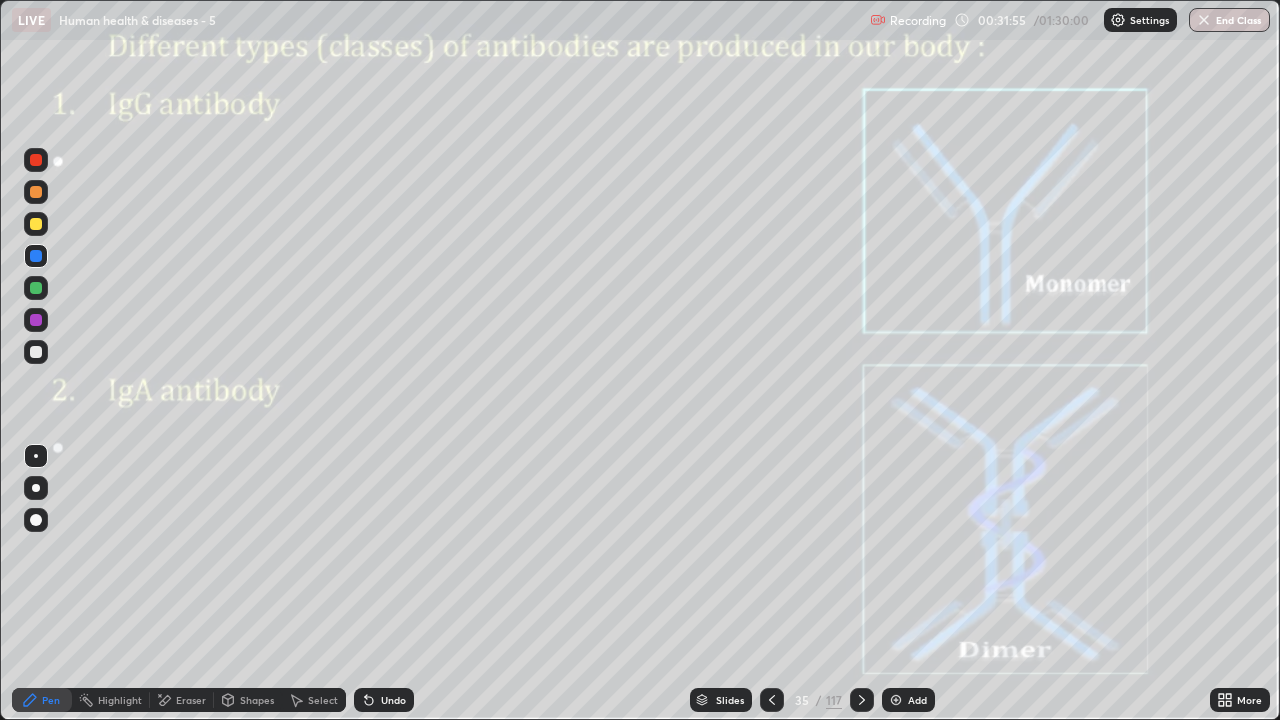 click at bounding box center [36, 352] 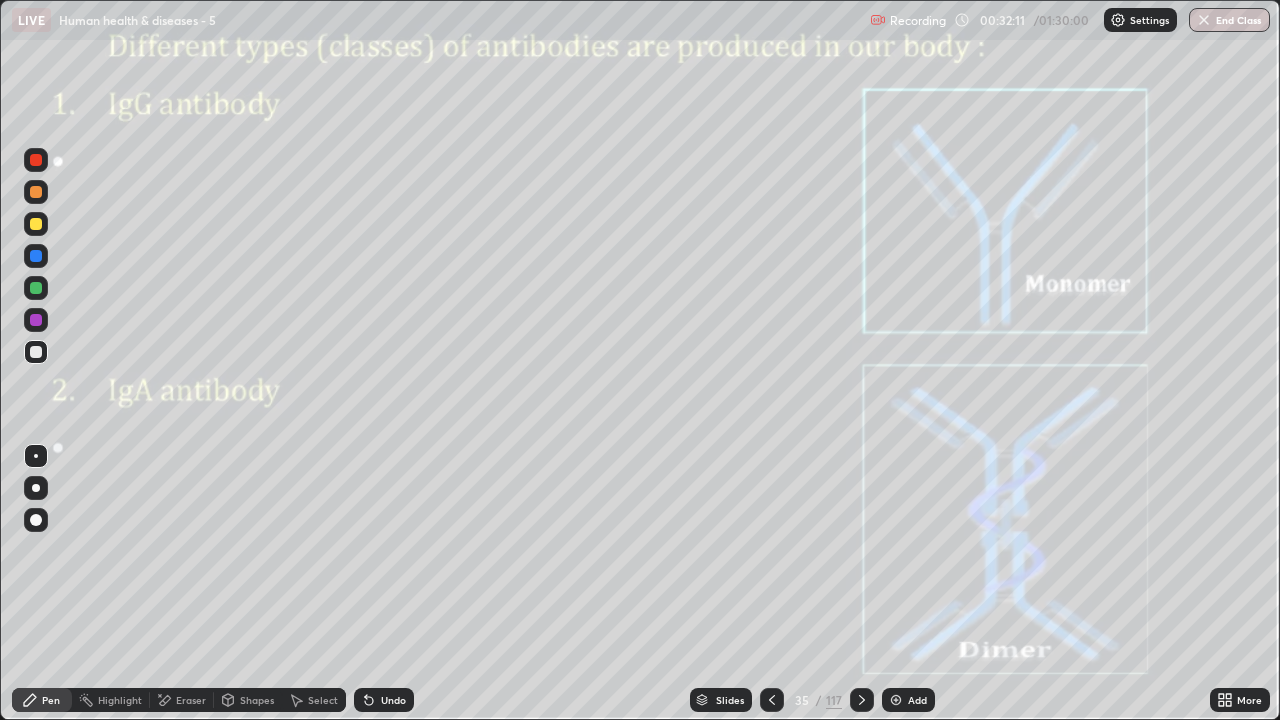 click at bounding box center [36, 288] 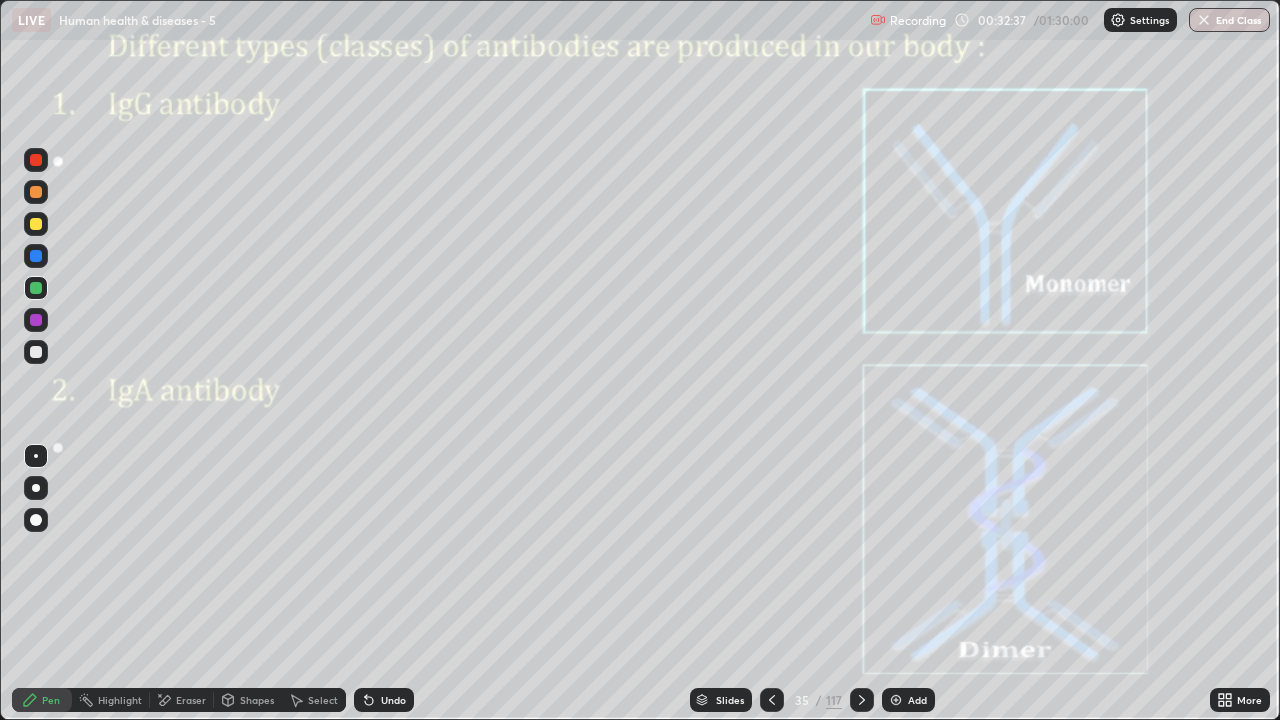 click at bounding box center [36, 352] 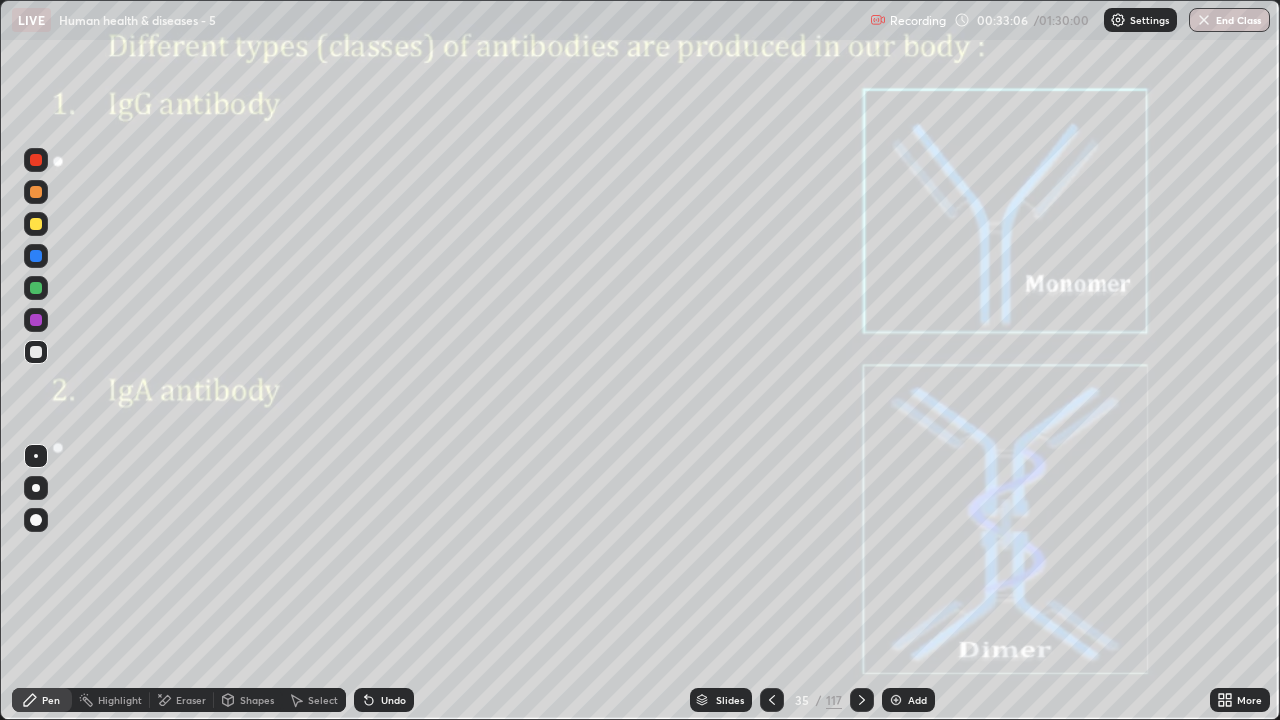 click on "Undo" at bounding box center [384, 700] 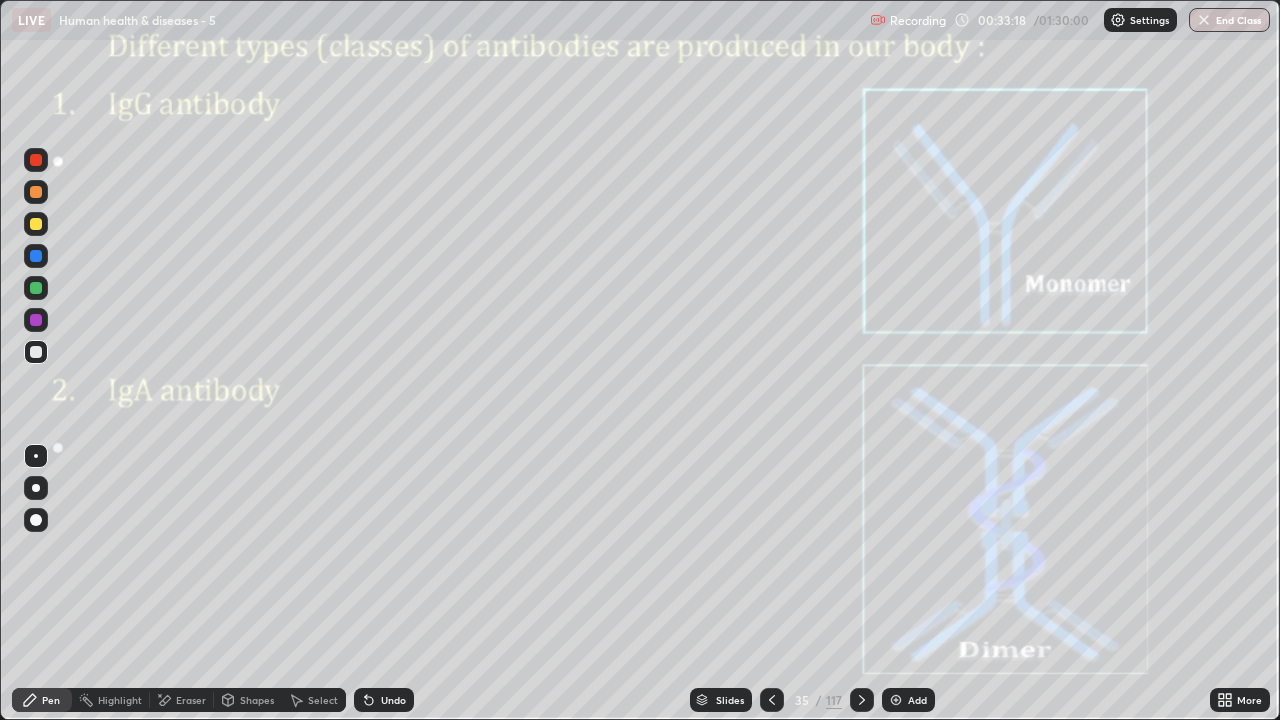 click 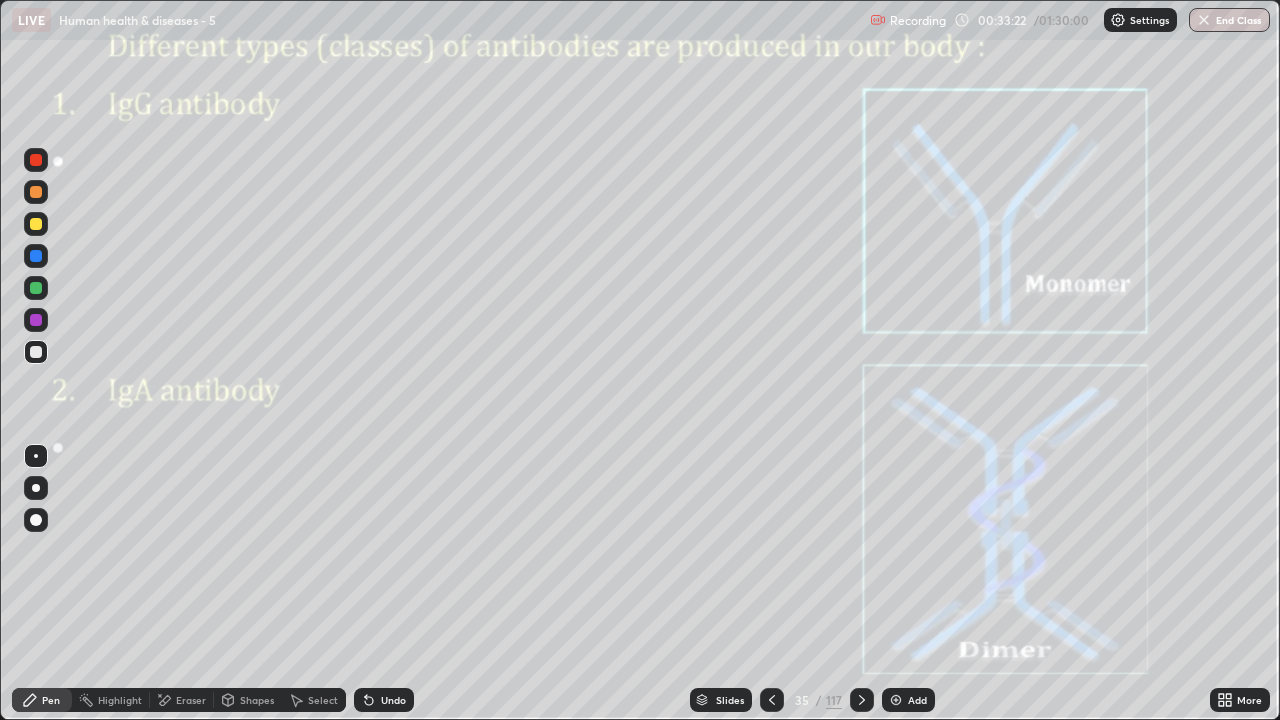 click 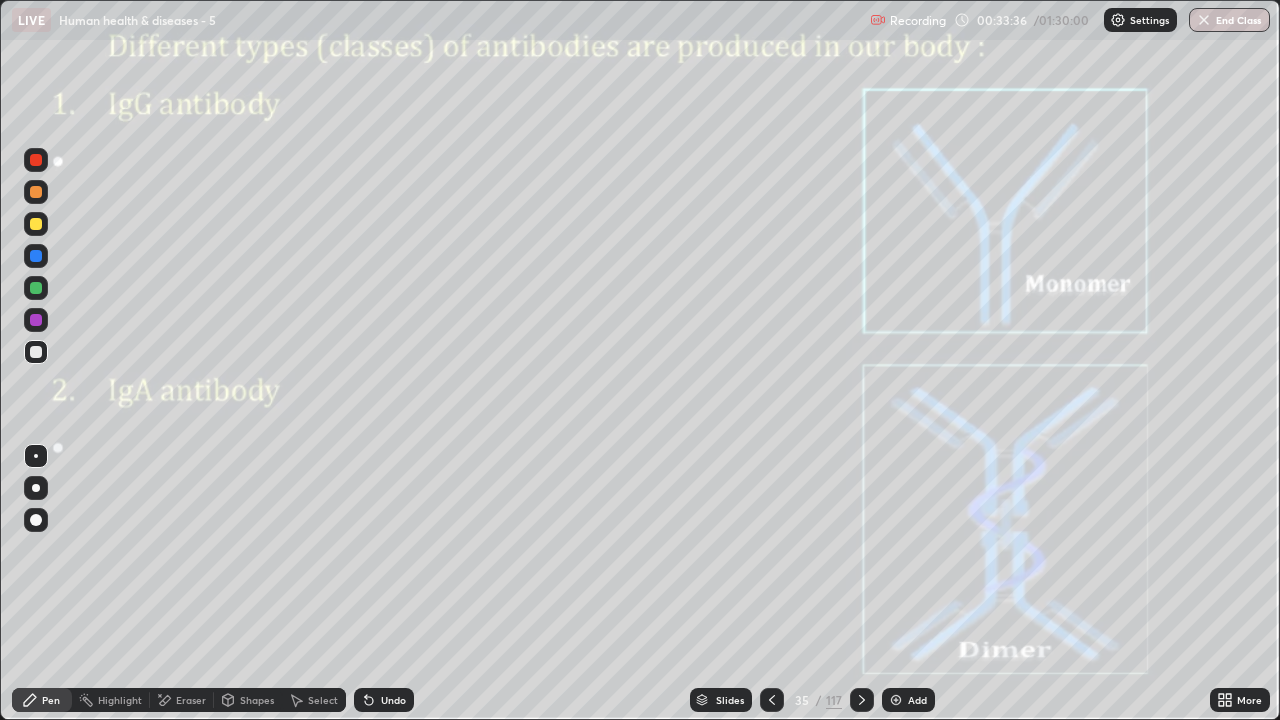 click at bounding box center [36, 256] 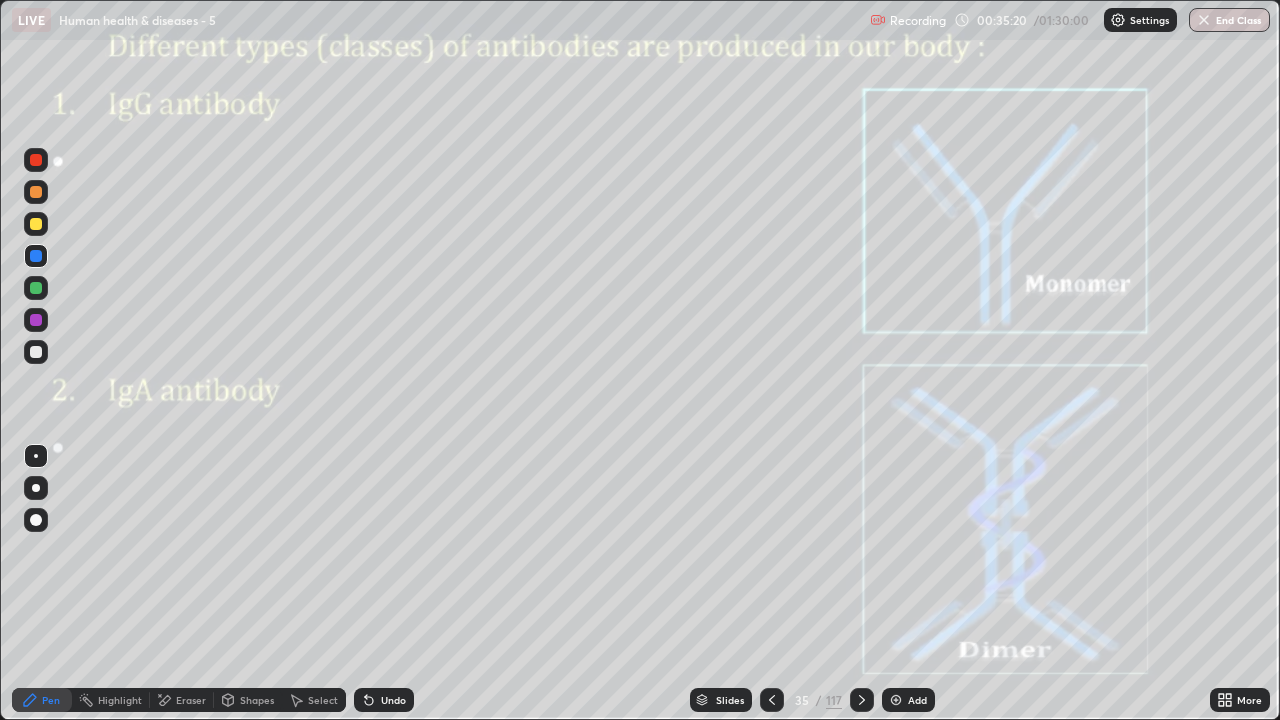 click at bounding box center [36, 320] 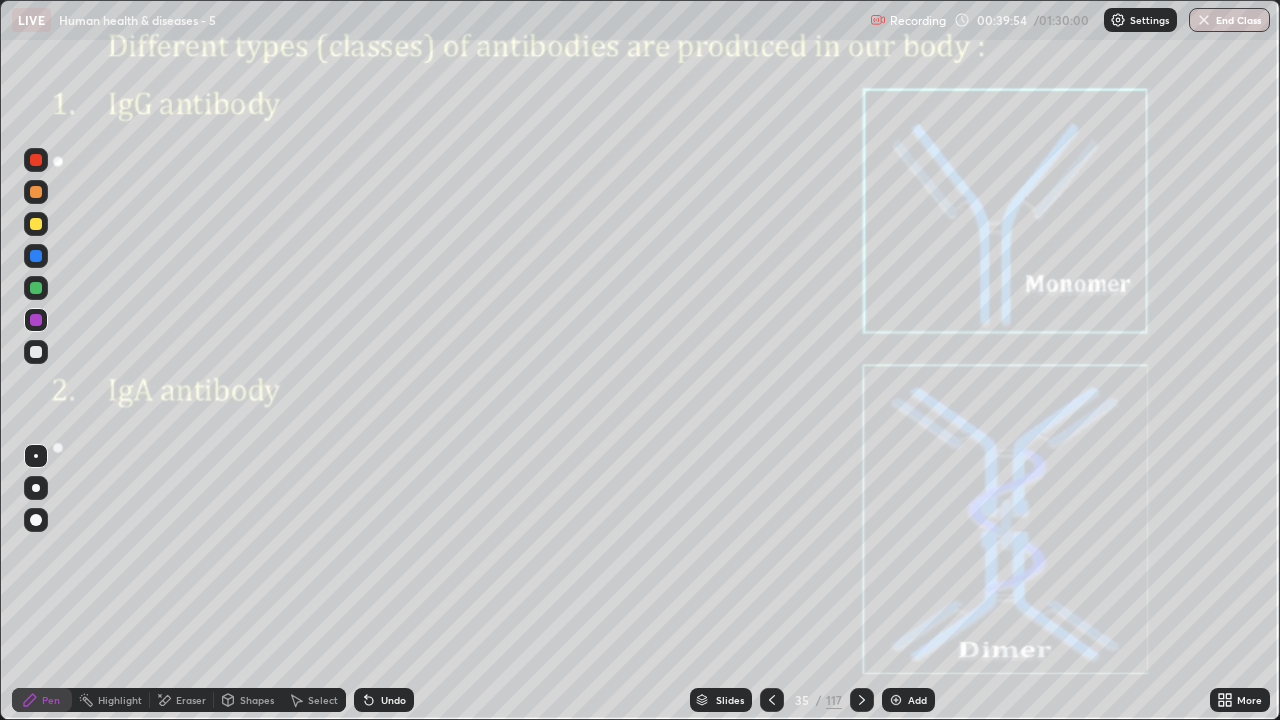 click 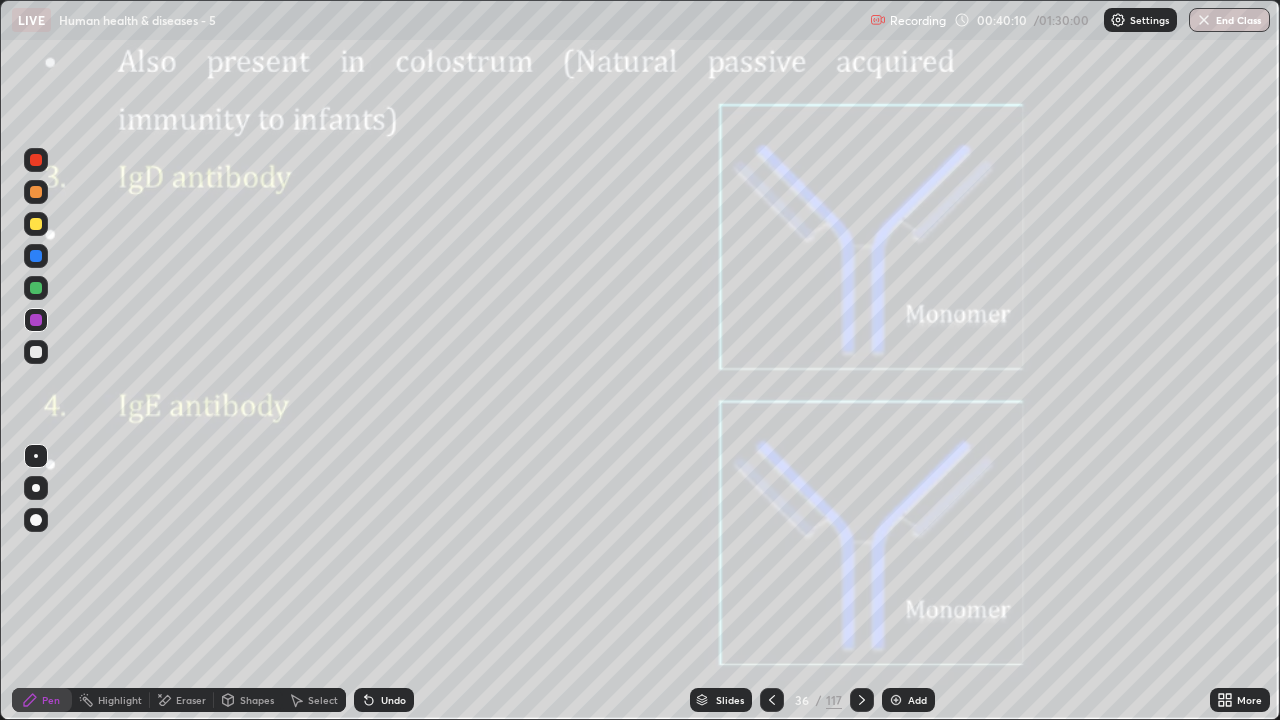 click at bounding box center (36, 352) 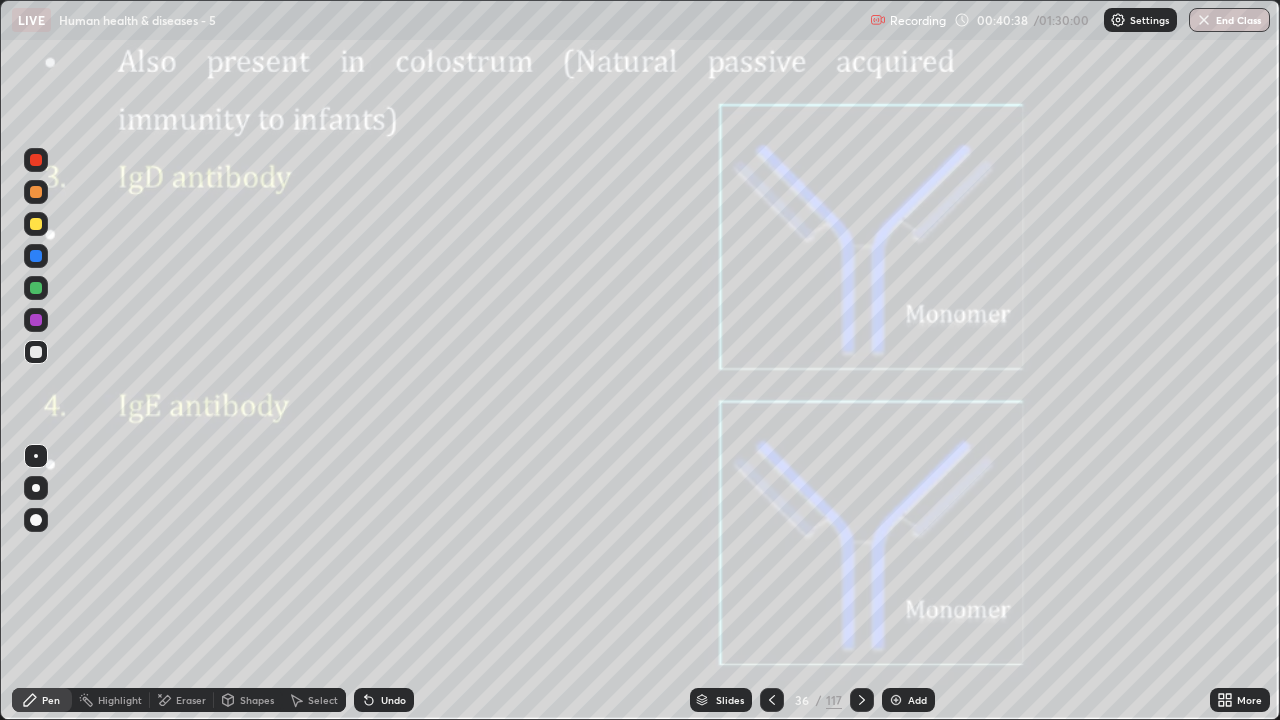 click at bounding box center (36, 256) 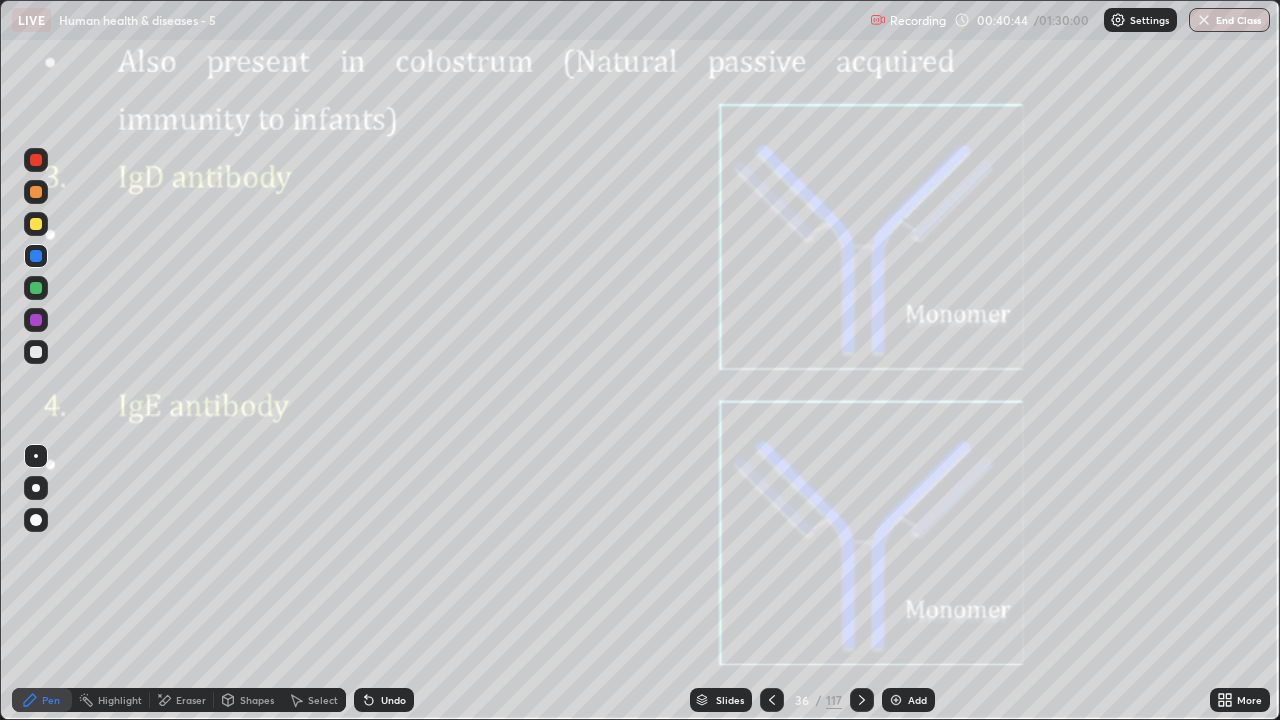 click at bounding box center (36, 352) 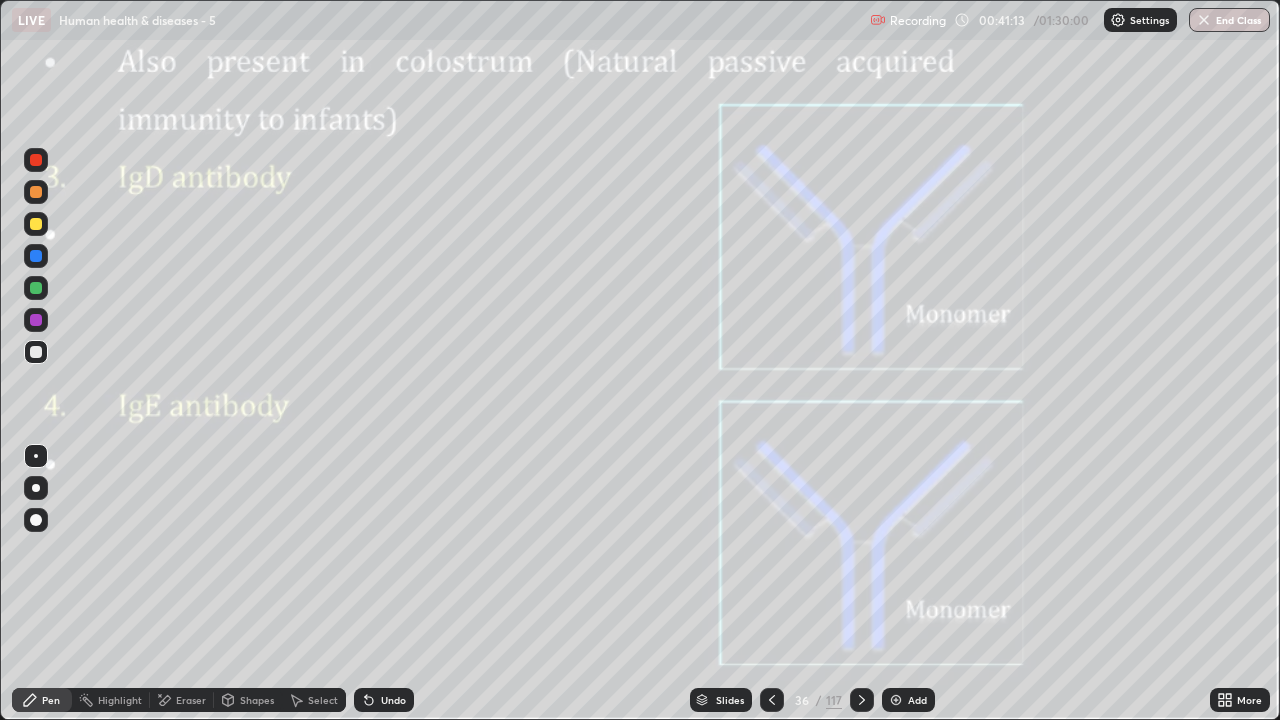 click at bounding box center (36, 320) 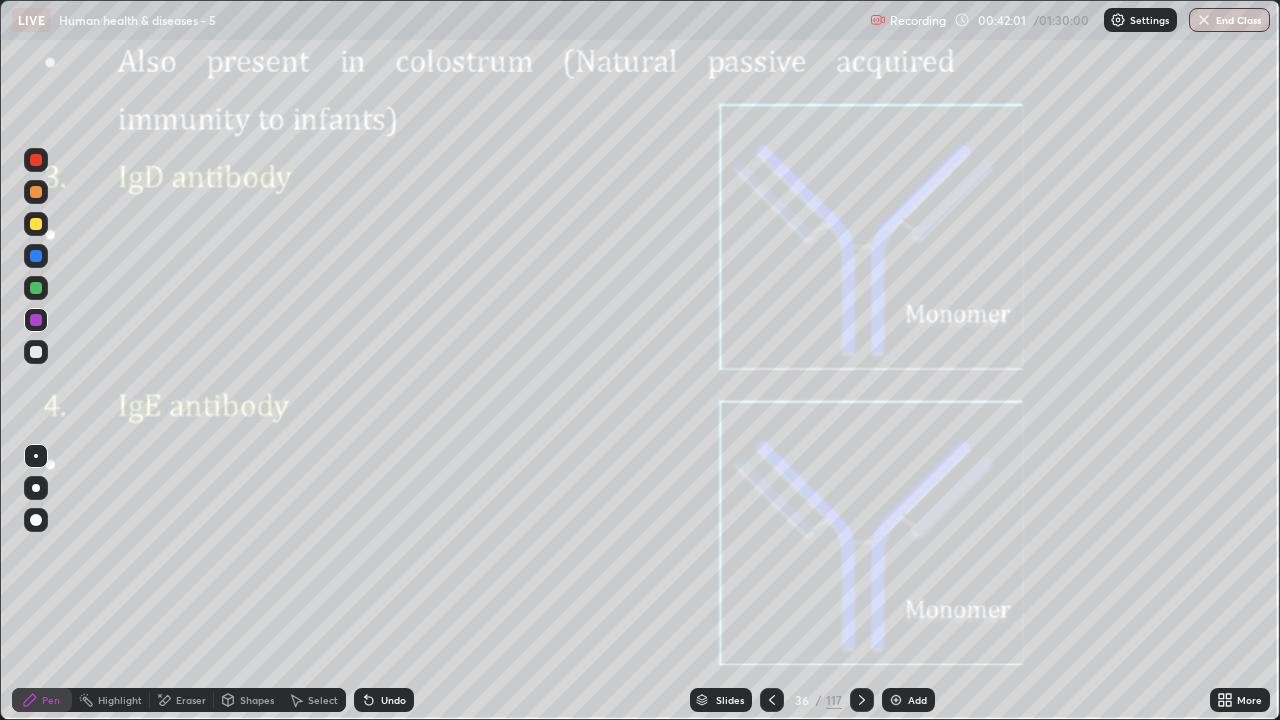 click at bounding box center [36, 224] 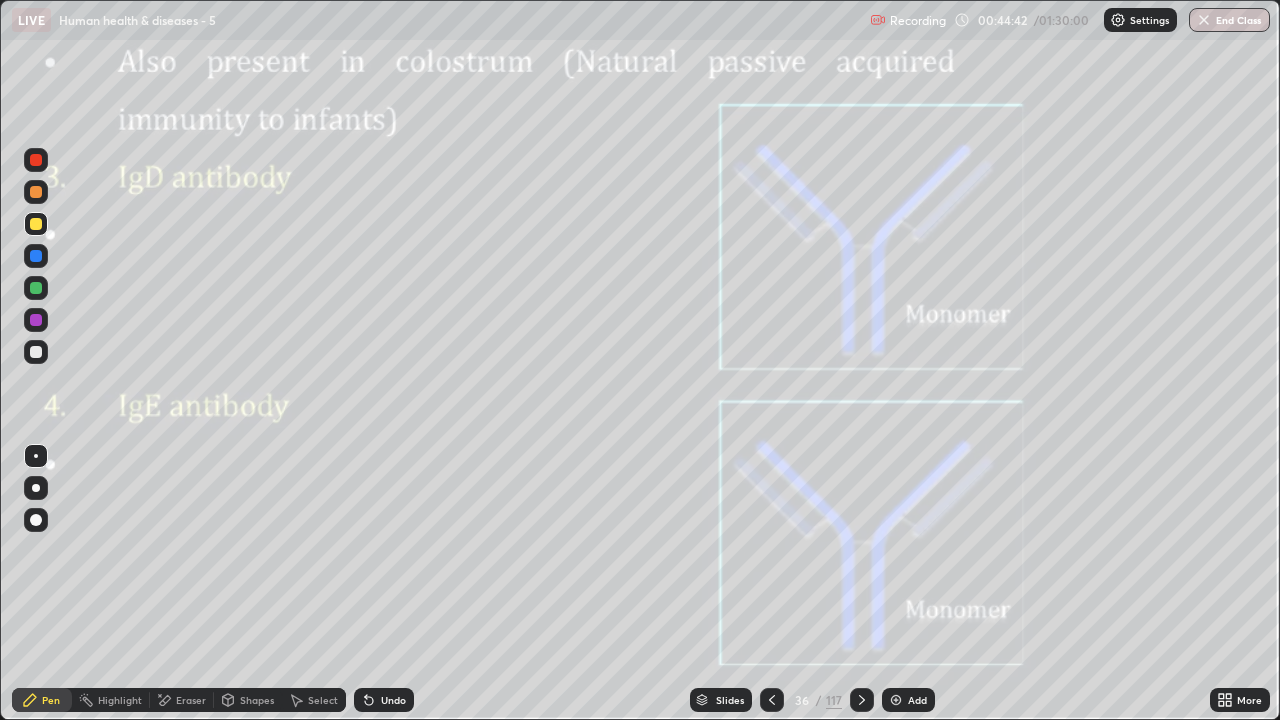 click 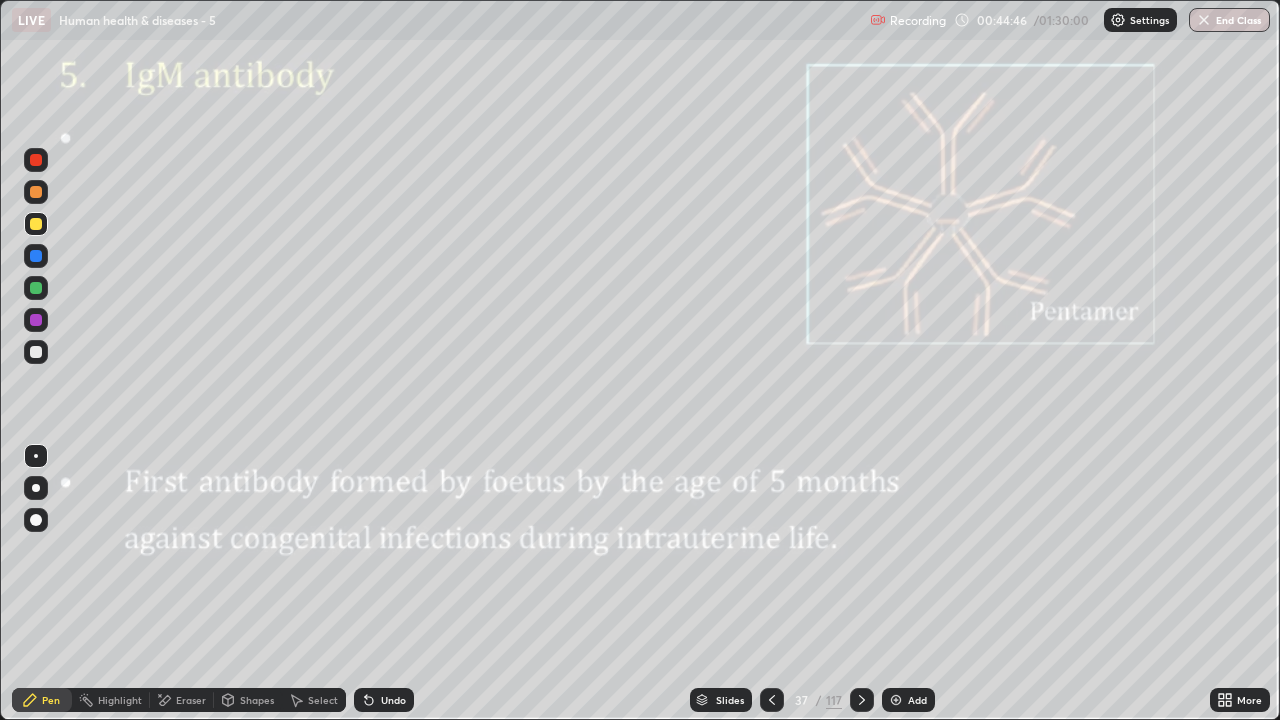 click at bounding box center (36, 352) 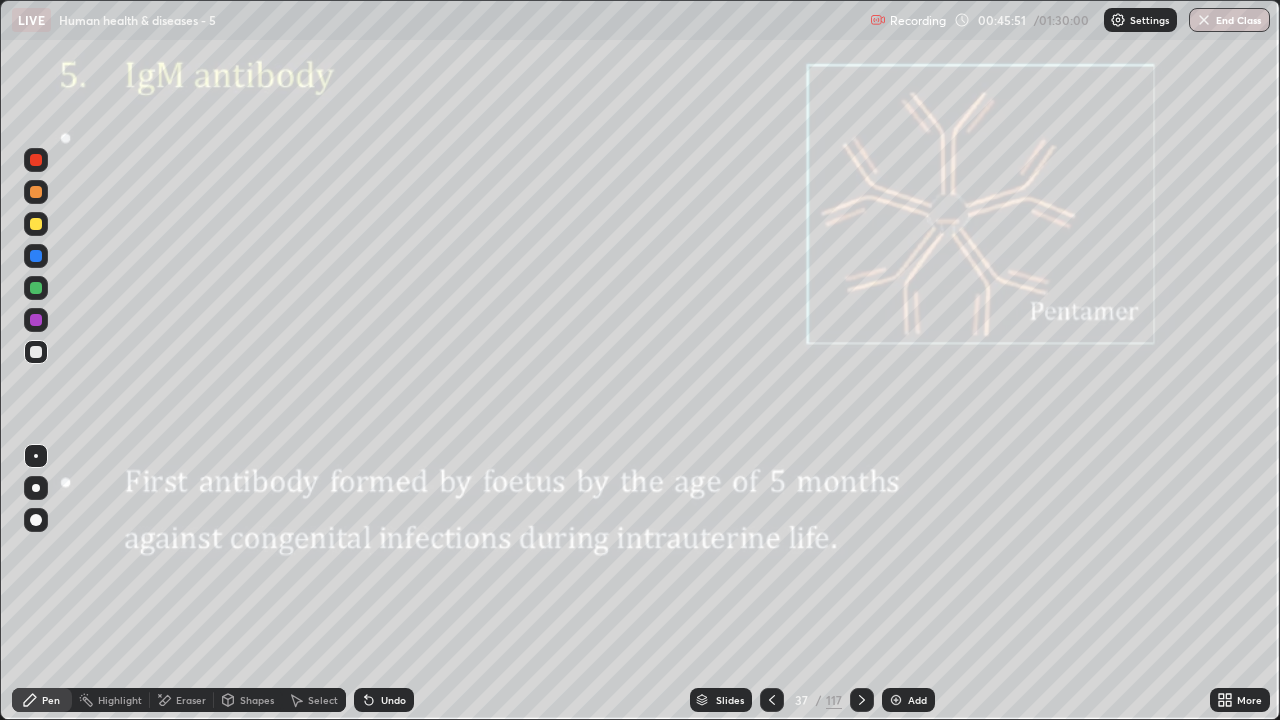 click at bounding box center [36, 256] 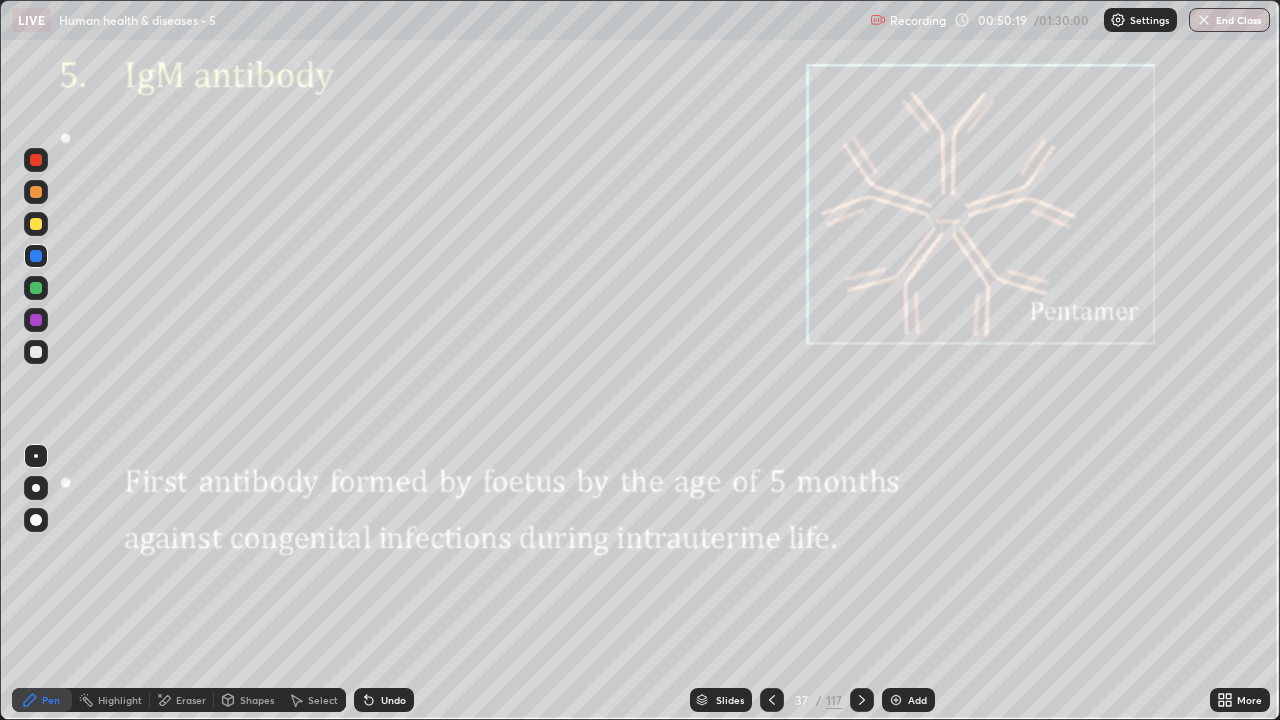 click 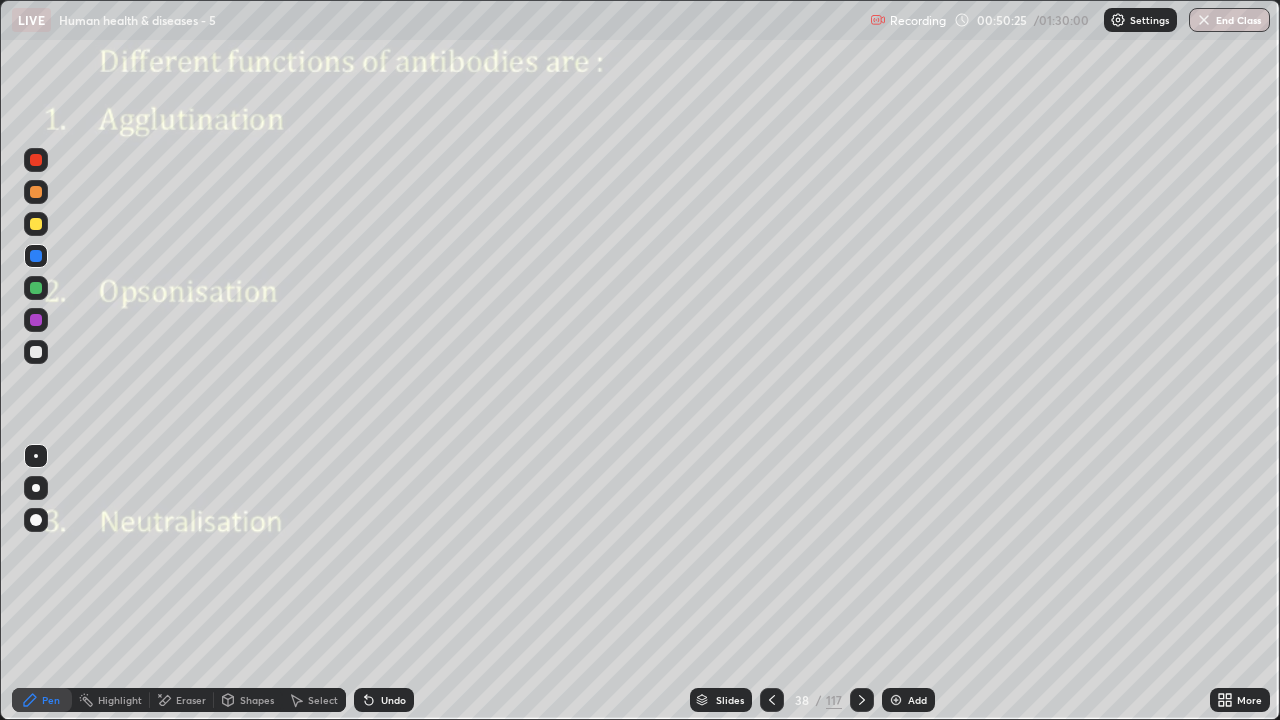 click at bounding box center (36, 352) 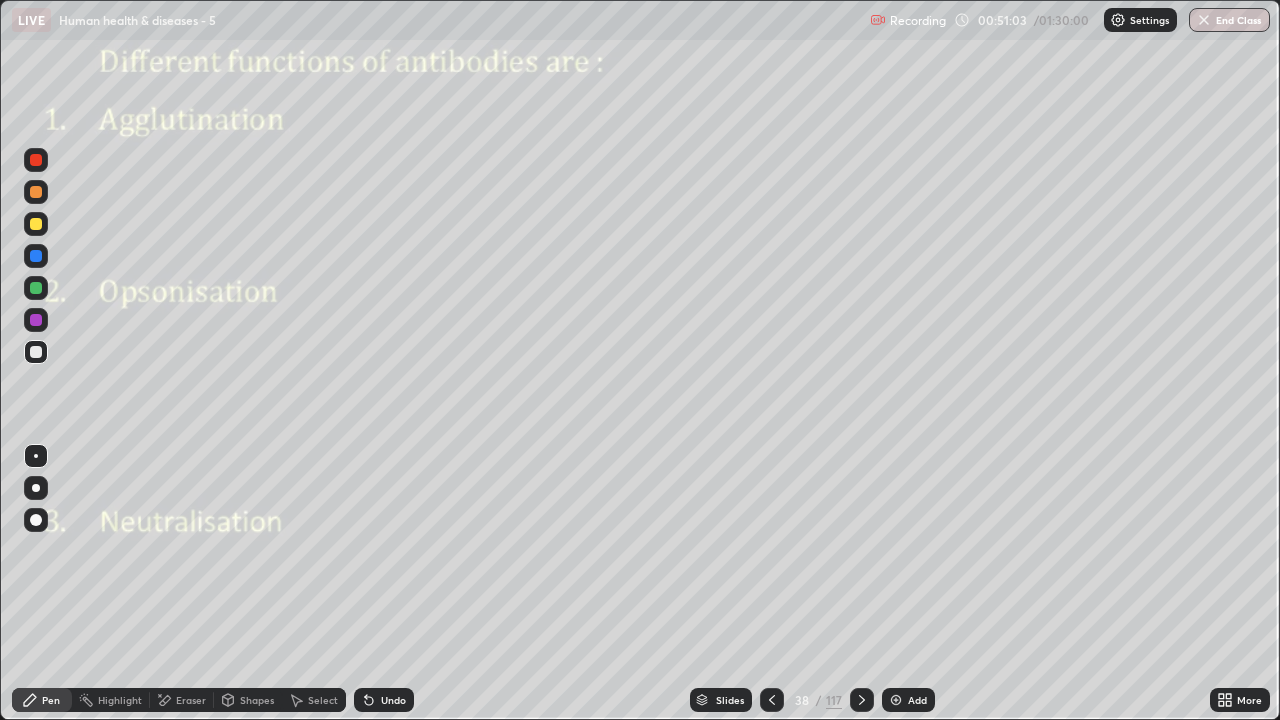 click at bounding box center [36, 352] 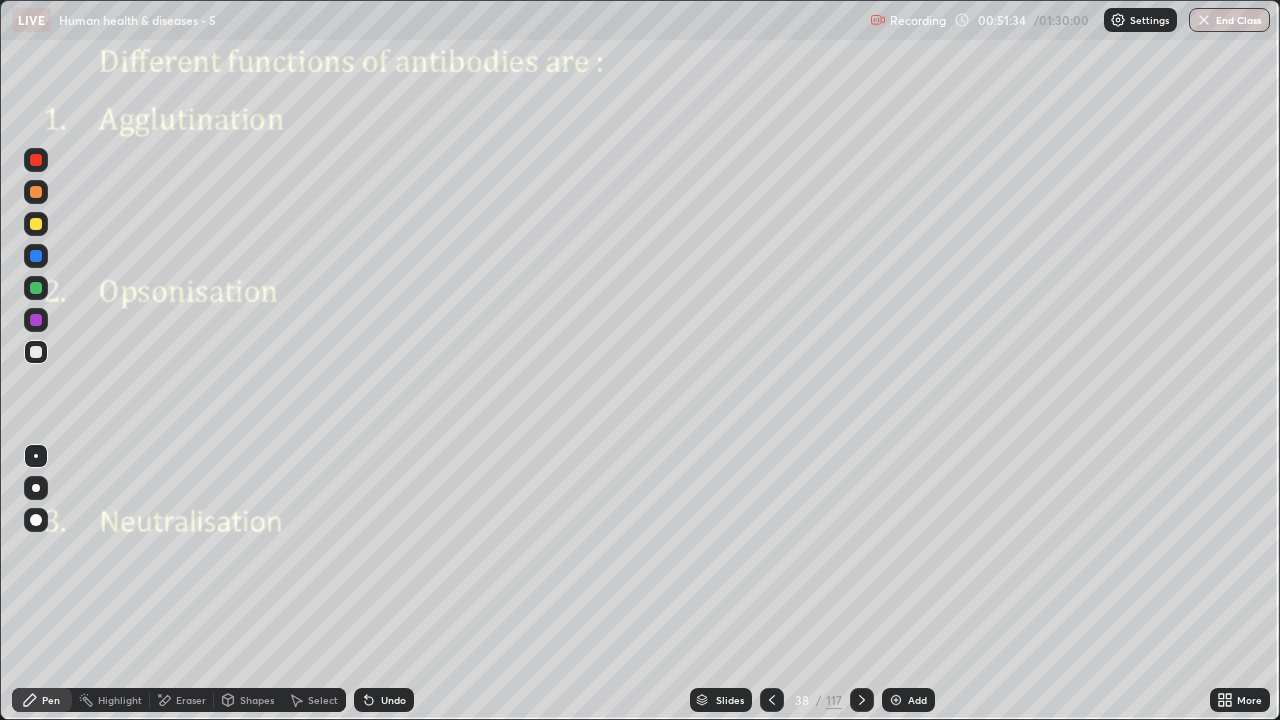 click on "Undo" at bounding box center [393, 700] 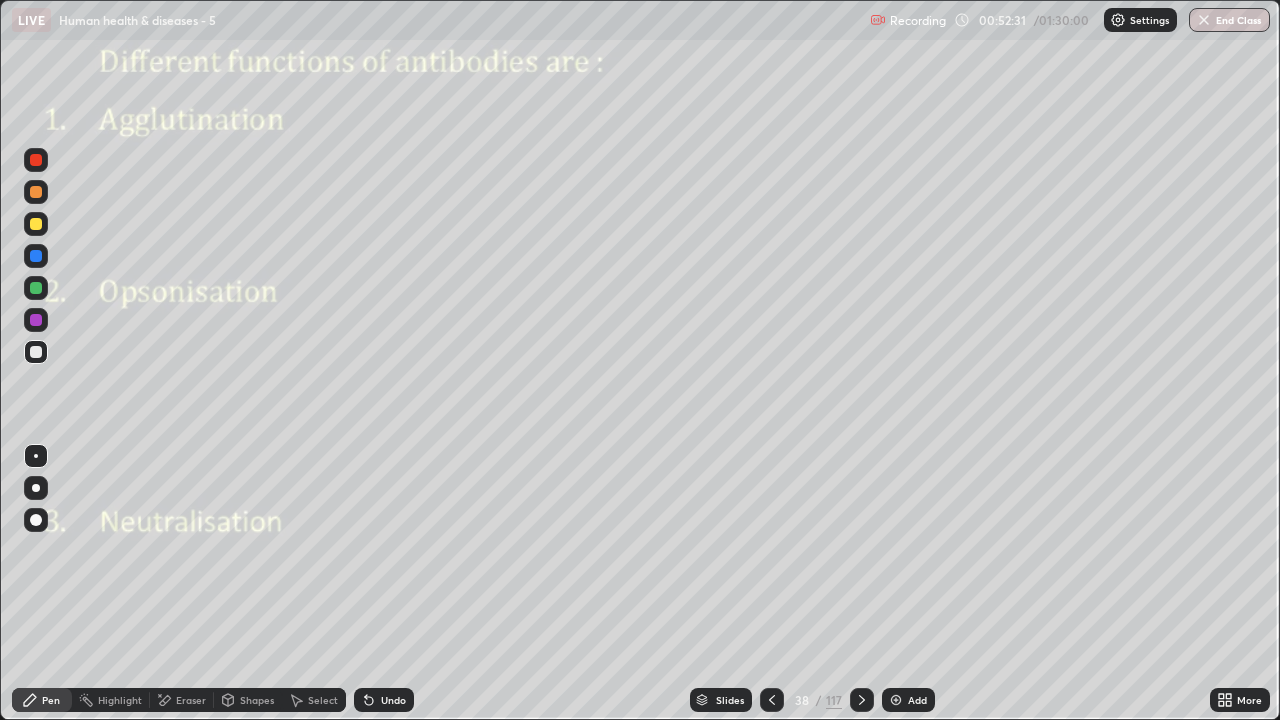 click on "Undo" at bounding box center (393, 700) 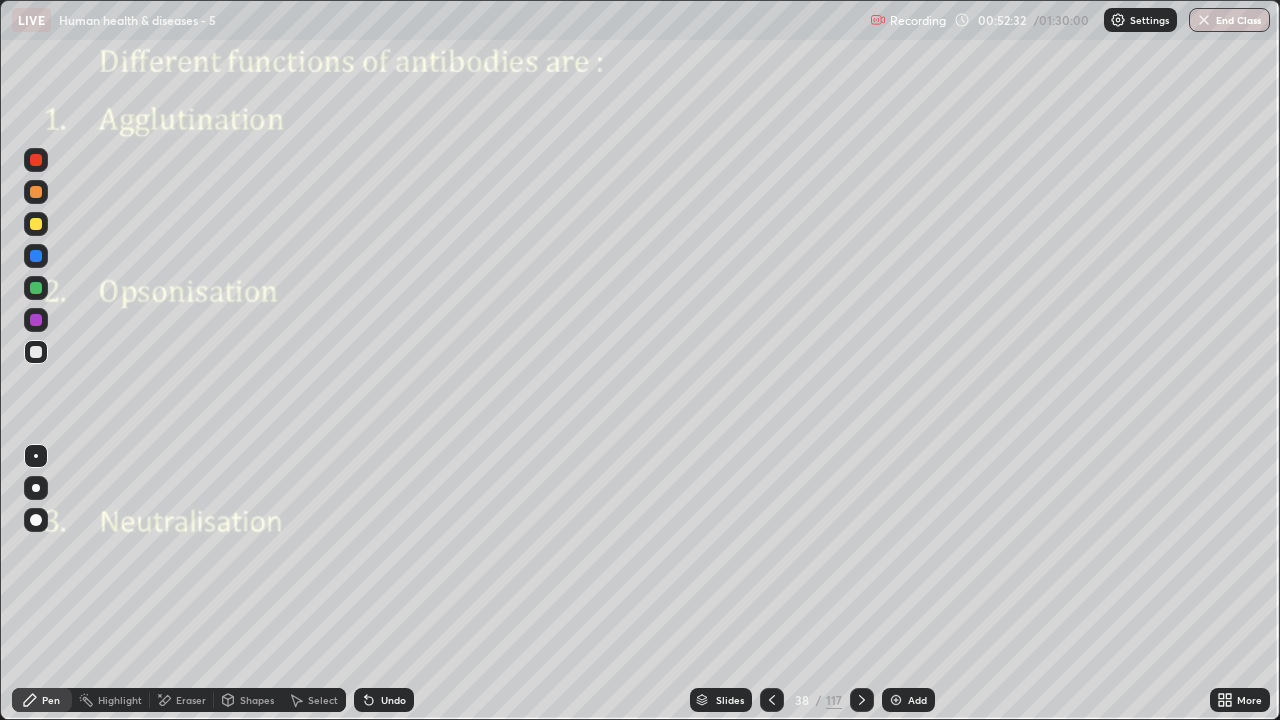 click on "Undo" at bounding box center [393, 700] 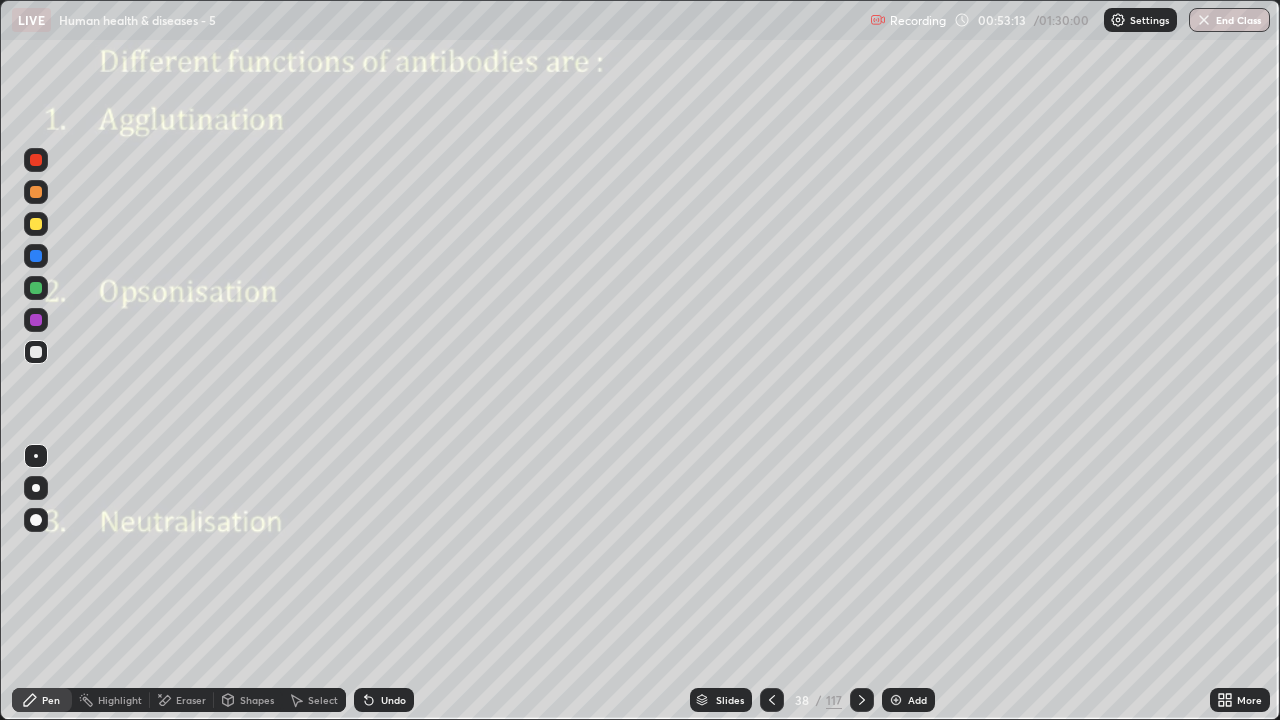 click on "Undo" at bounding box center (384, 700) 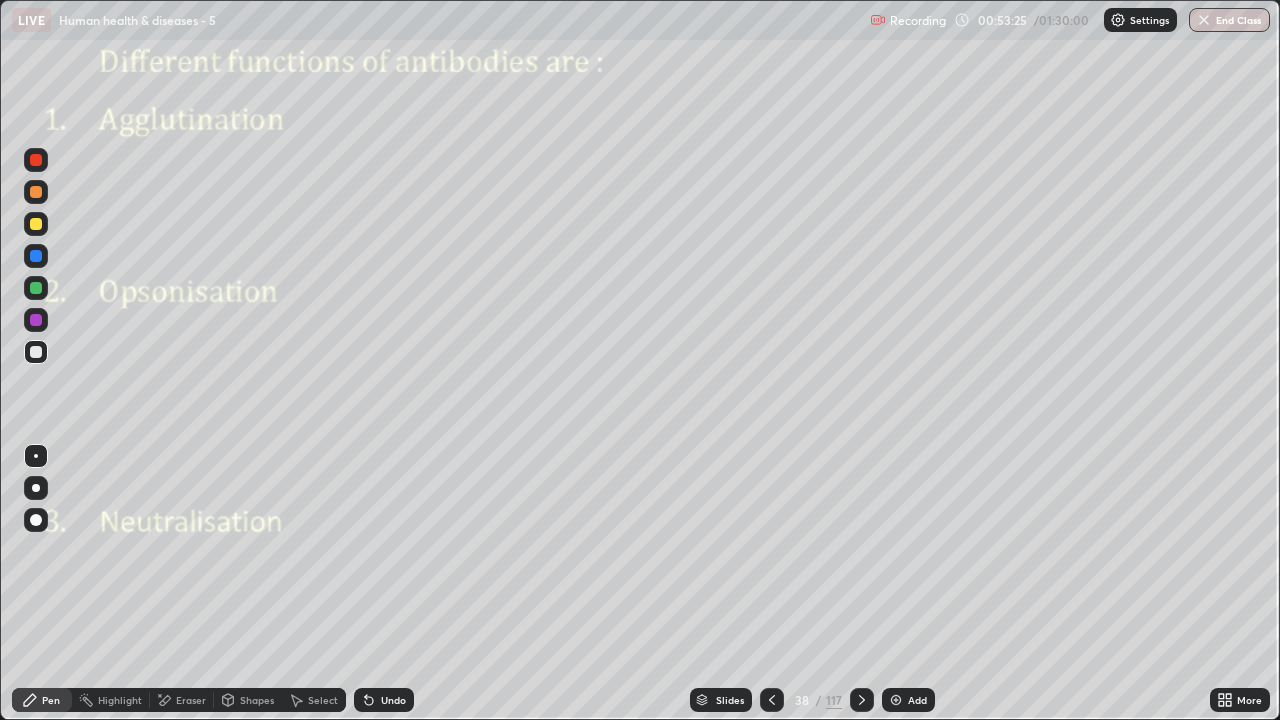 click at bounding box center [36, 320] 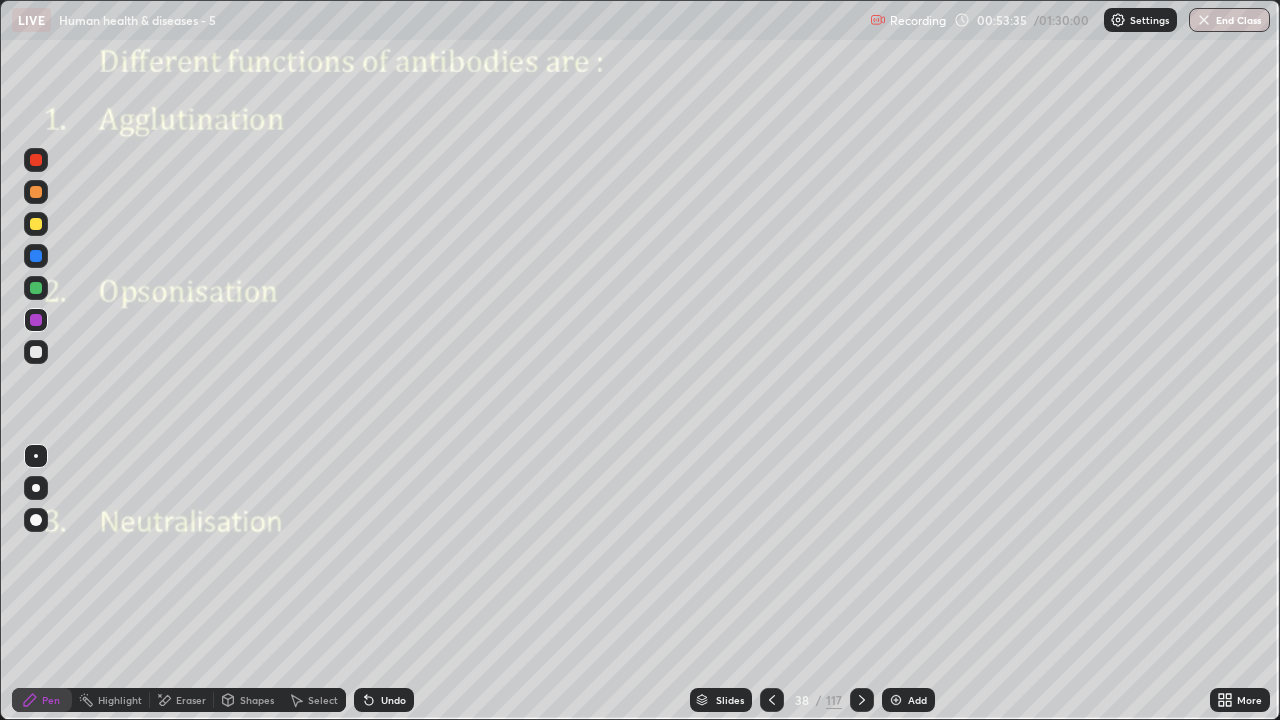 click at bounding box center (36, 288) 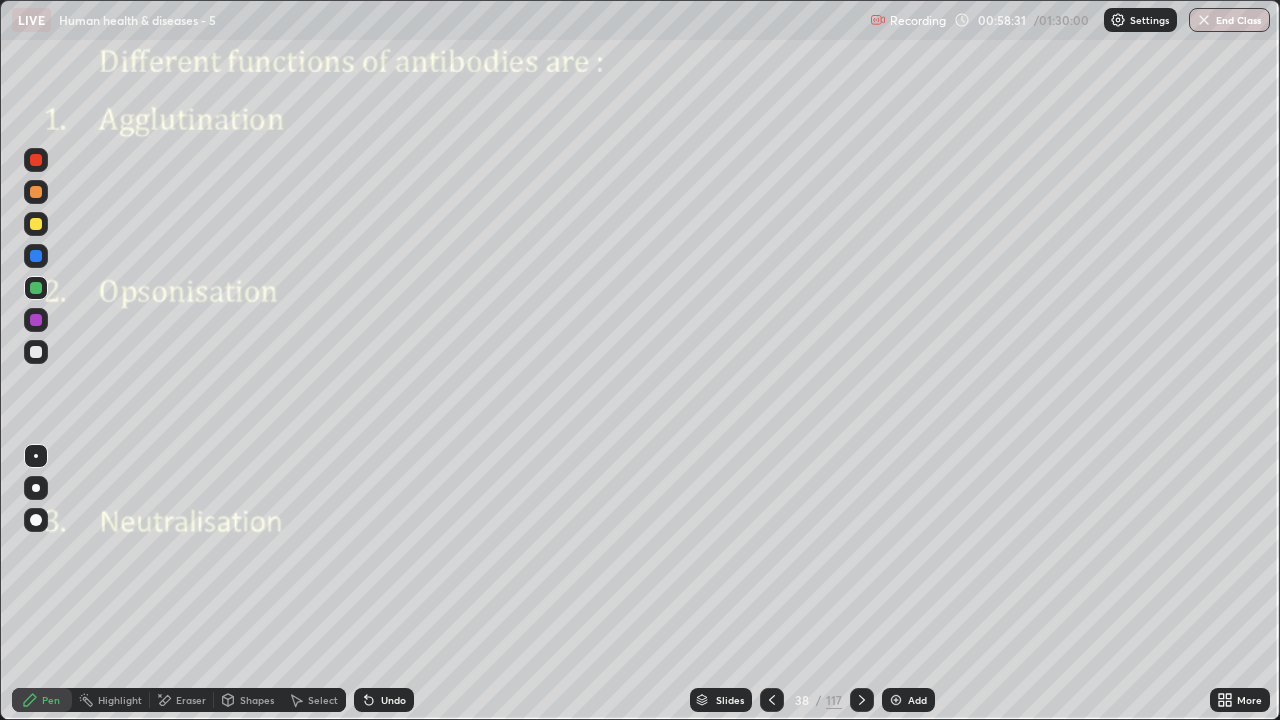 click 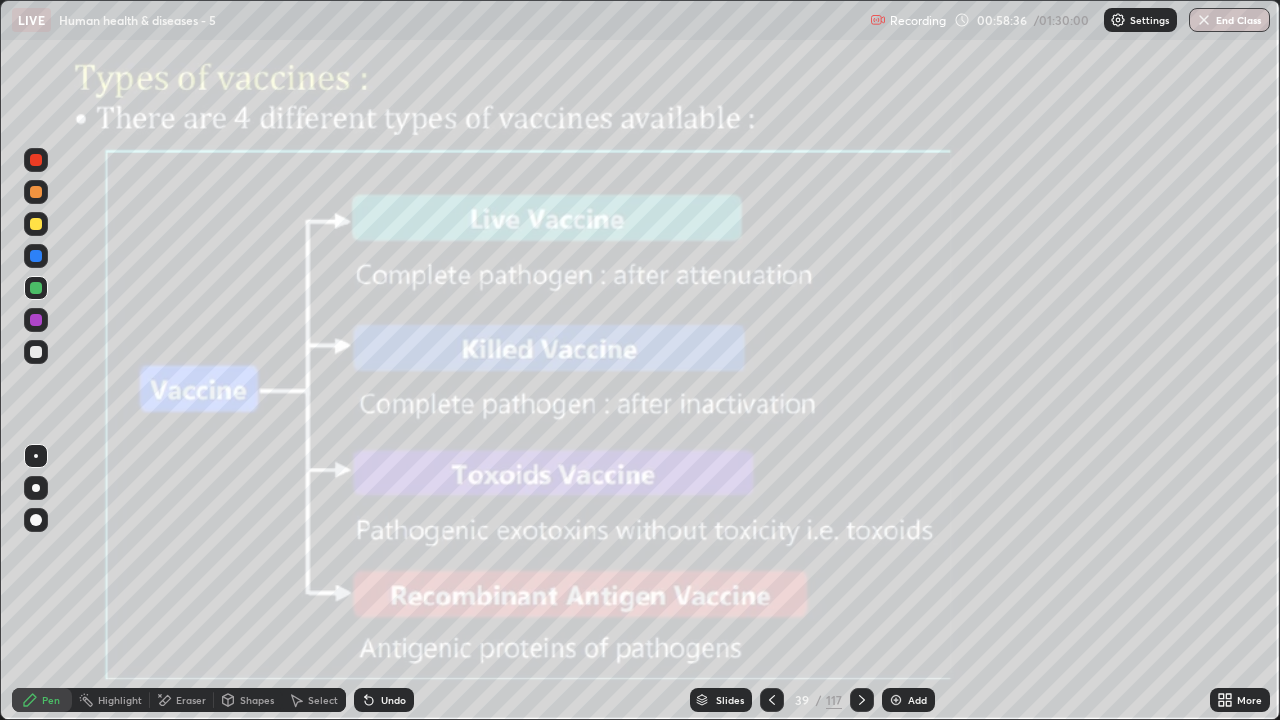 click on "Slides" at bounding box center [730, 700] 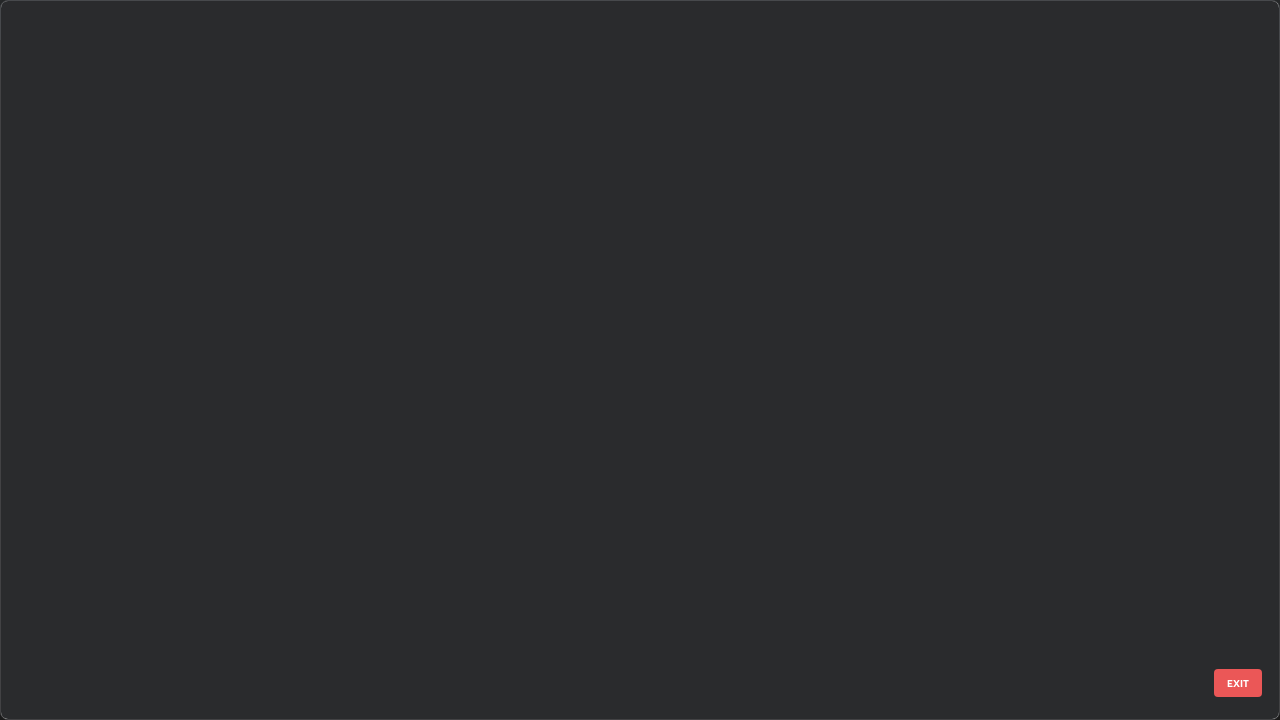scroll, scrollTop: 2202, scrollLeft: 0, axis: vertical 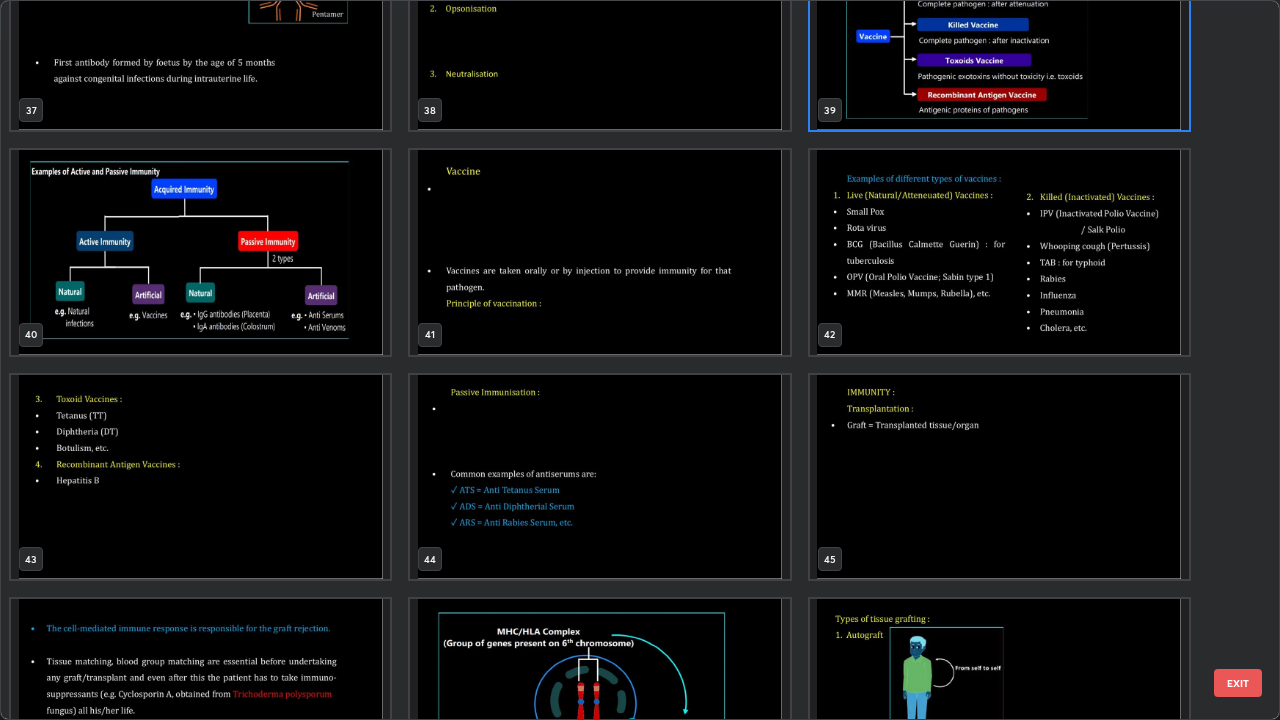 click at bounding box center (200, 252) 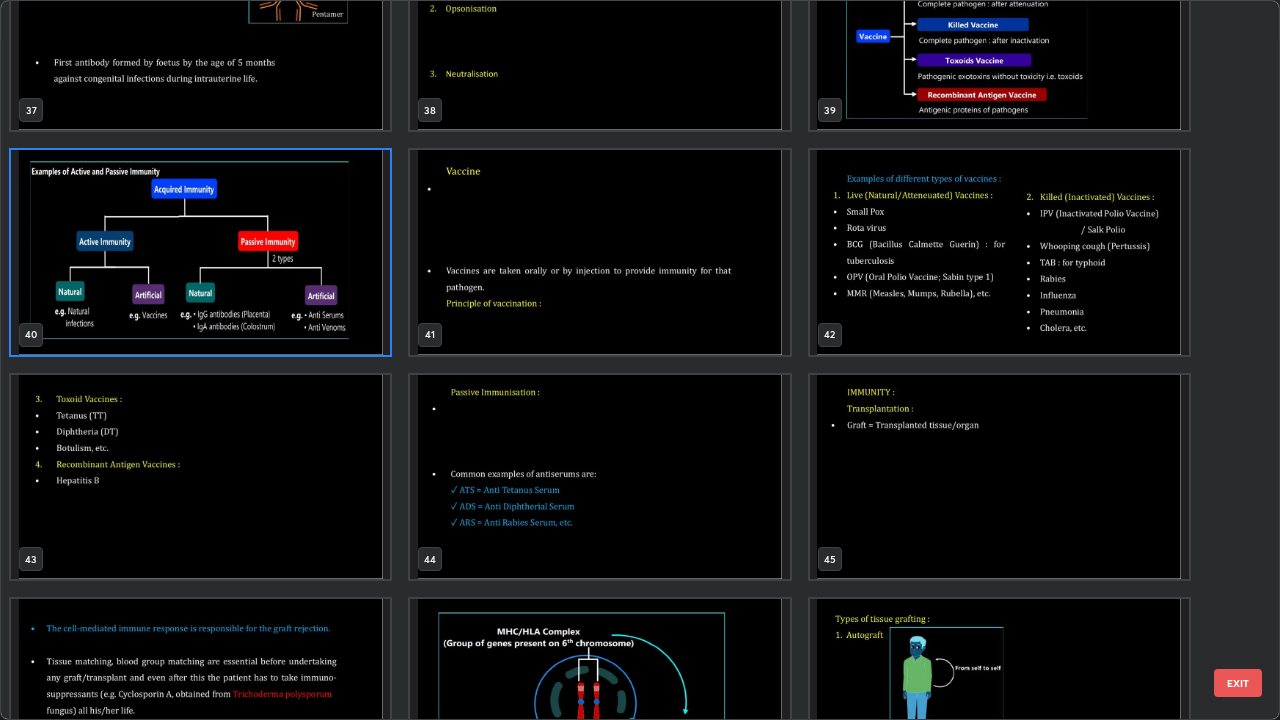 click at bounding box center [200, 252] 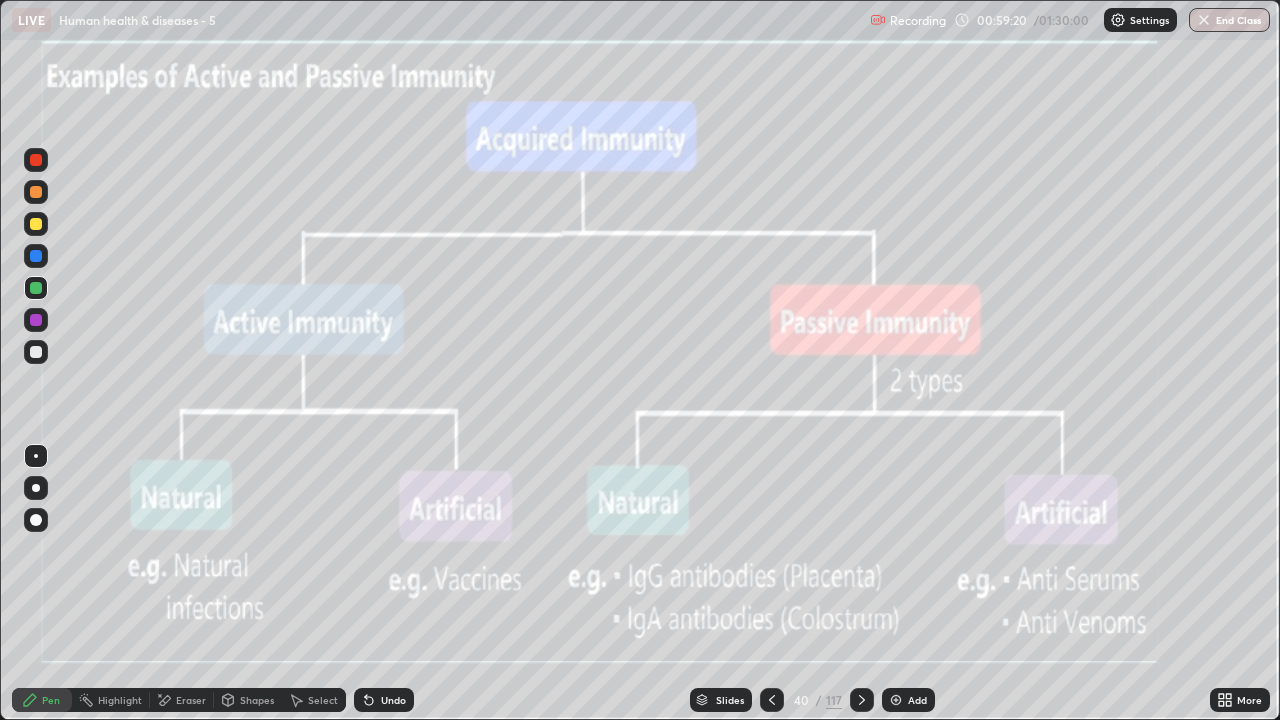 click at bounding box center [36, 224] 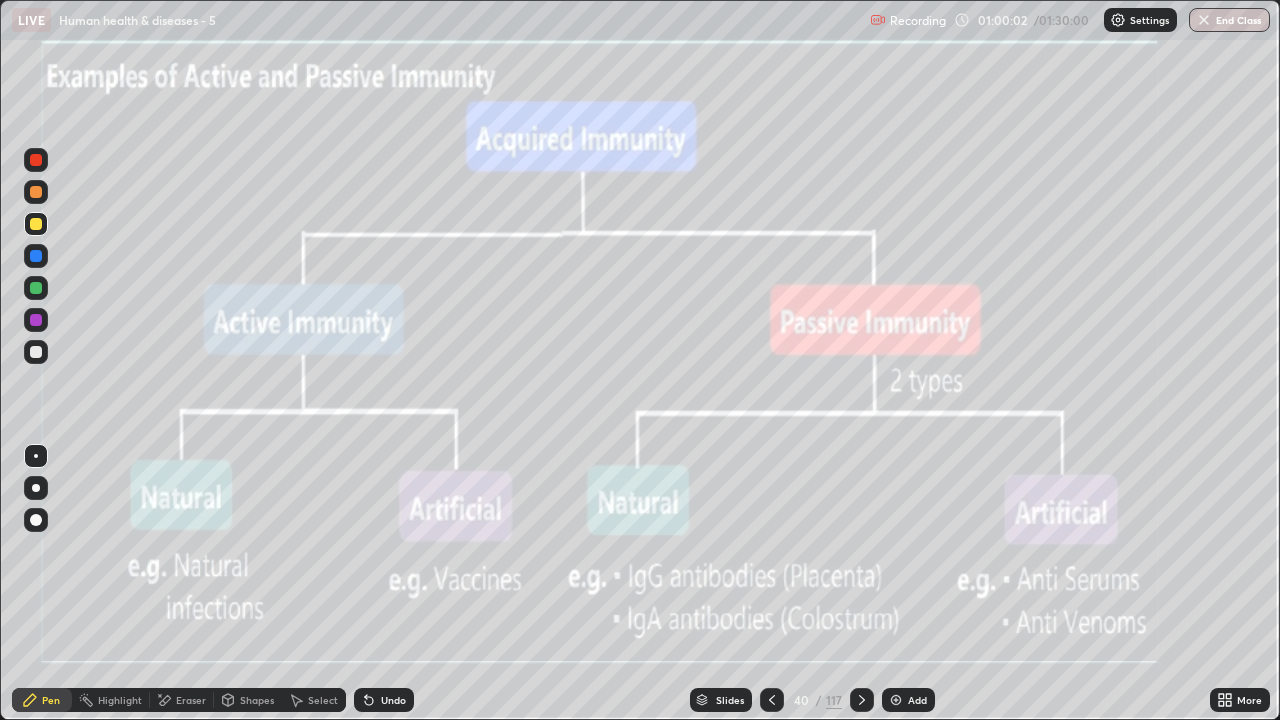 click on "Undo" at bounding box center (384, 700) 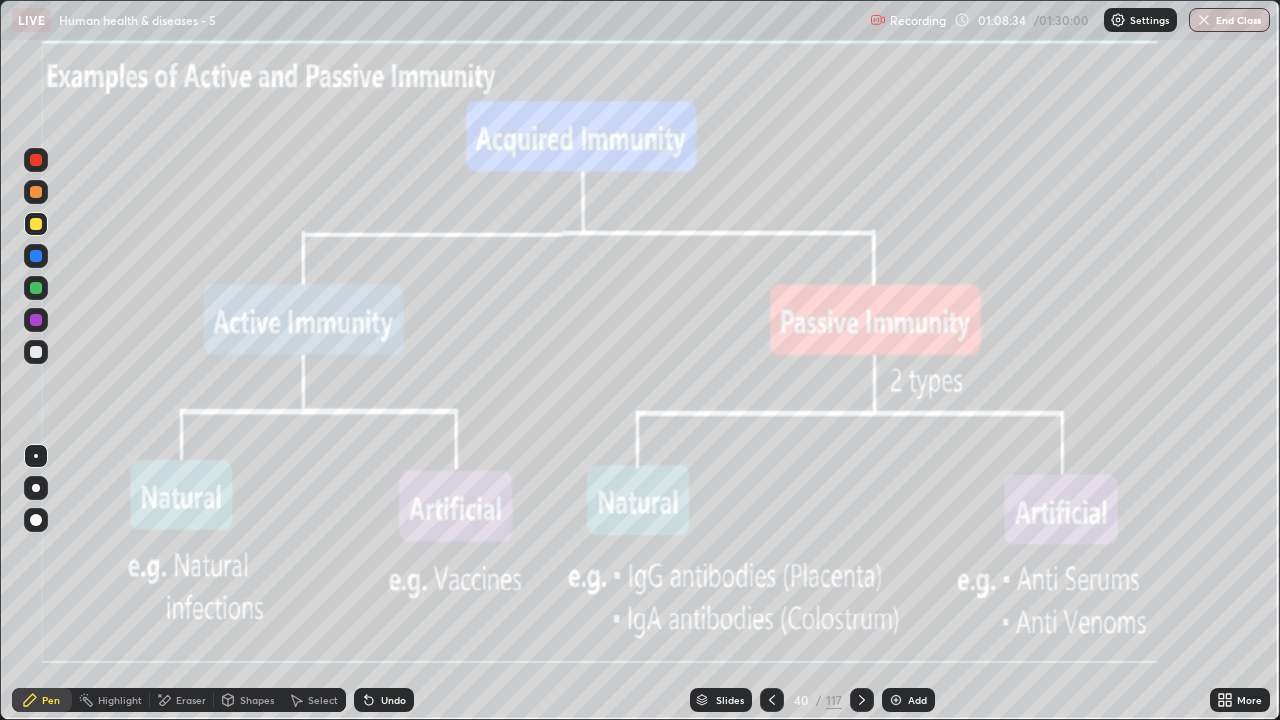 click 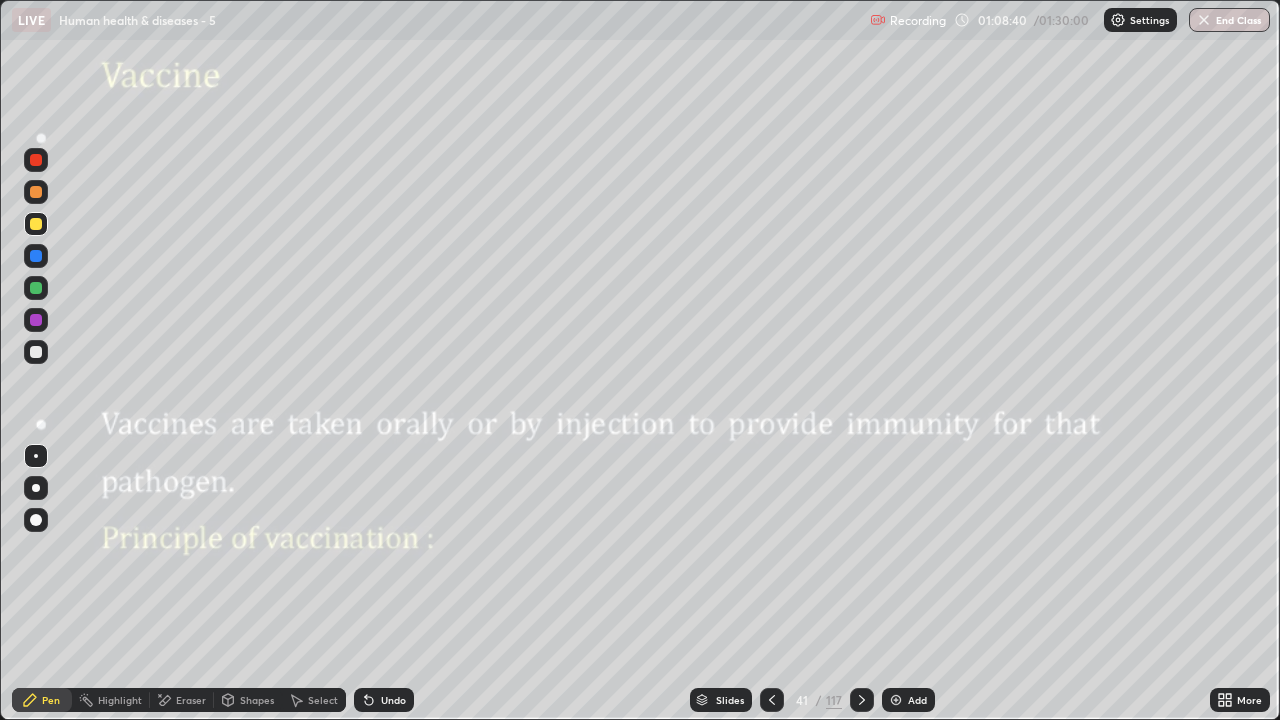click at bounding box center [36, 352] 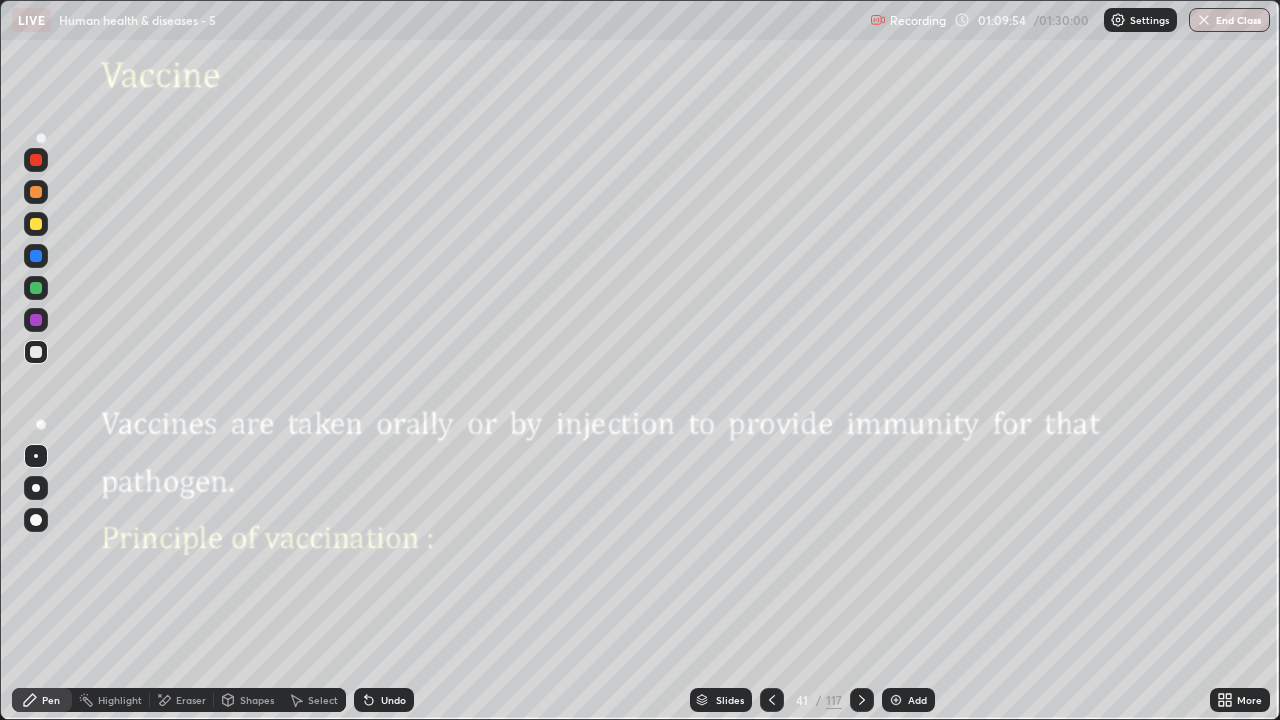click at bounding box center (36, 256) 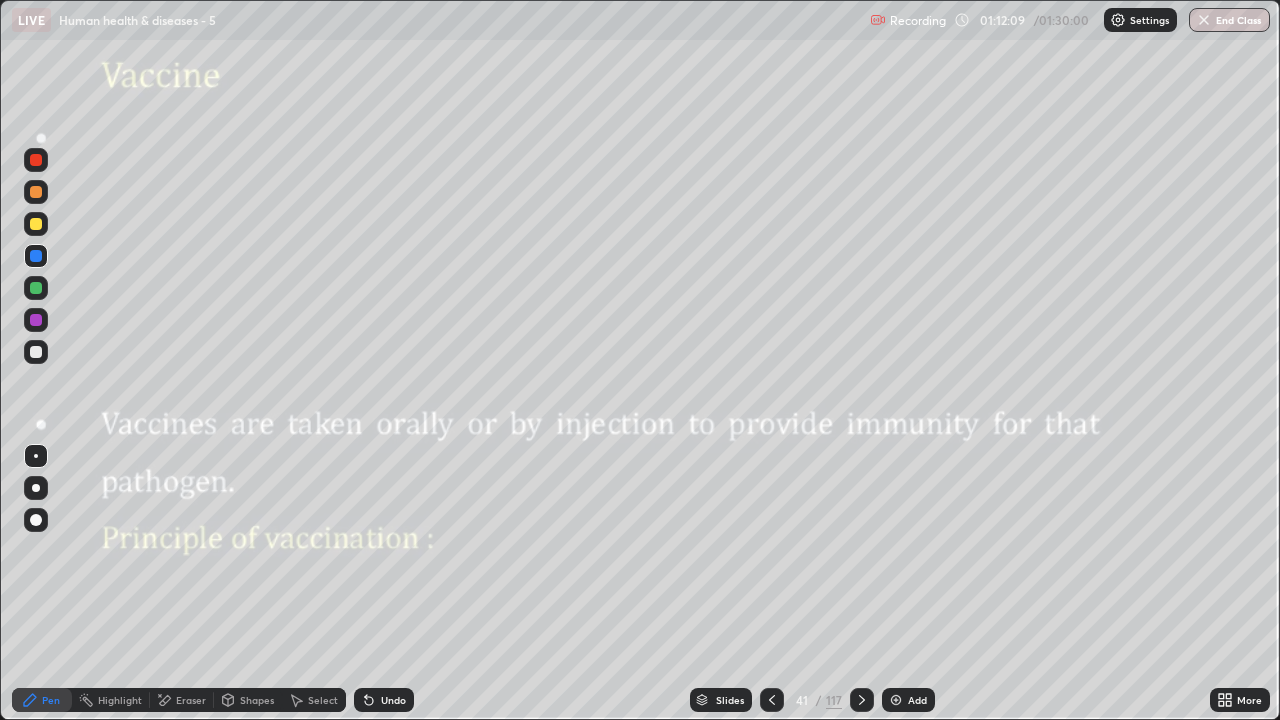 click at bounding box center (36, 320) 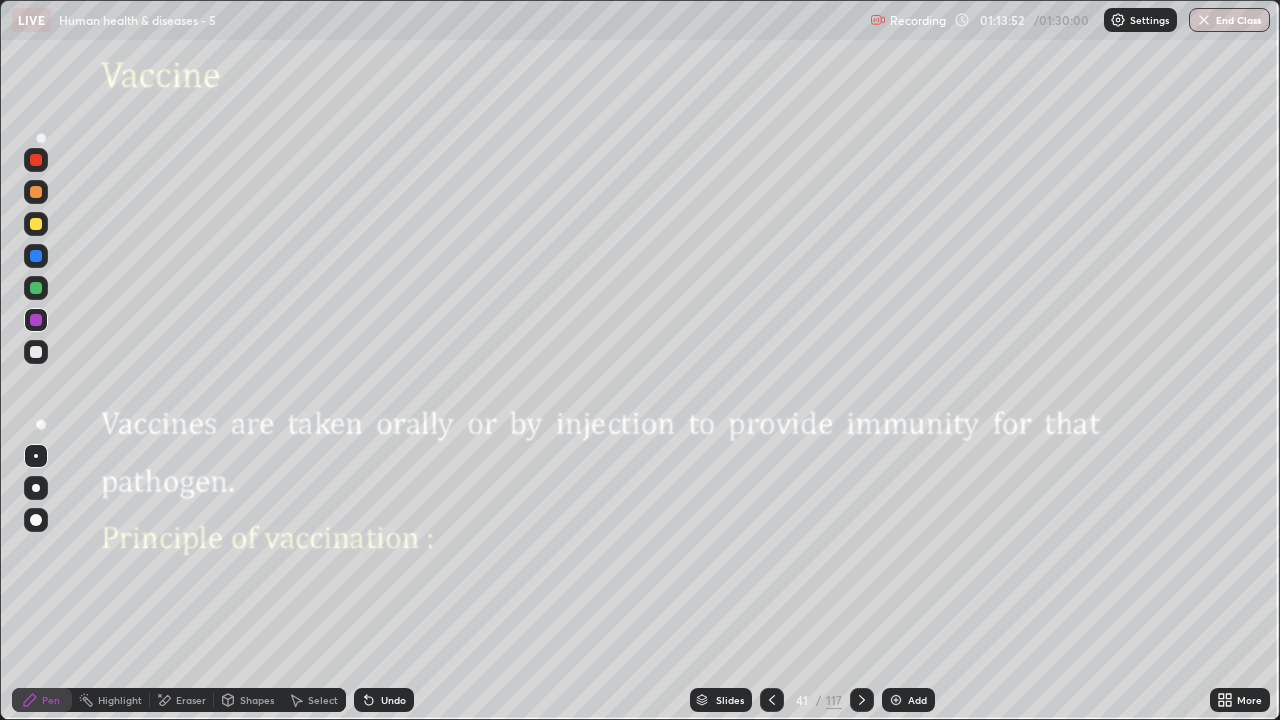 click on "Slides" at bounding box center [730, 700] 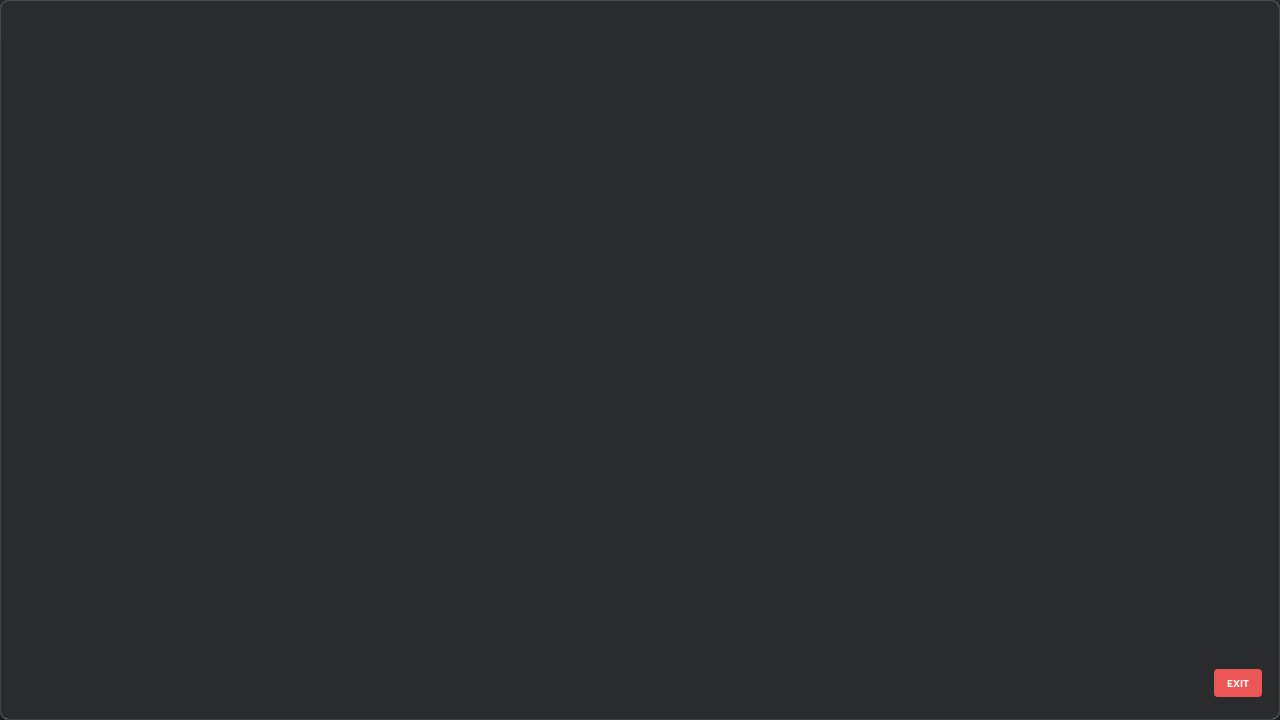 scroll, scrollTop: 2426, scrollLeft: 0, axis: vertical 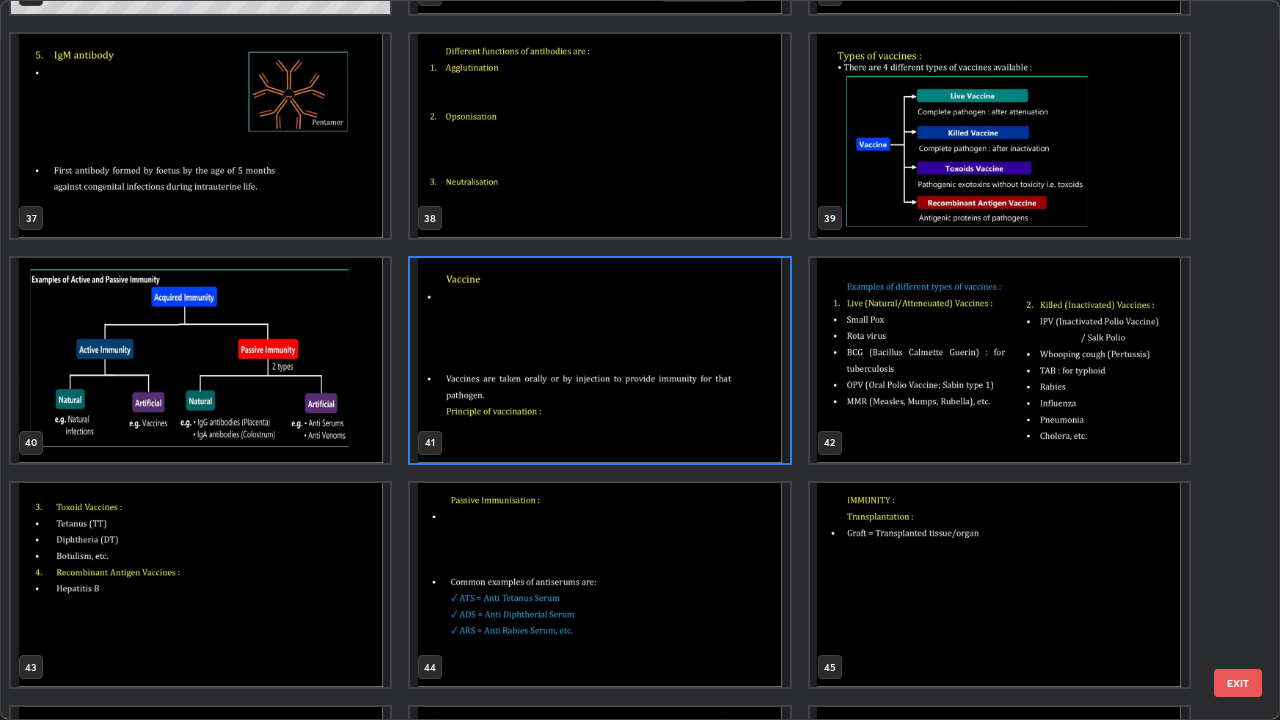 click at bounding box center (999, 360) 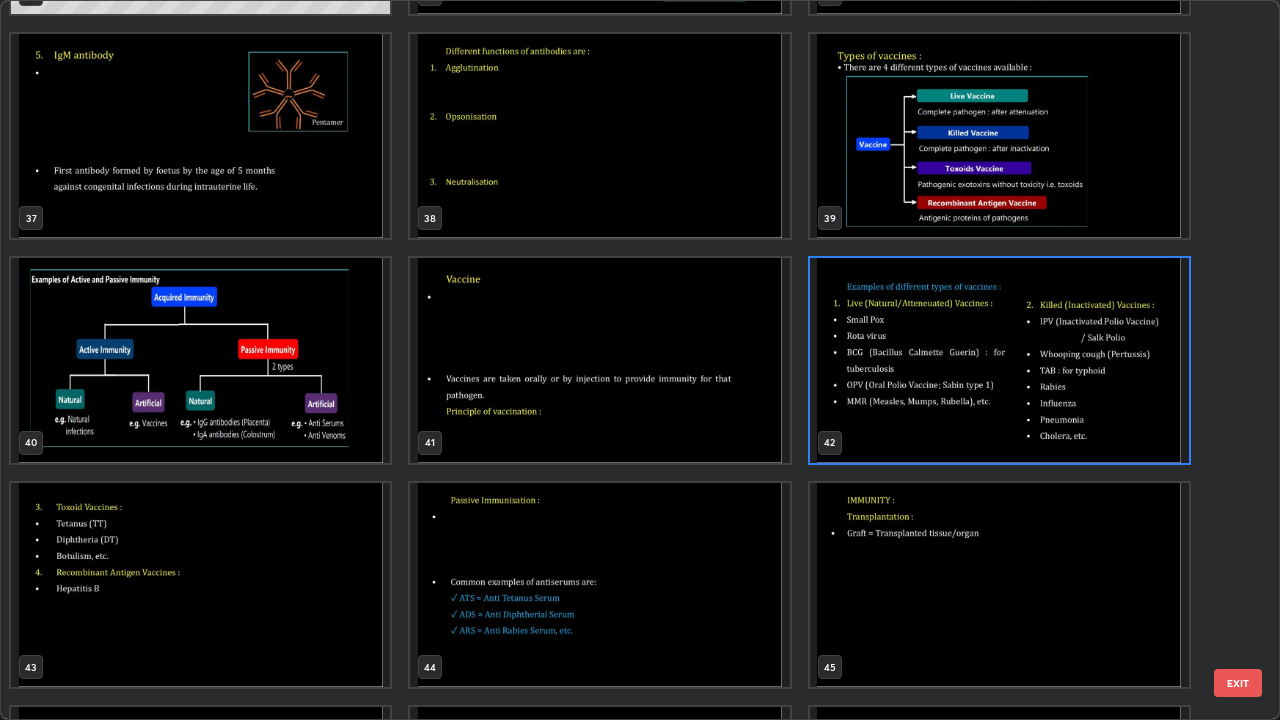 click at bounding box center (999, 360) 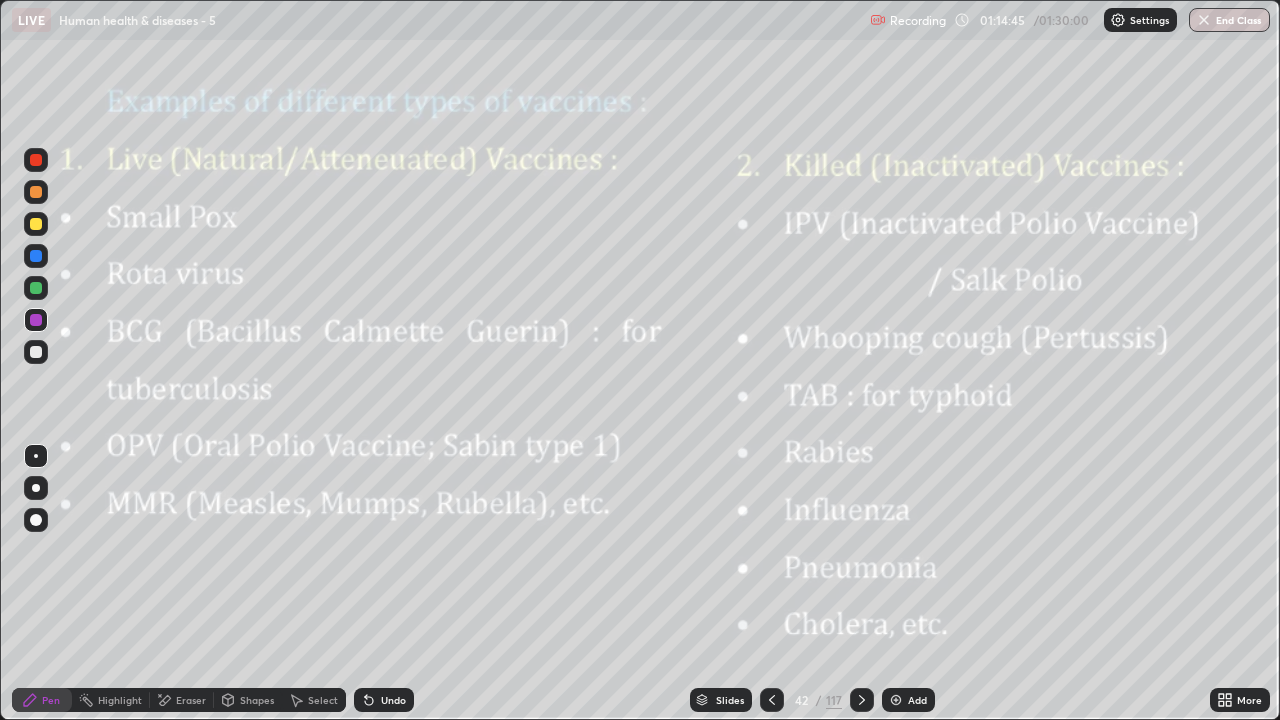 click at bounding box center [36, 256] 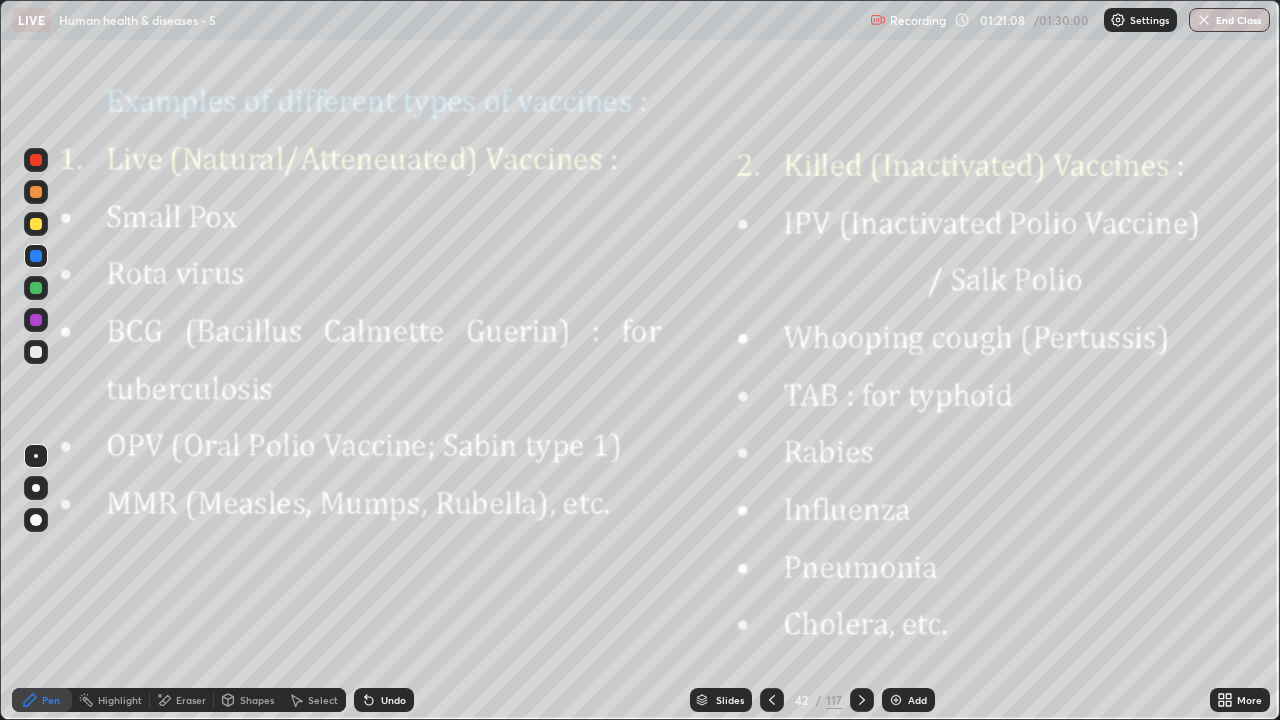 click at bounding box center (1204, 20) 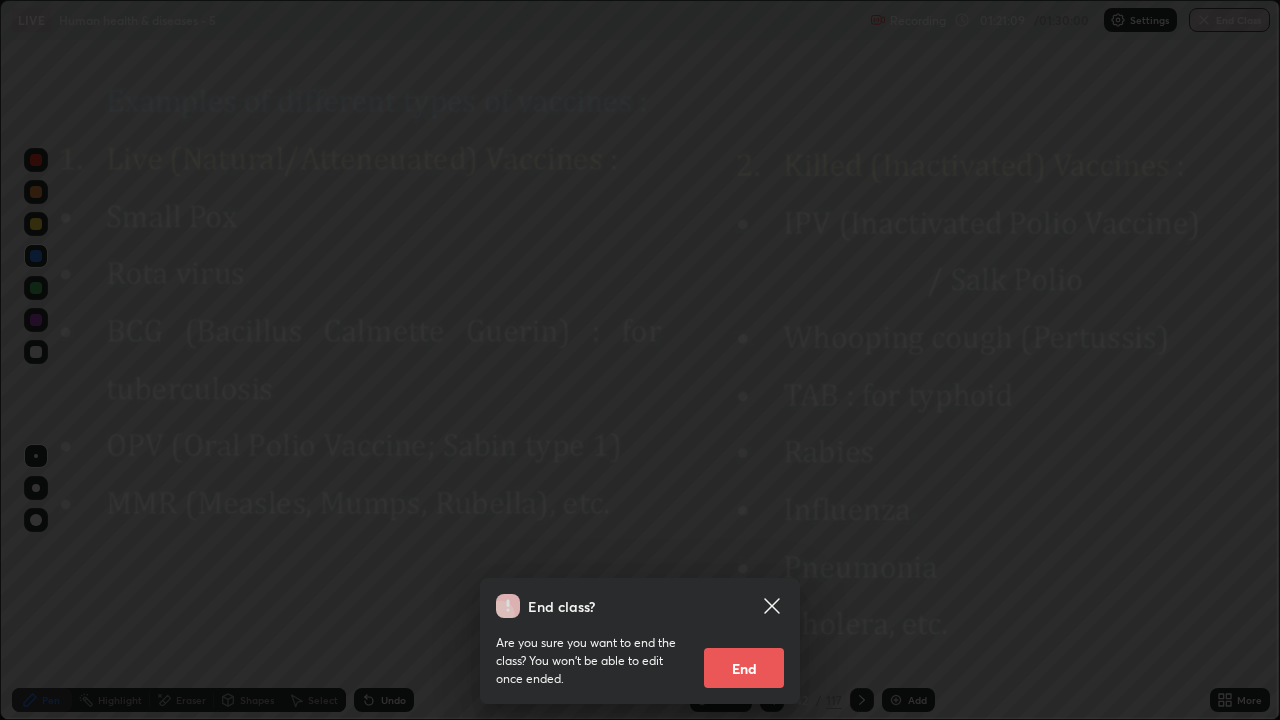 click on "End" at bounding box center (744, 668) 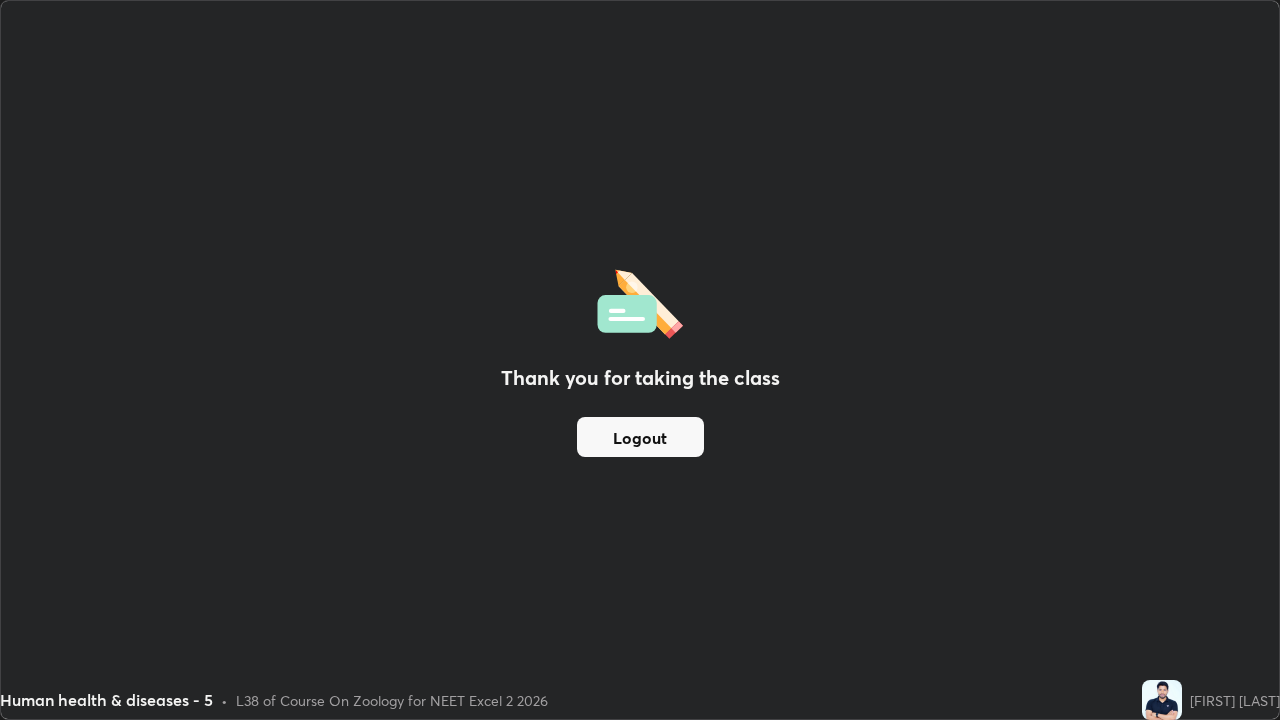 click on "Logout" at bounding box center [640, 437] 